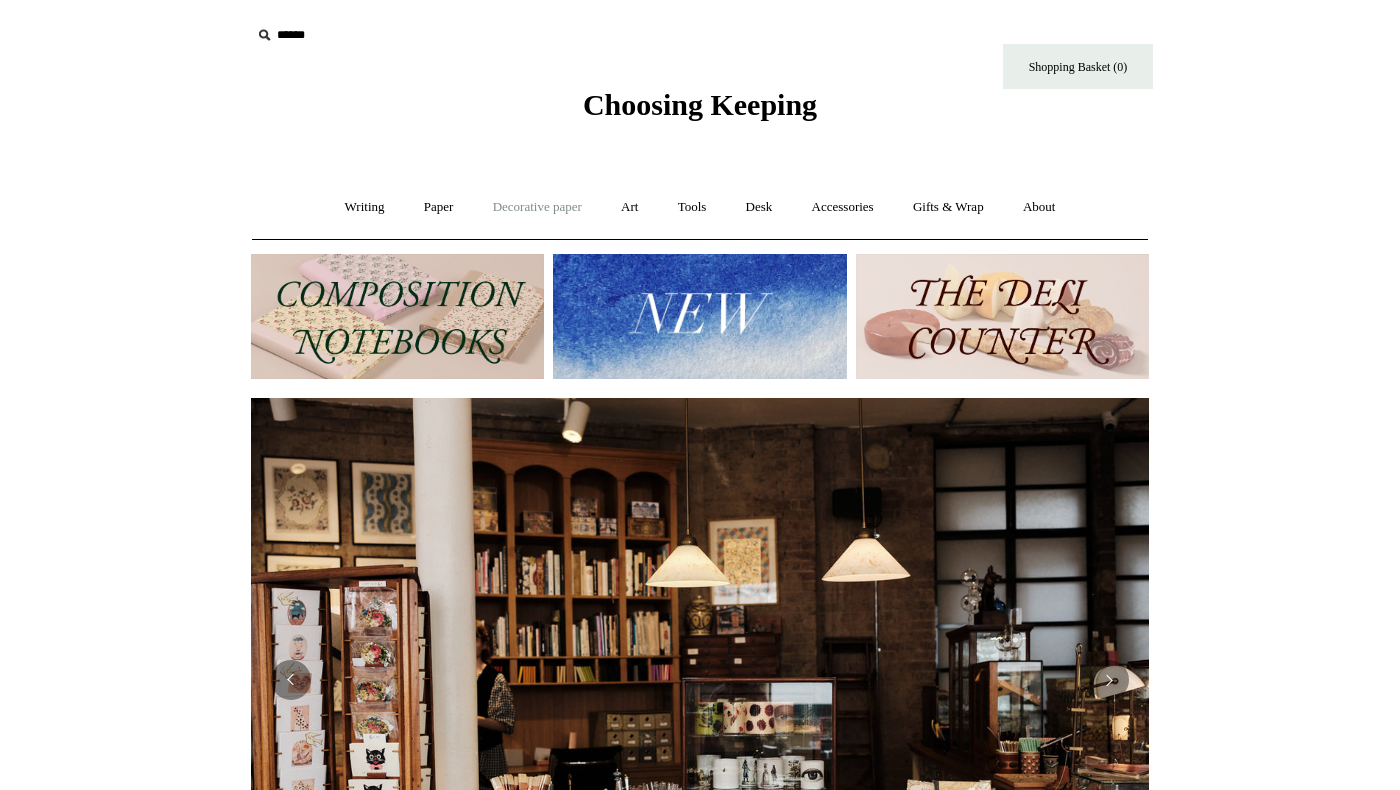 scroll, scrollTop: 0, scrollLeft: 0, axis: both 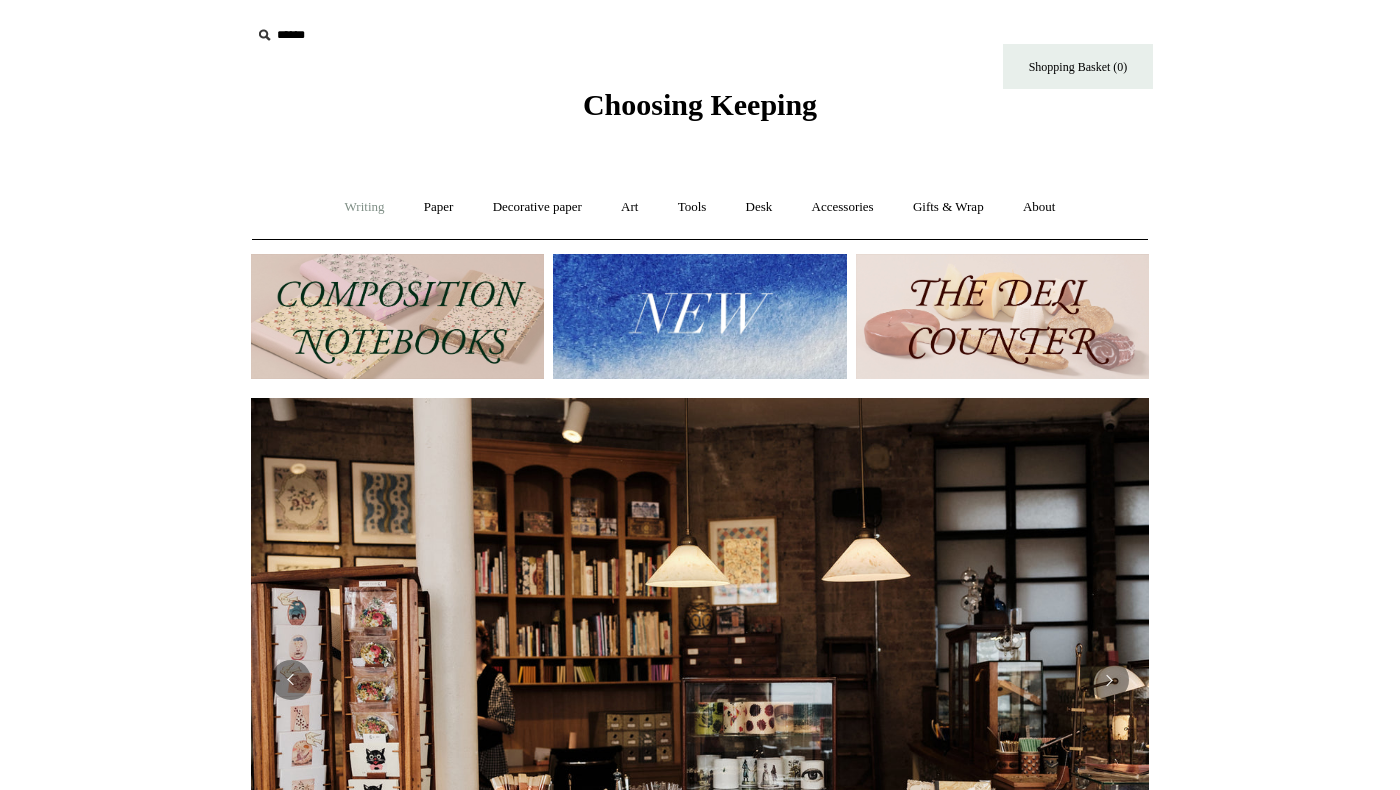 click on "Writing +" at bounding box center [365, 207] 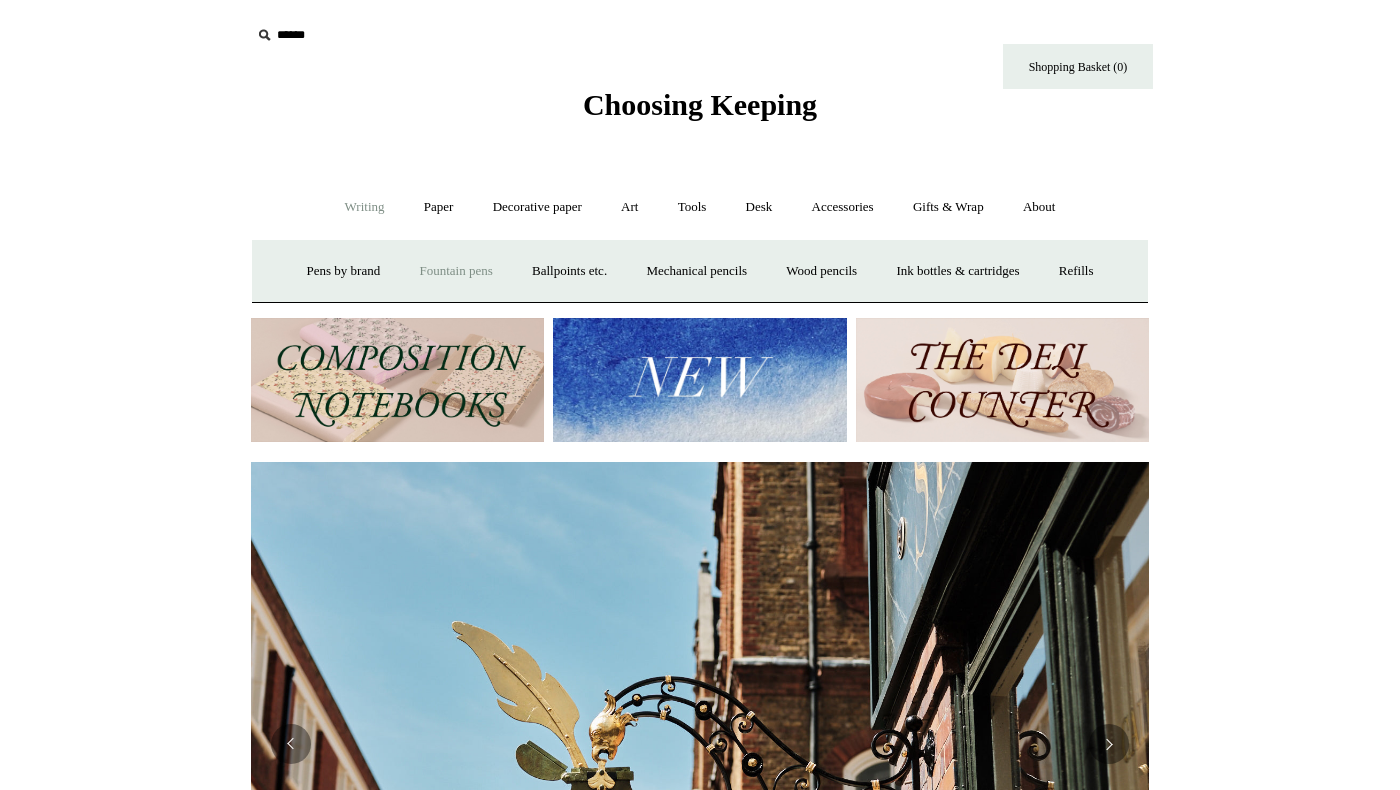 scroll, scrollTop: 0, scrollLeft: 898, axis: horizontal 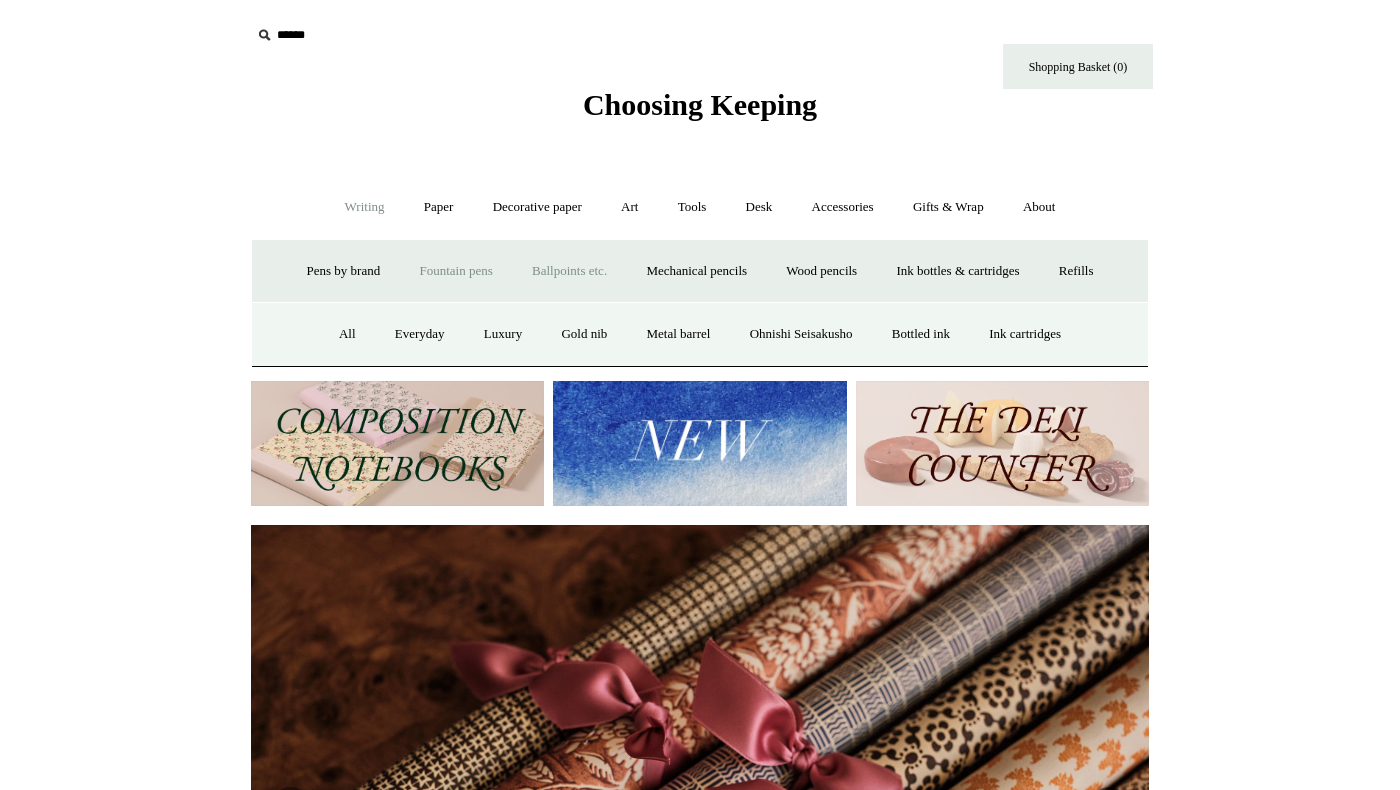 click on "Ballpoints etc. +" at bounding box center (569, 271) 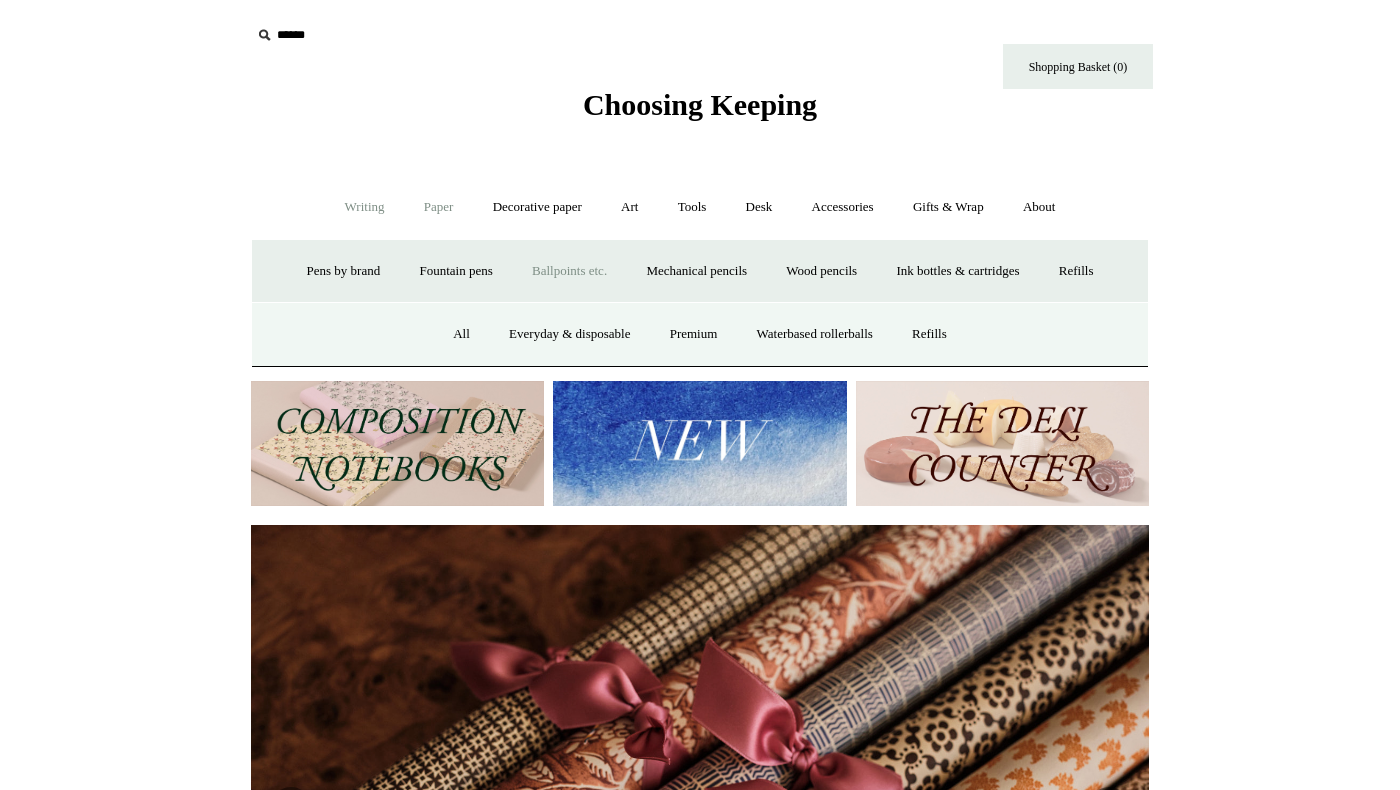click on "Paper +" at bounding box center [439, 207] 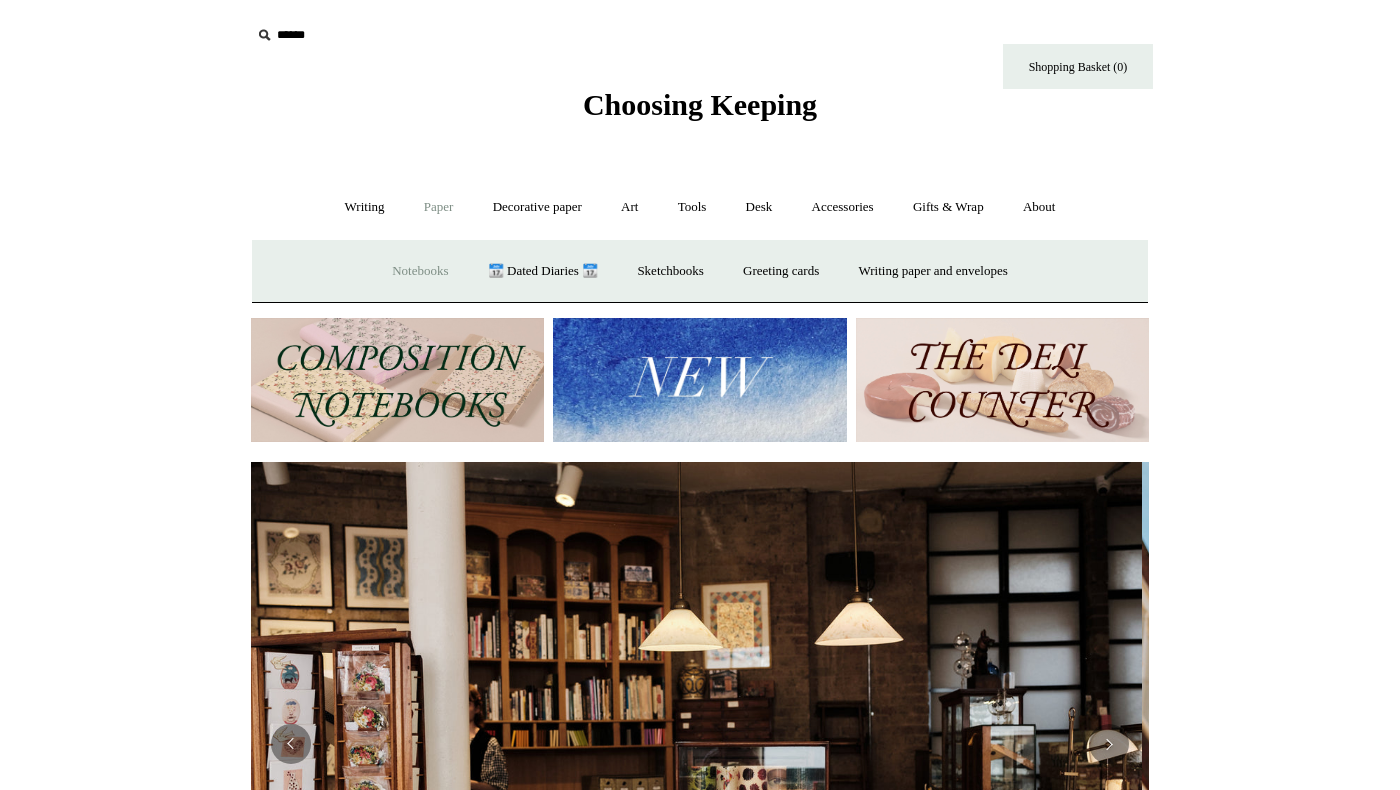 scroll, scrollTop: 0, scrollLeft: 0, axis: both 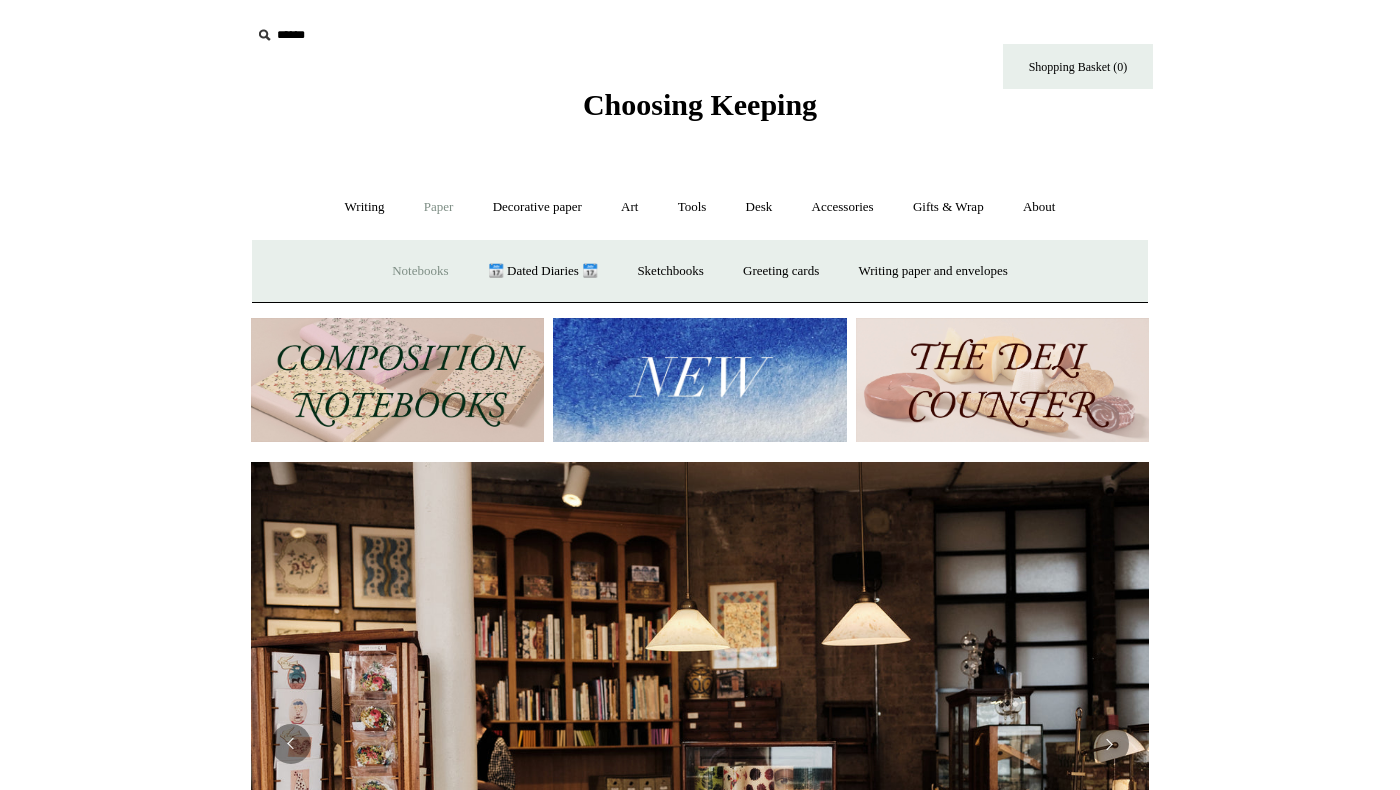 click on "Notebooks +" at bounding box center (420, 271) 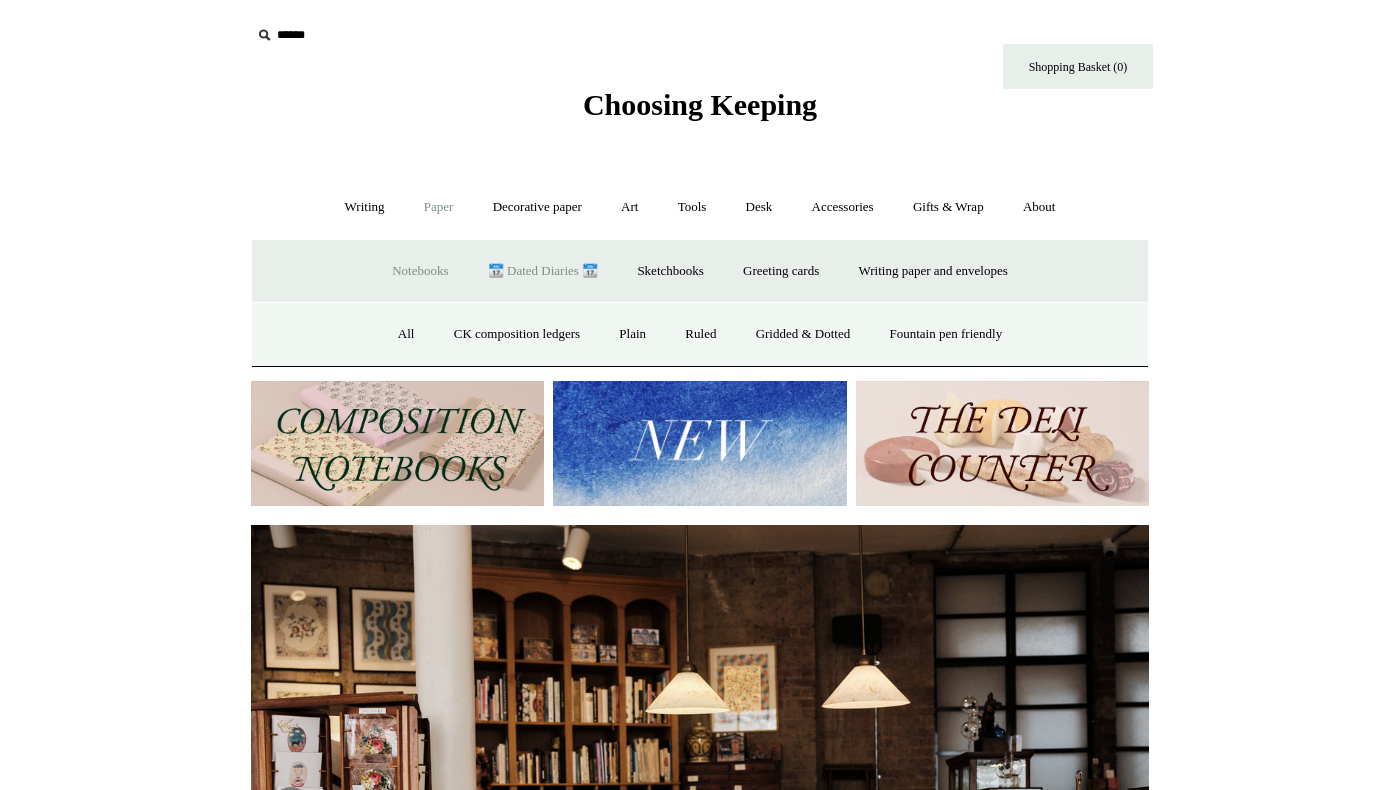 click on "📆 Dated Diaries 📆" at bounding box center [543, 271] 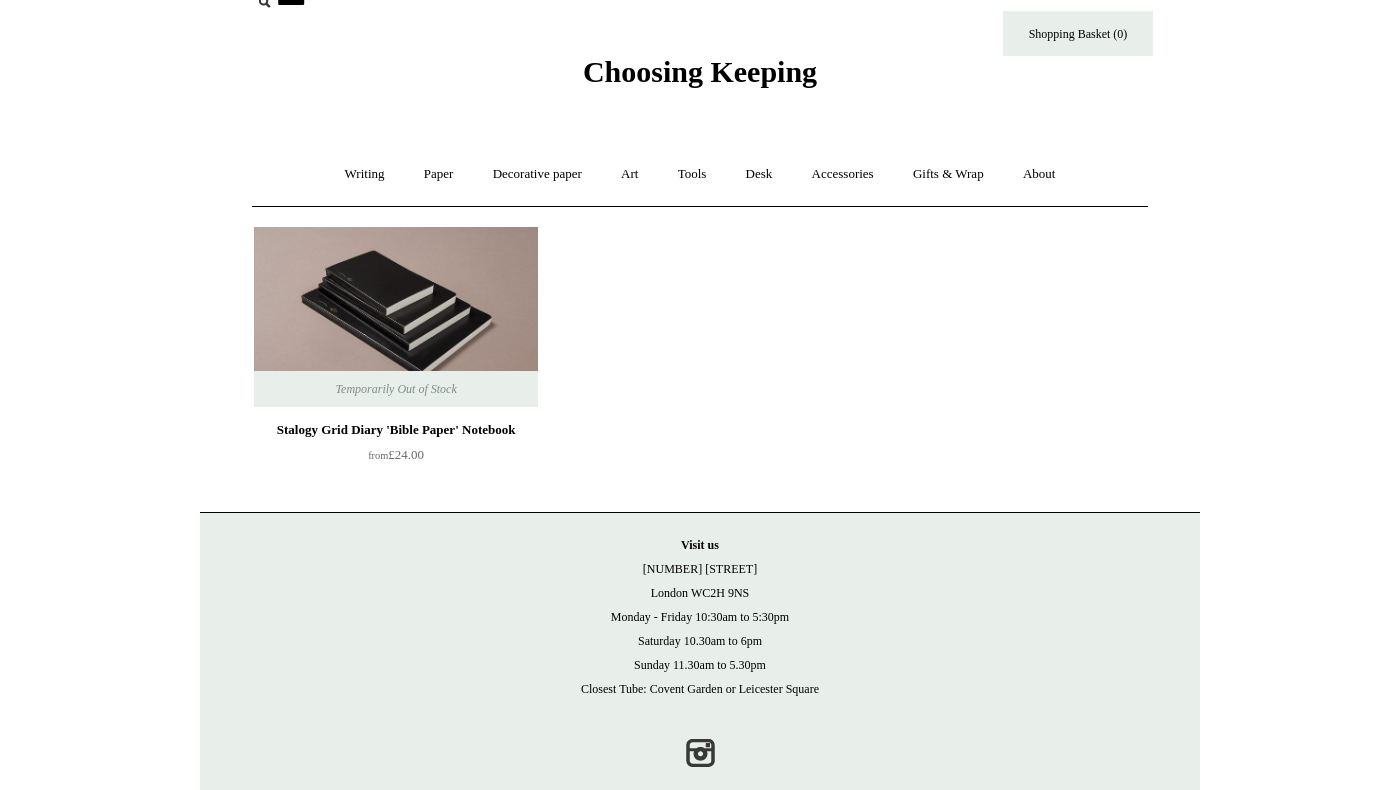 scroll, scrollTop: 41, scrollLeft: 0, axis: vertical 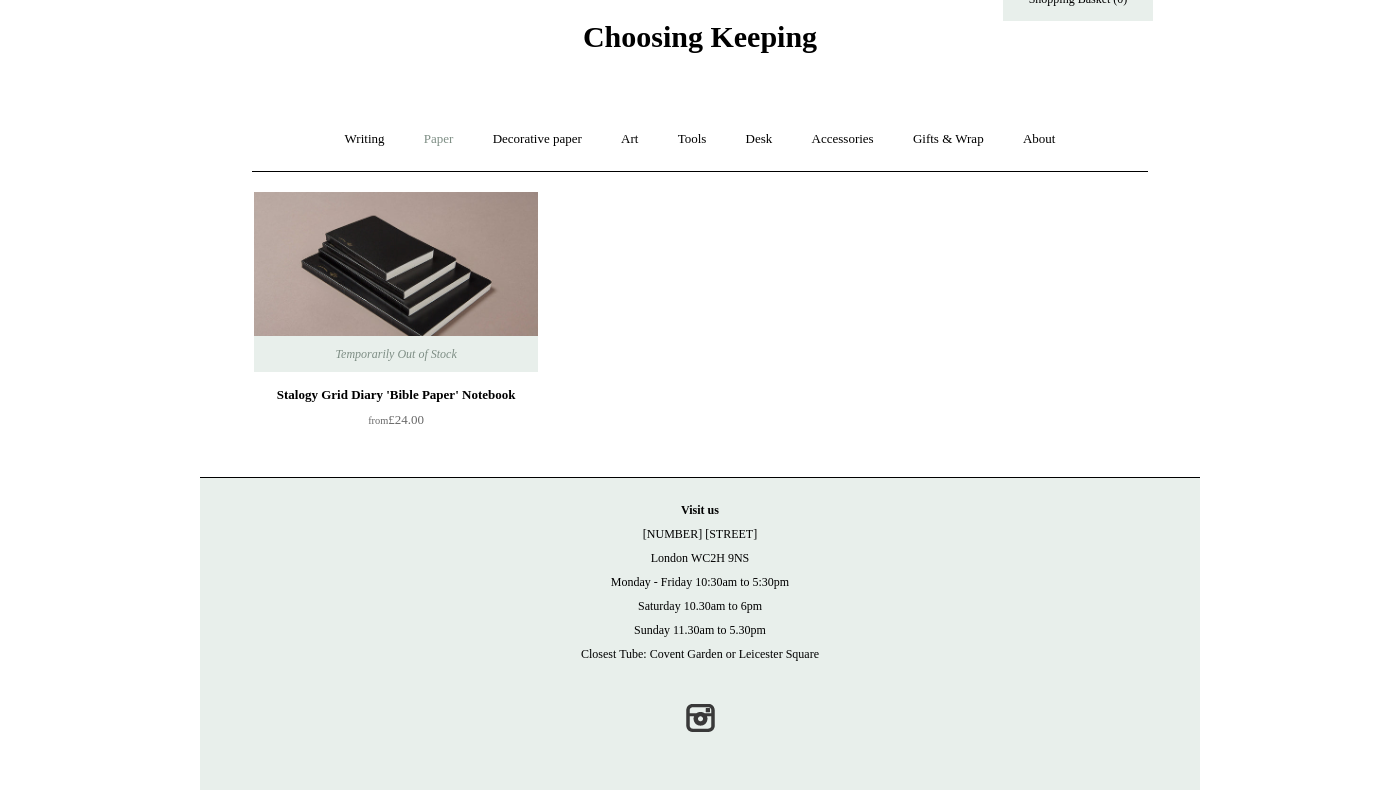 click on "Paper +" at bounding box center (439, 139) 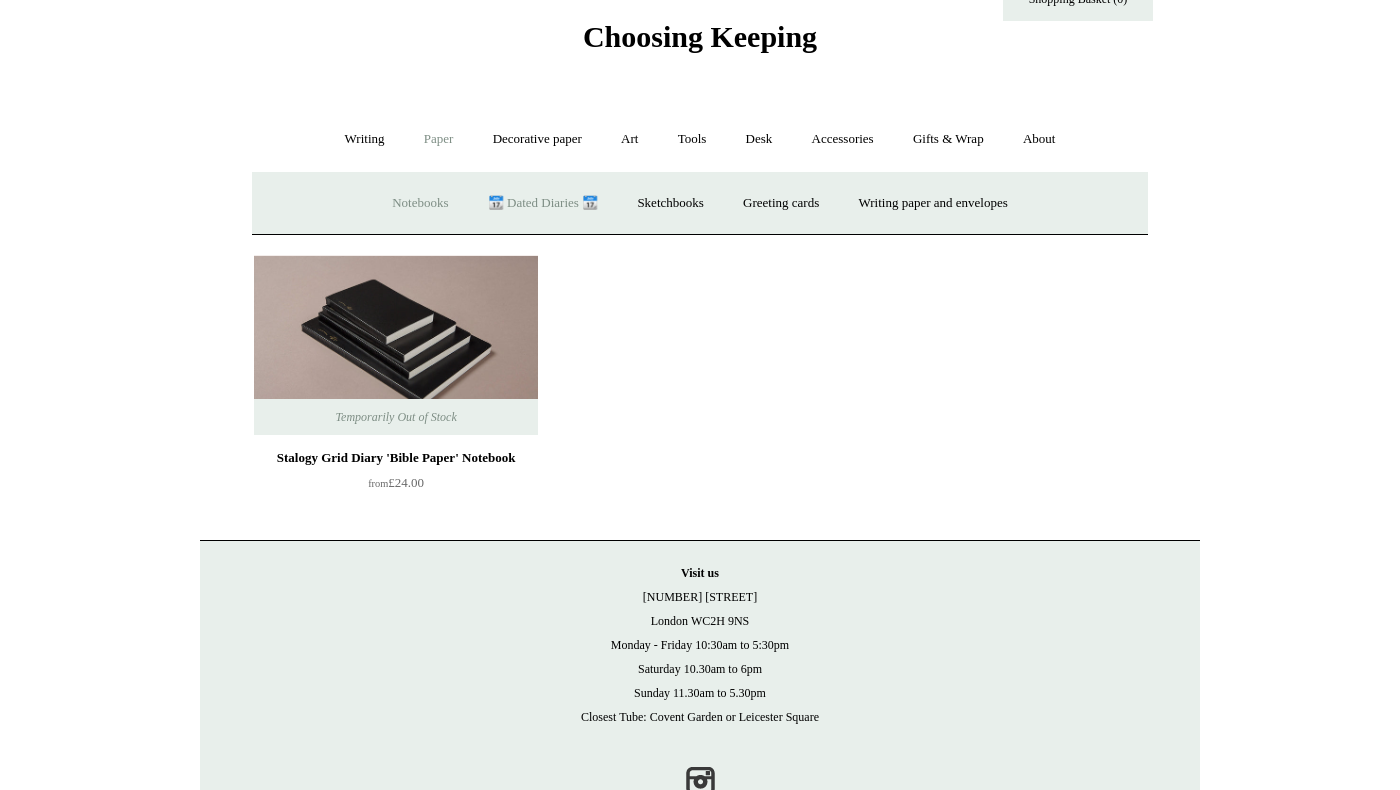 click on "Notebooks +" at bounding box center (420, 203) 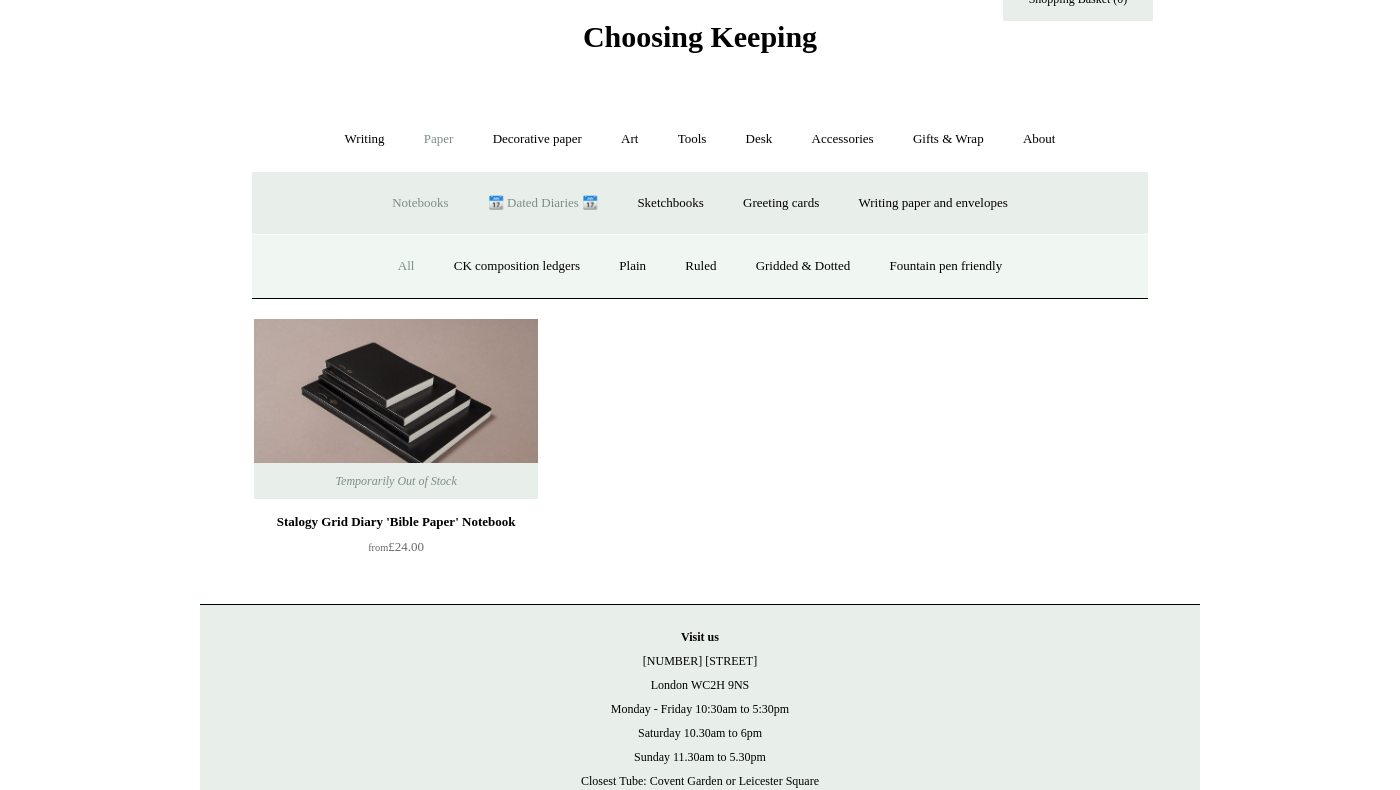 click on "All" at bounding box center (406, 266) 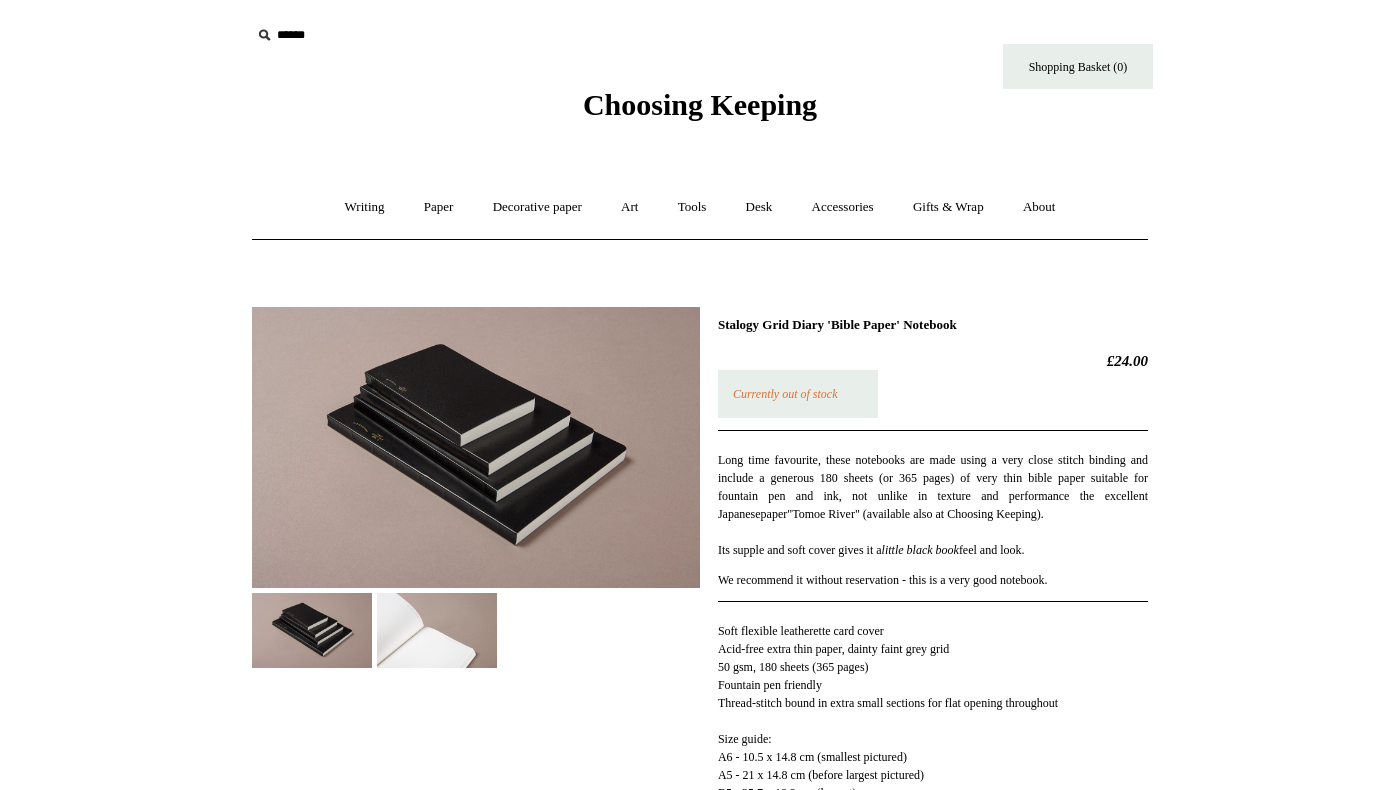 scroll, scrollTop: 0, scrollLeft: 0, axis: both 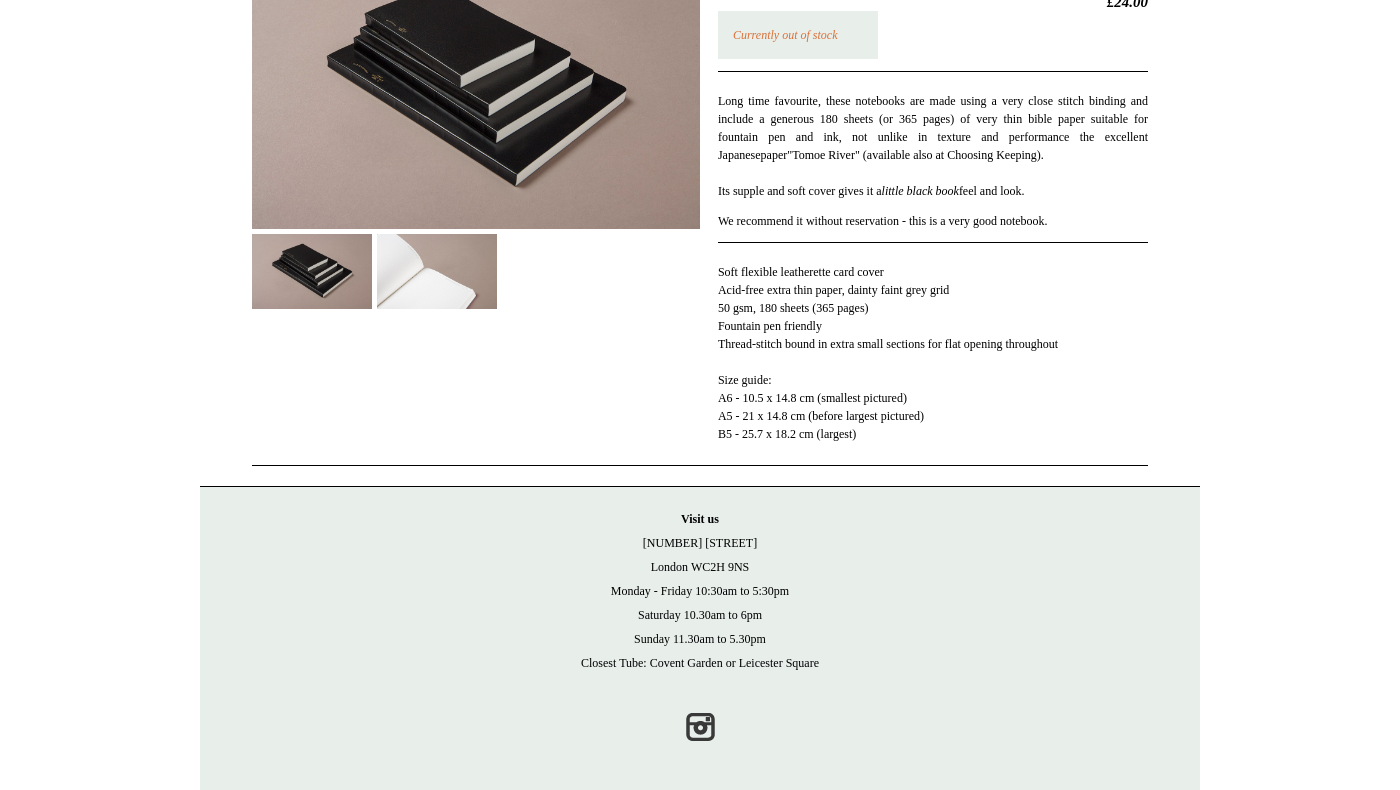 click at bounding box center (437, 271) 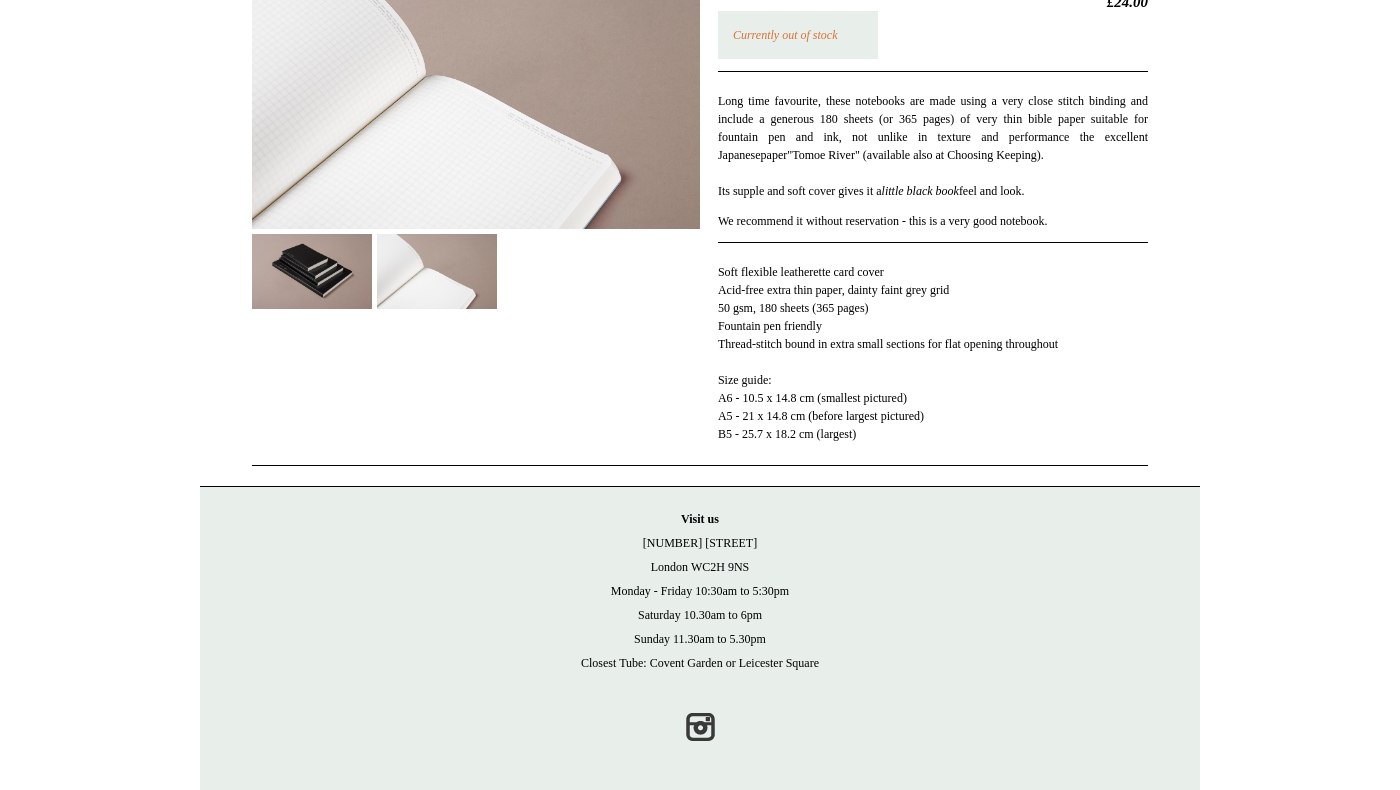 scroll, scrollTop: 311, scrollLeft: 0, axis: vertical 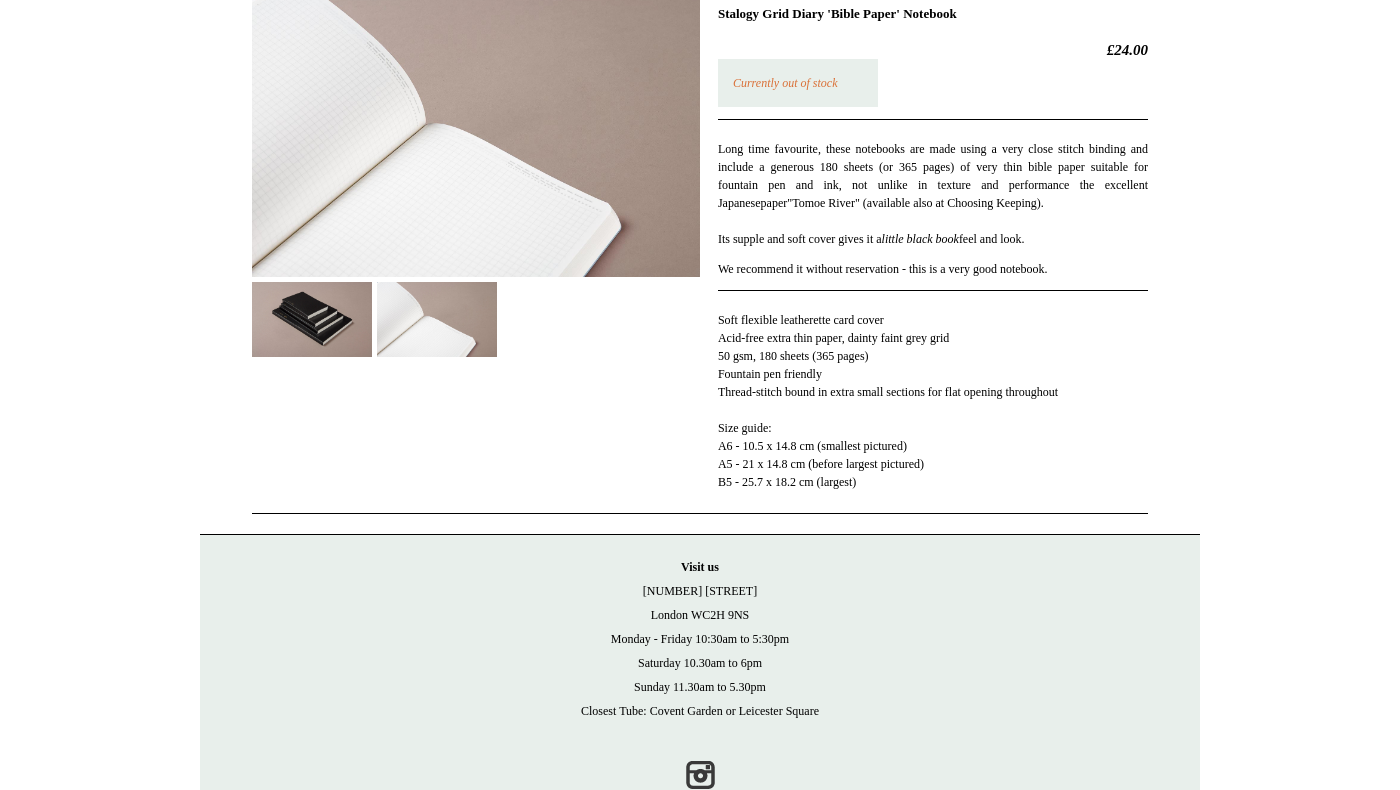 click at bounding box center [312, 319] 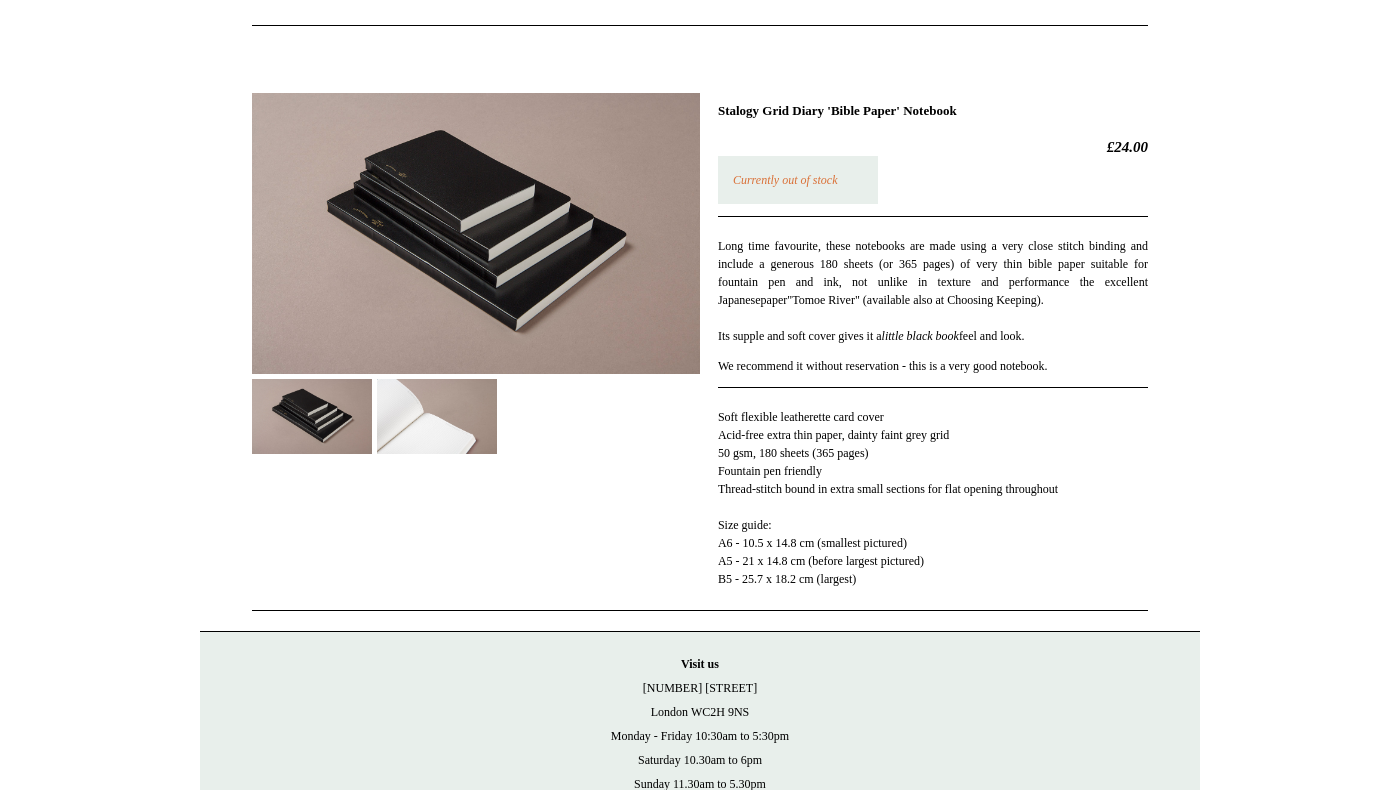 scroll, scrollTop: 70, scrollLeft: 0, axis: vertical 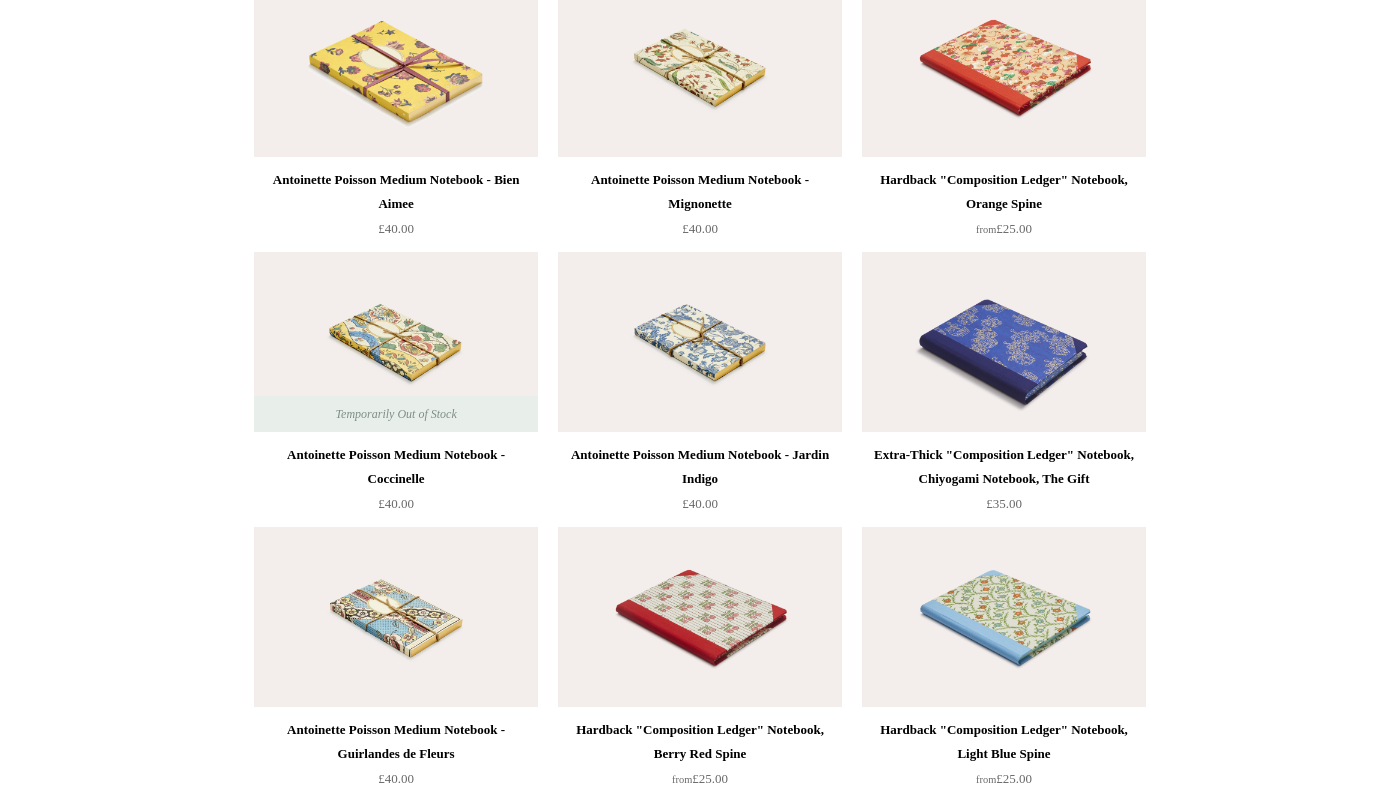 click on "Menu
Choosing Keeping
*
Shipping Information
Shopping Basket (0)
*
⤺
+ +" at bounding box center [700, -4804] 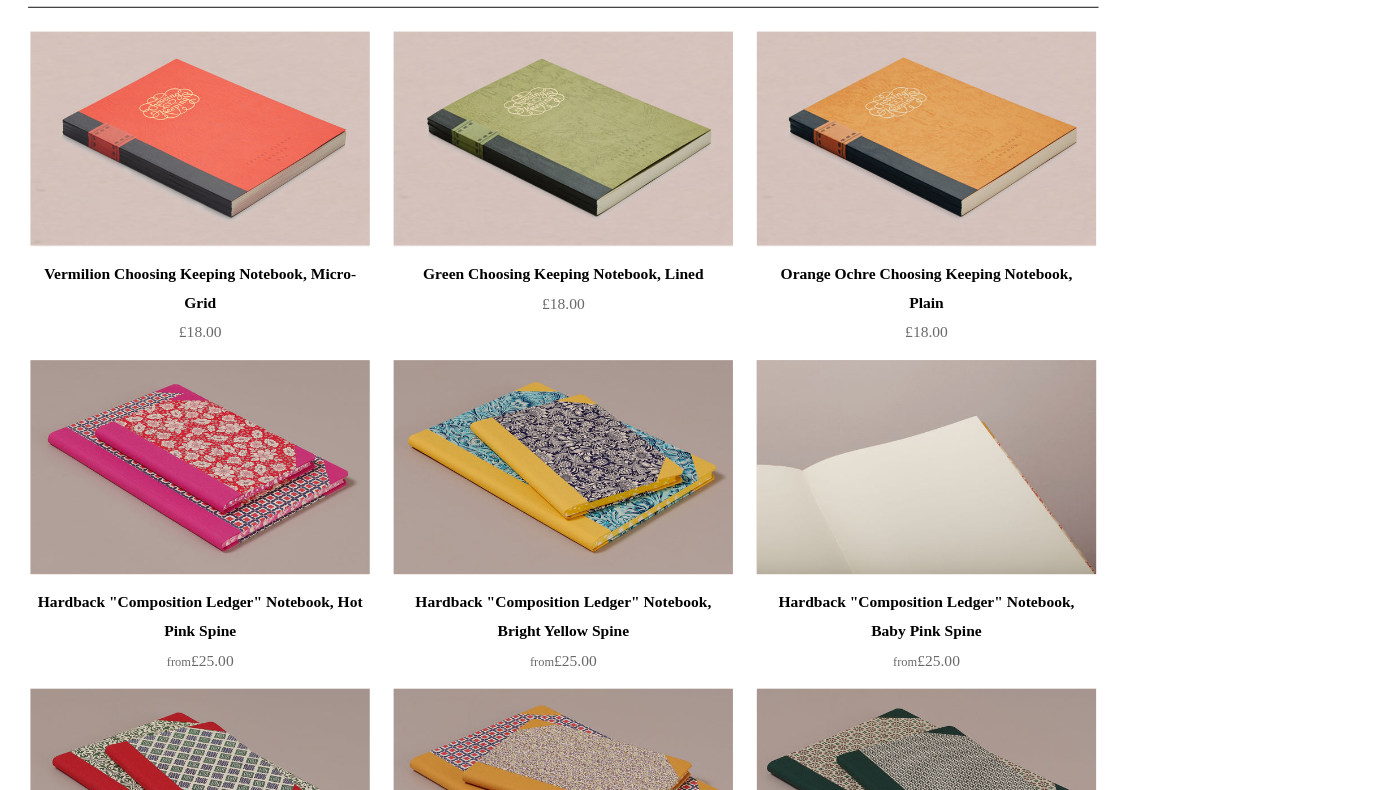 scroll, scrollTop: 161, scrollLeft: 0, axis: vertical 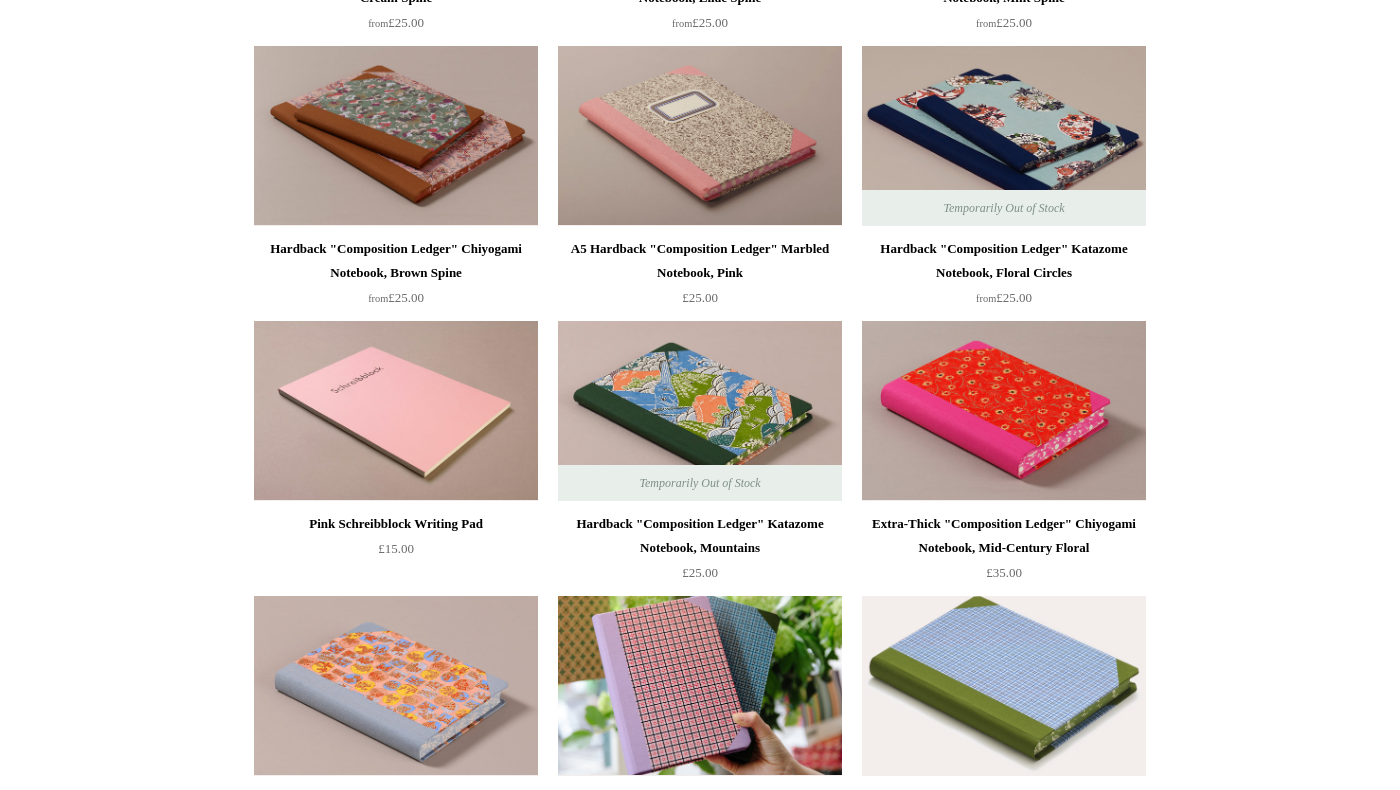 click on "Menu
Choosing Keeping
*
Shipping Information
Shopping Basket (0)
*
⤺
+ +" at bounding box center [700, 4615] 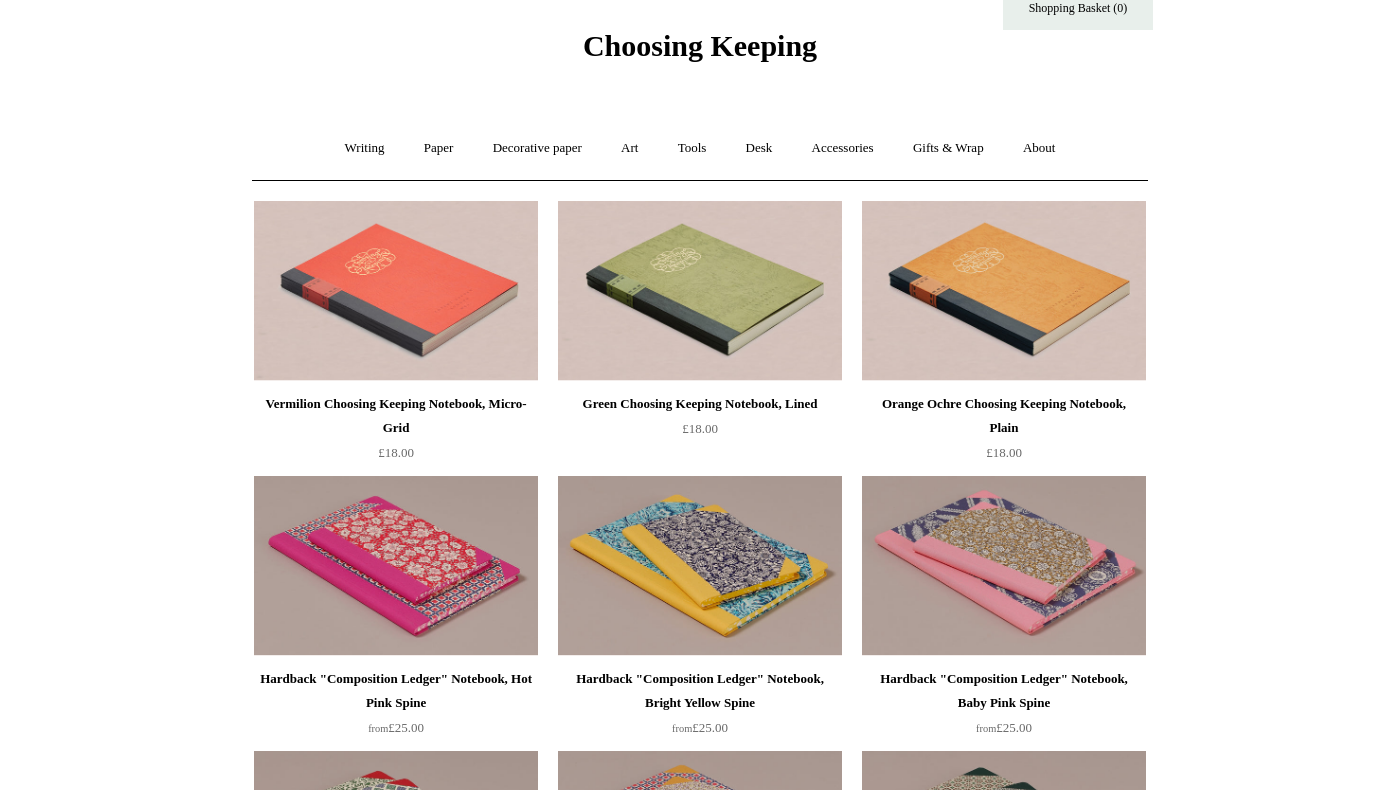 scroll, scrollTop: 0, scrollLeft: 0, axis: both 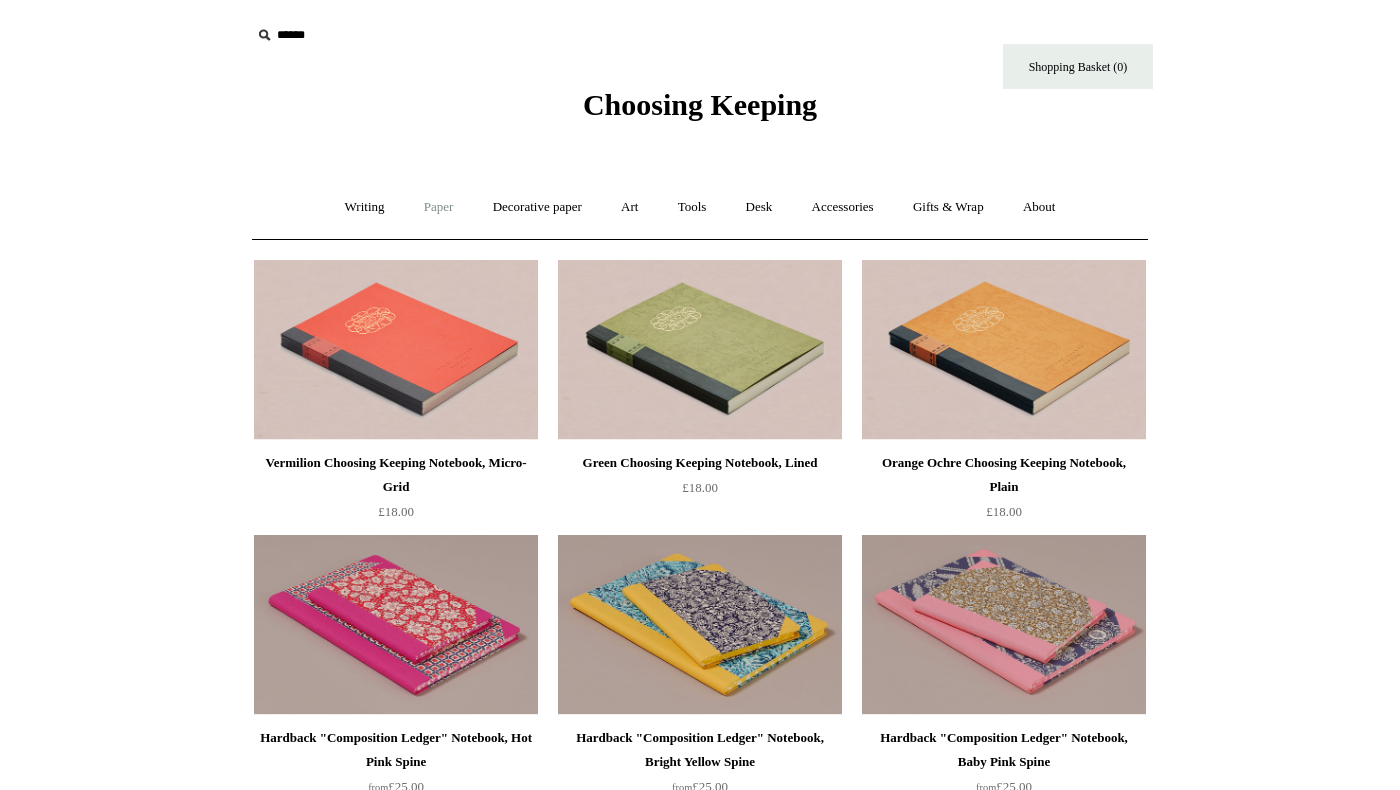 click on "Paper +" at bounding box center [439, 207] 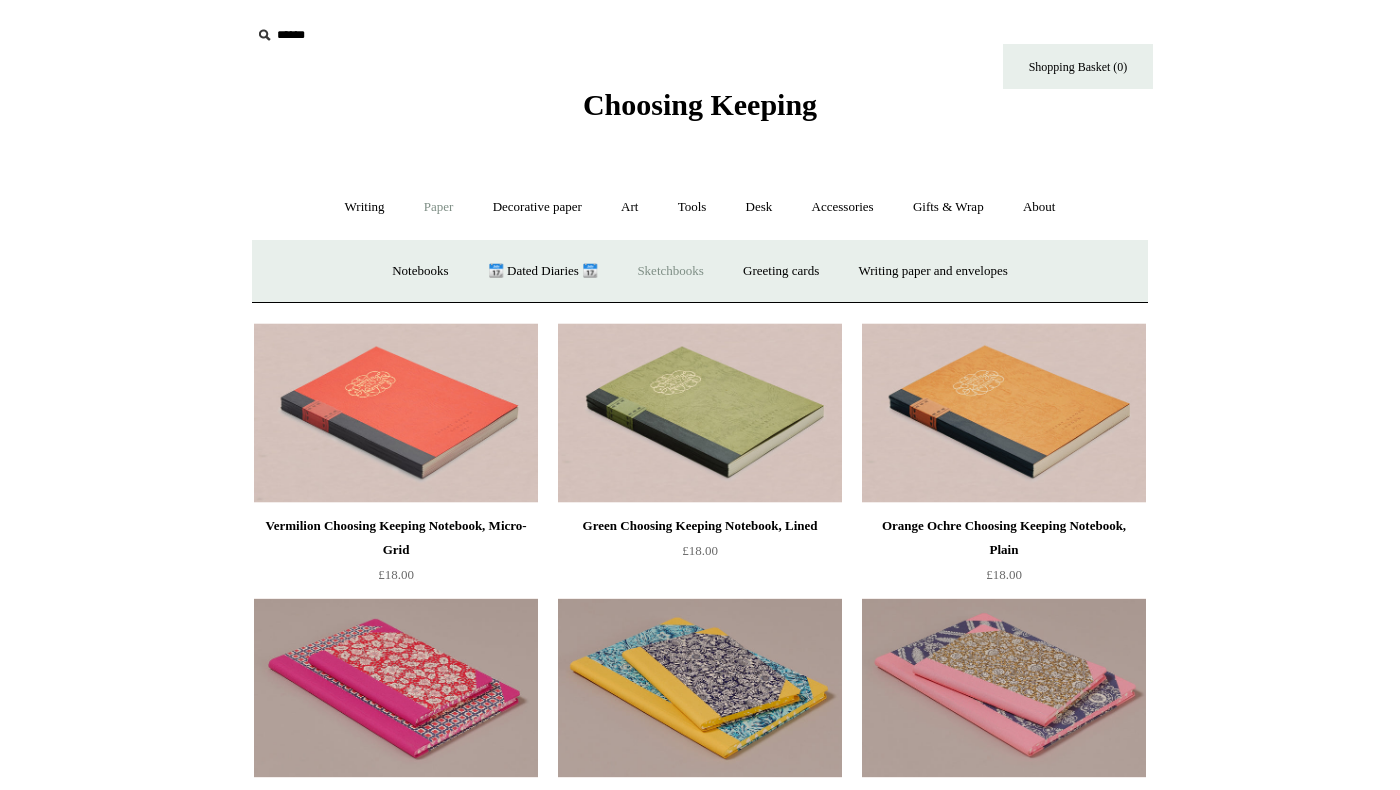 click on "Sketchbooks +" at bounding box center [670, 271] 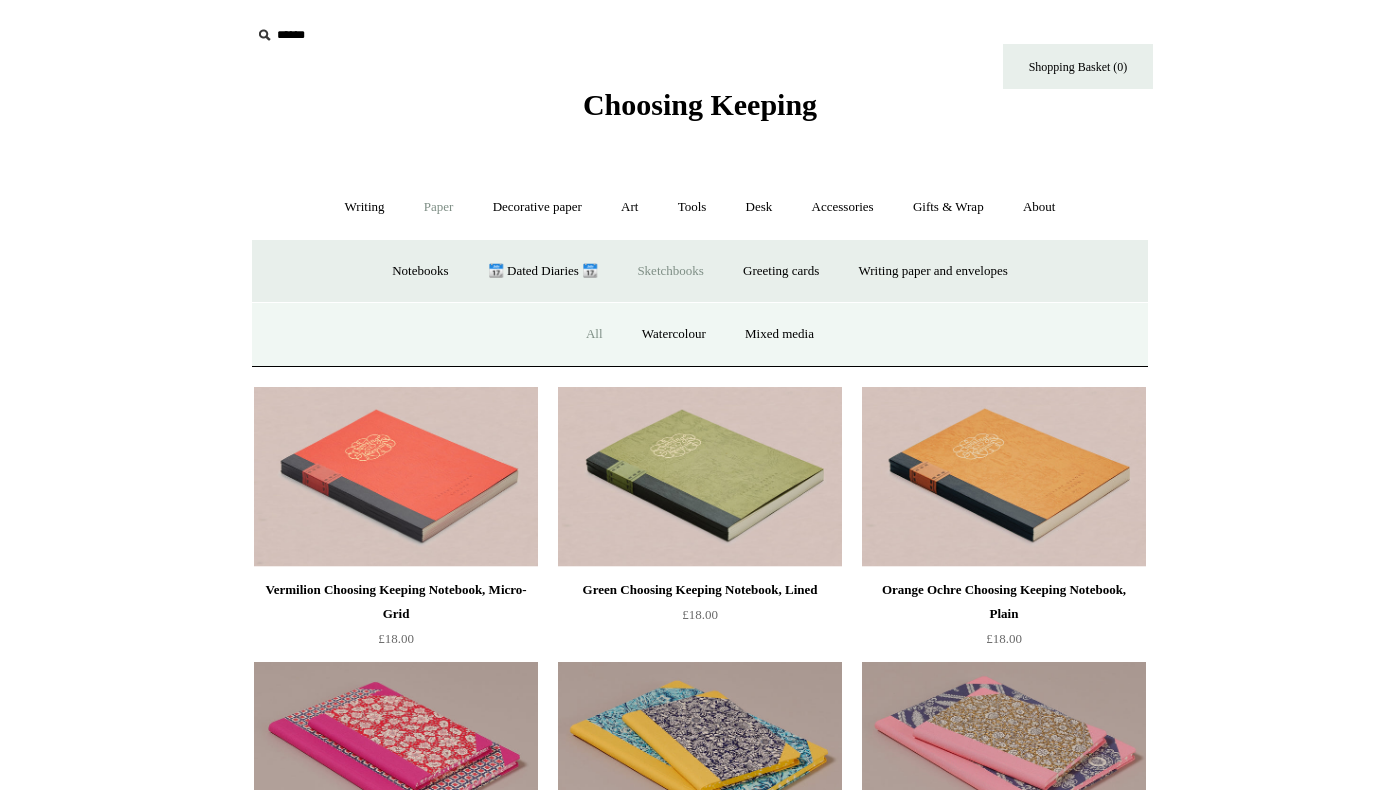 click on "All" at bounding box center [594, 334] 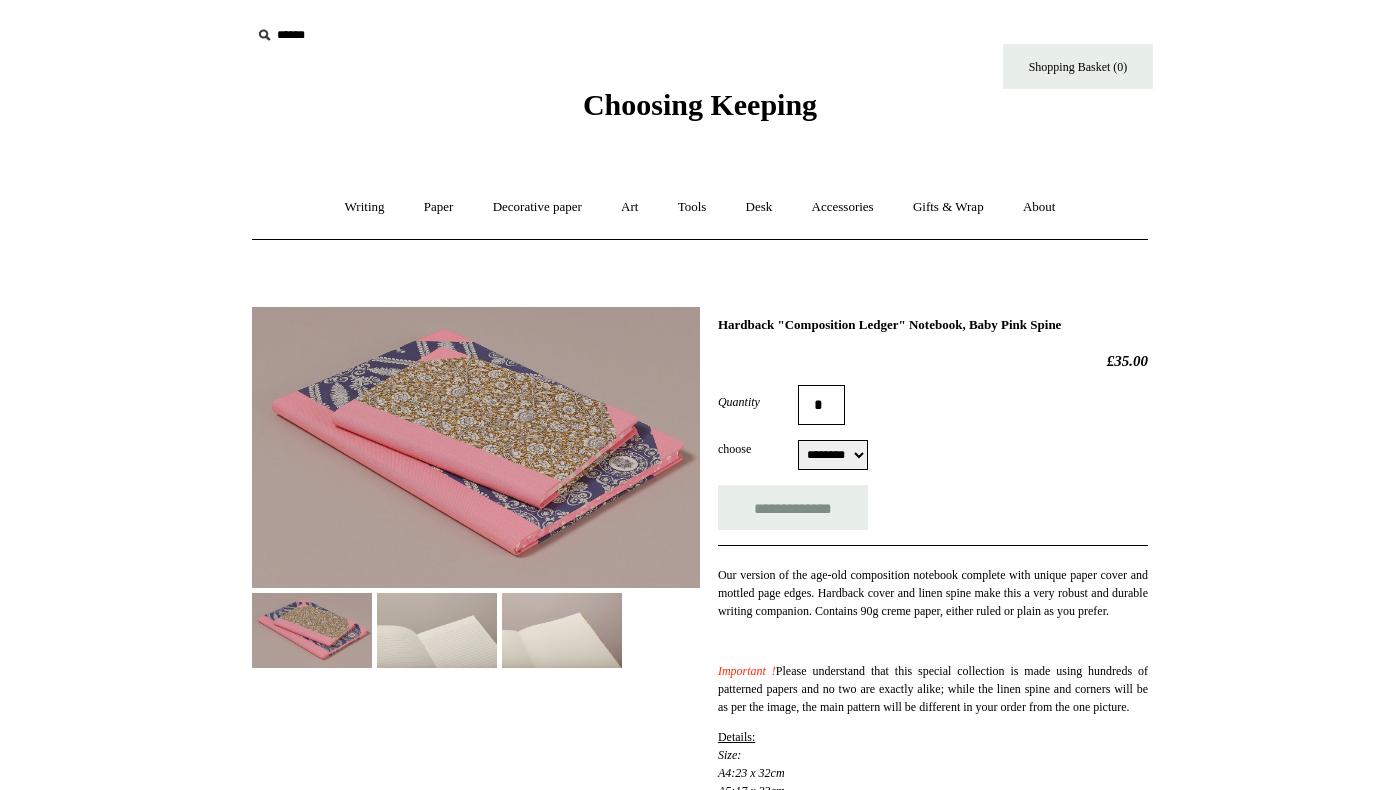 scroll, scrollTop: 0, scrollLeft: 0, axis: both 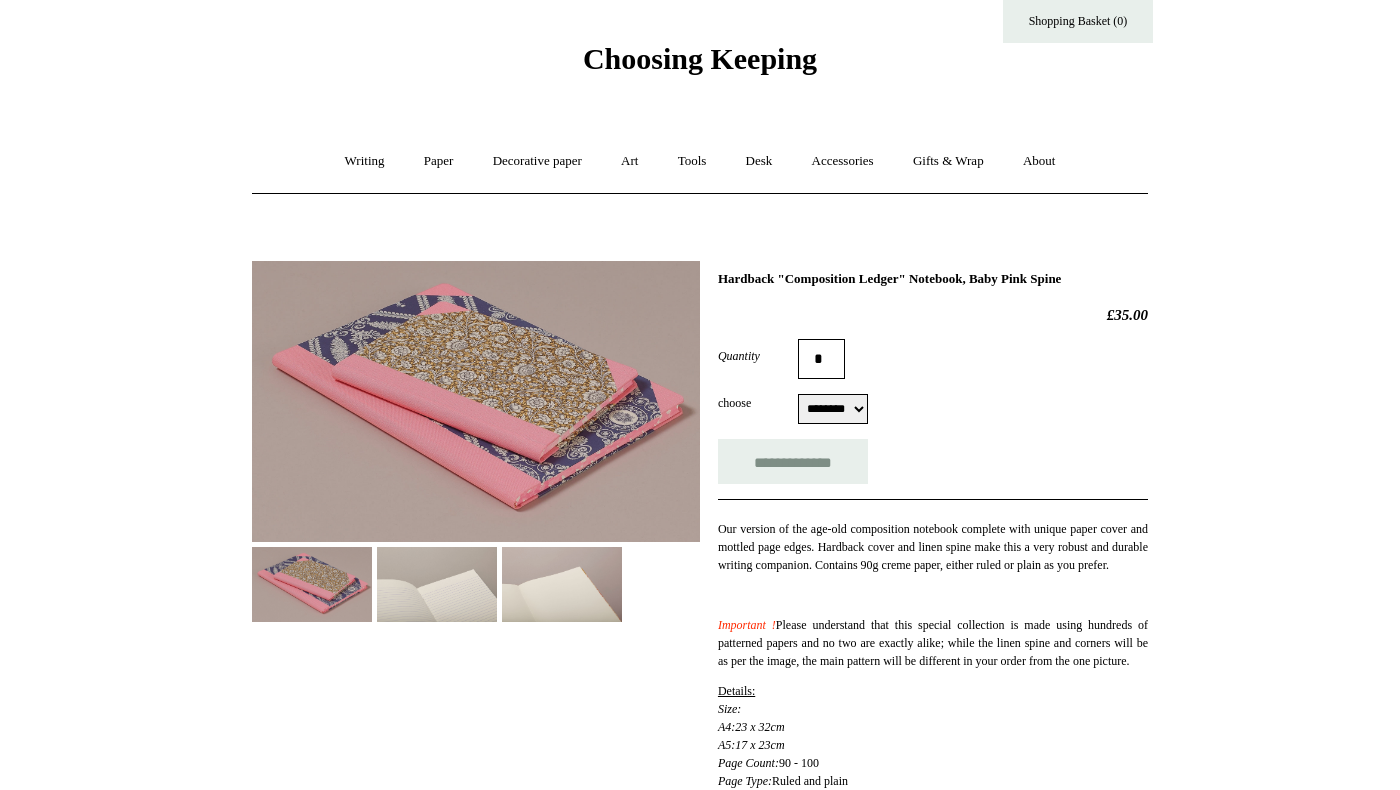 click at bounding box center (437, 584) 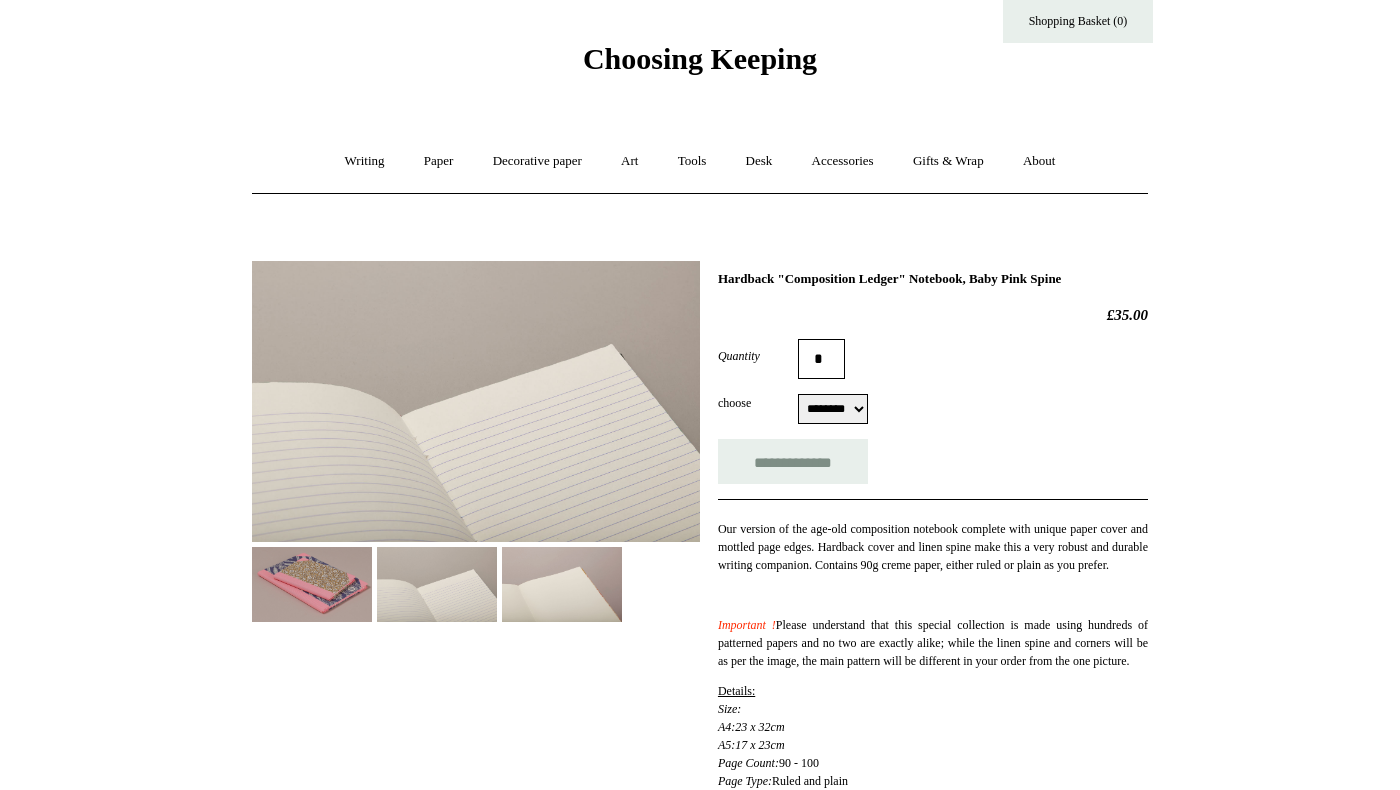click at bounding box center (562, 584) 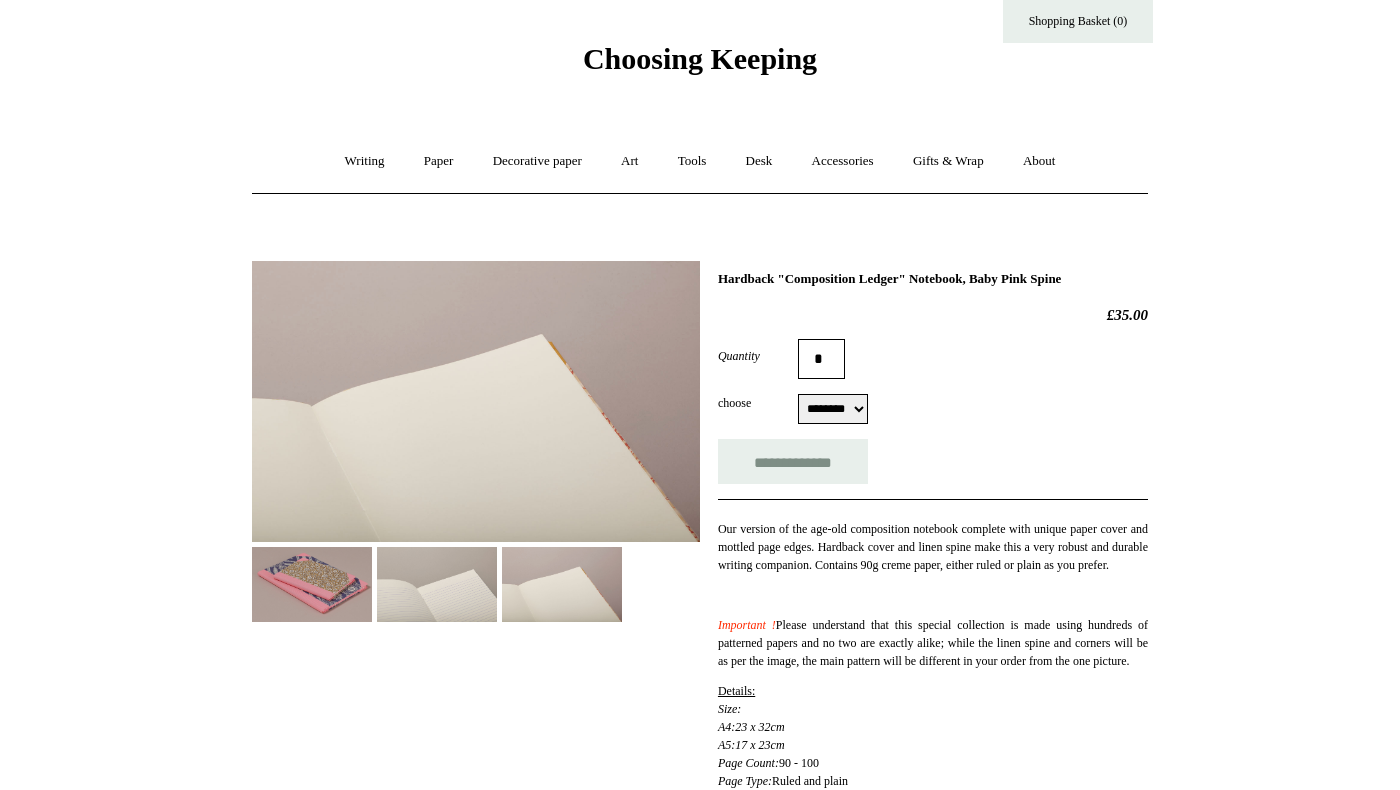 select on "********" 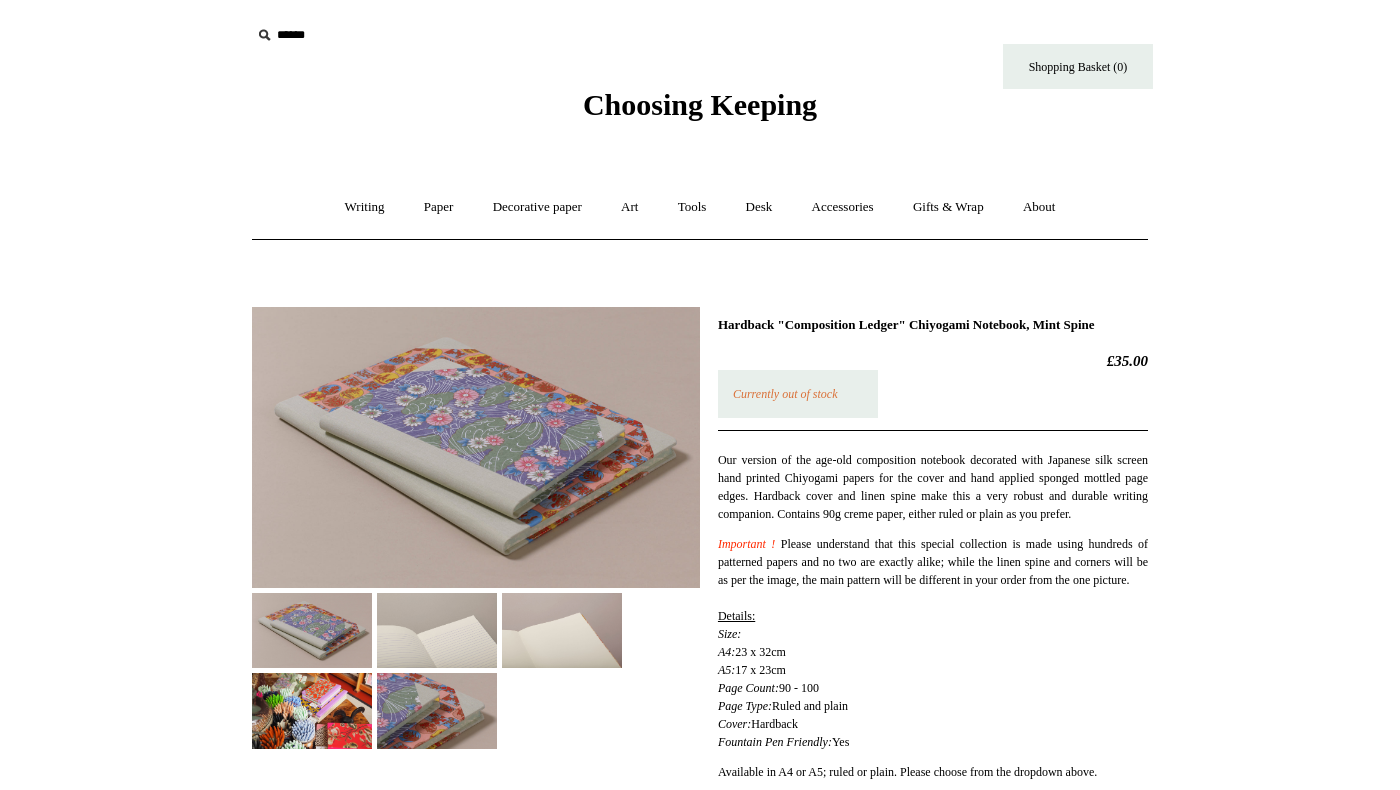 scroll, scrollTop: 0, scrollLeft: 0, axis: both 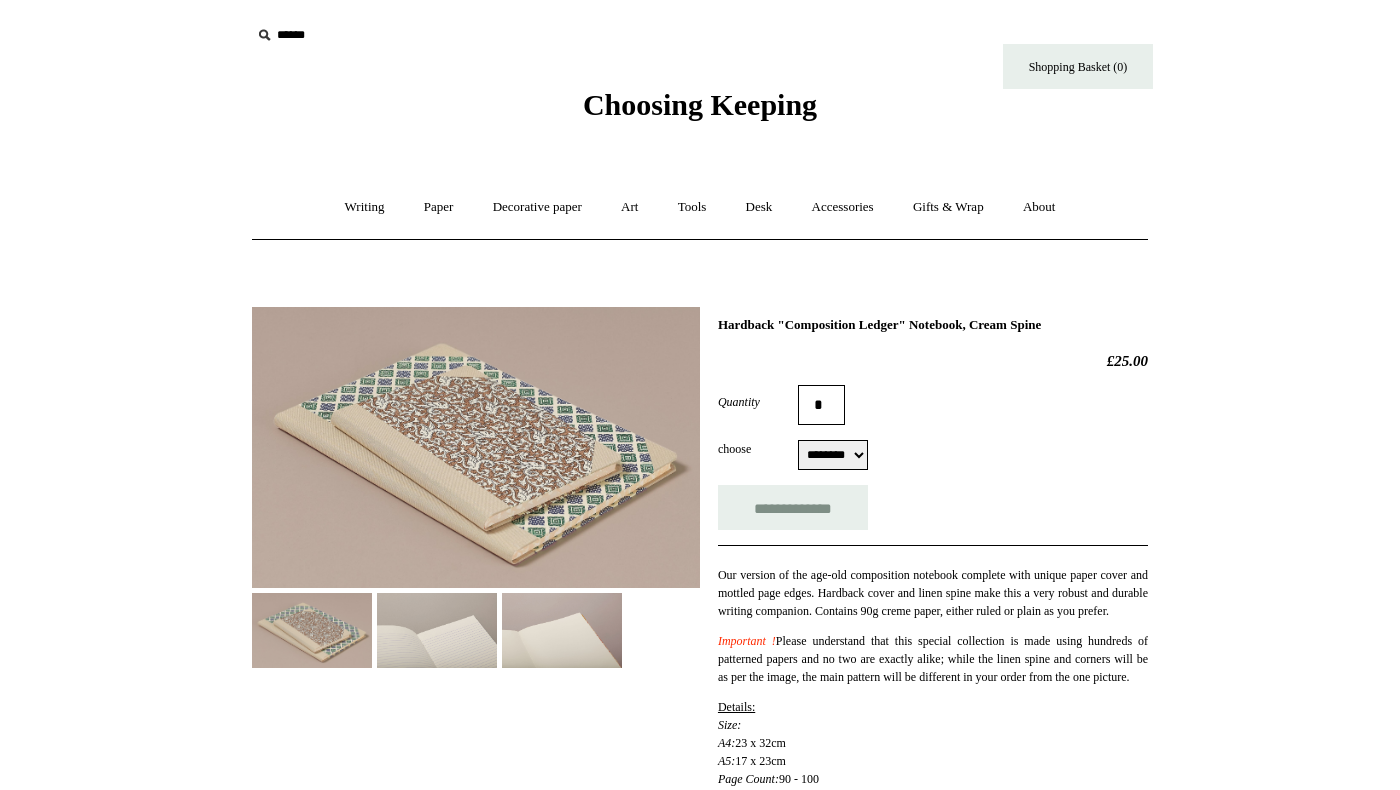 select on "********" 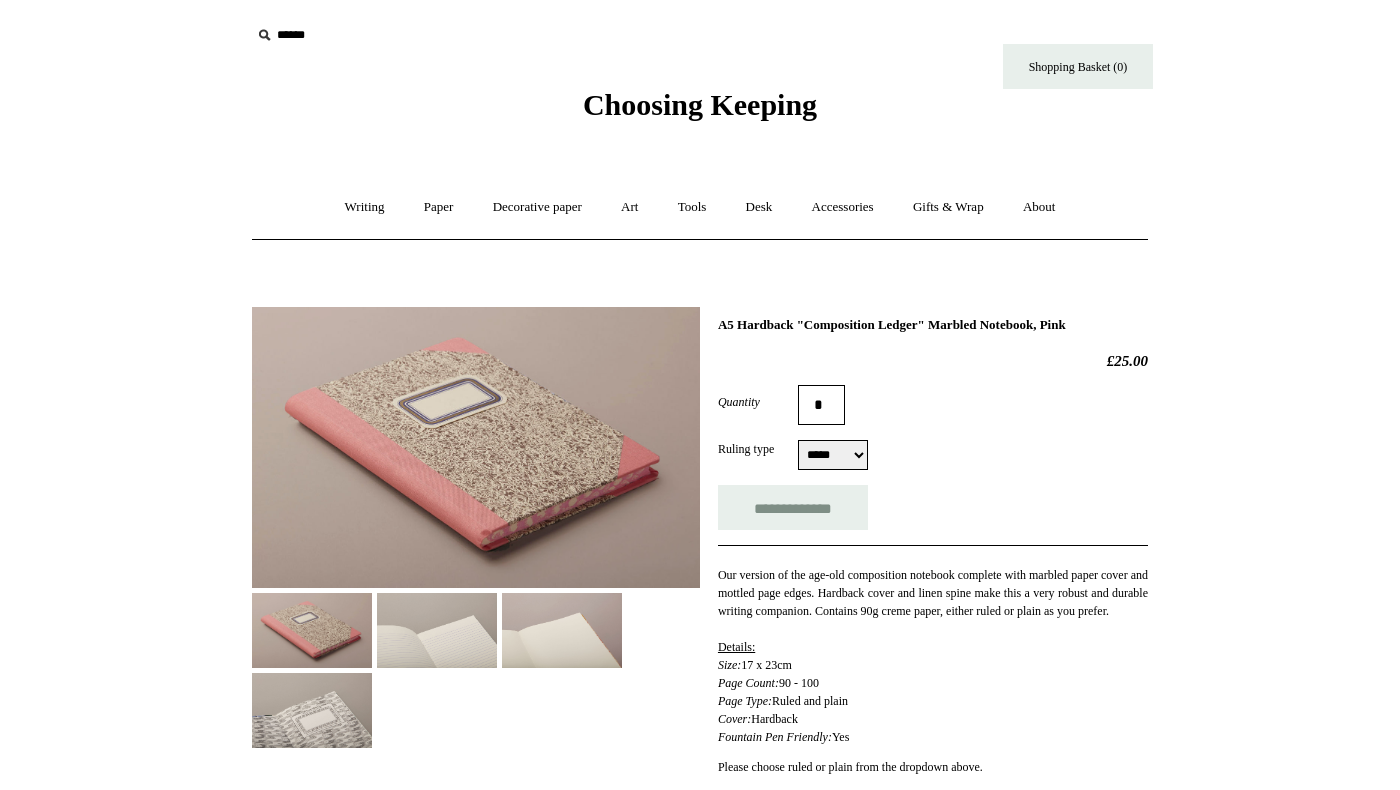 select on "*****" 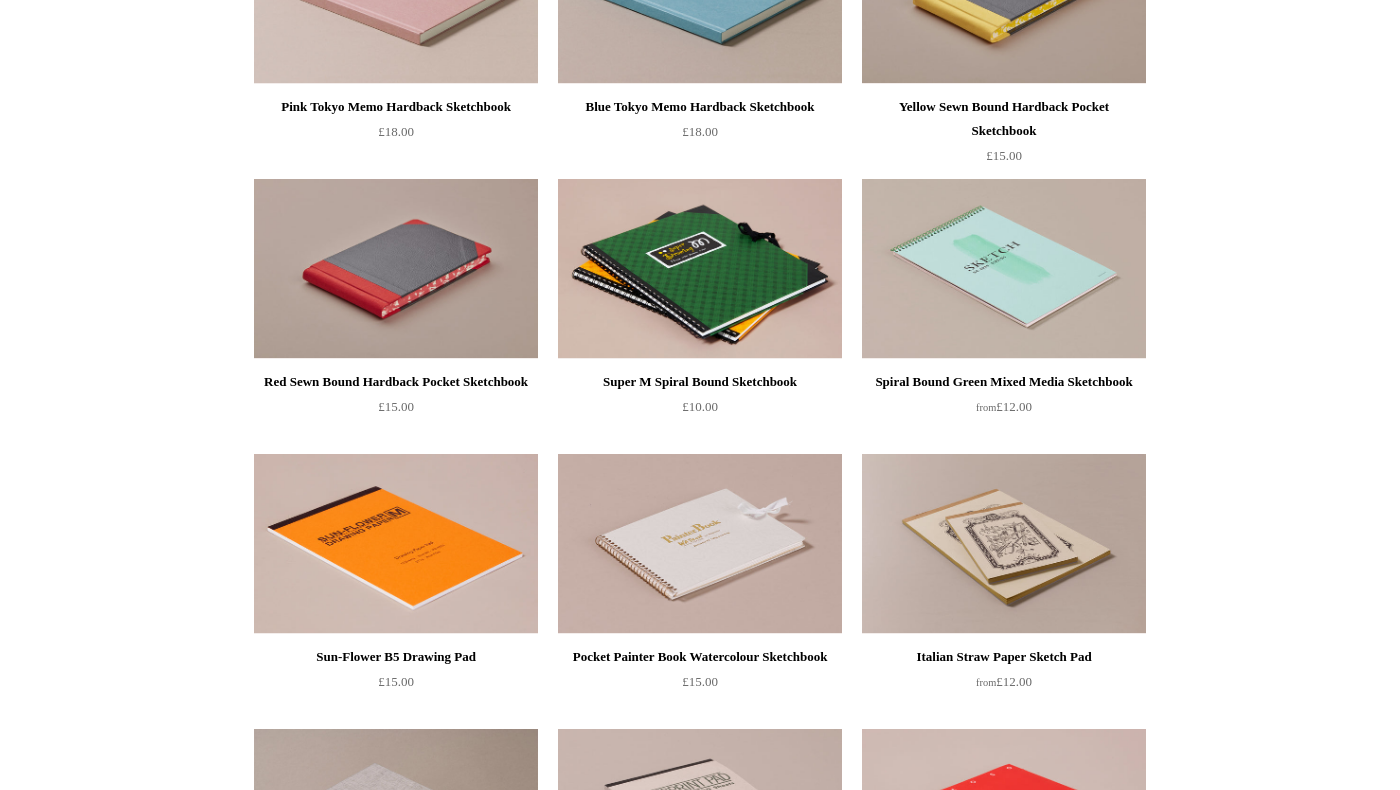 scroll, scrollTop: 0, scrollLeft: 0, axis: both 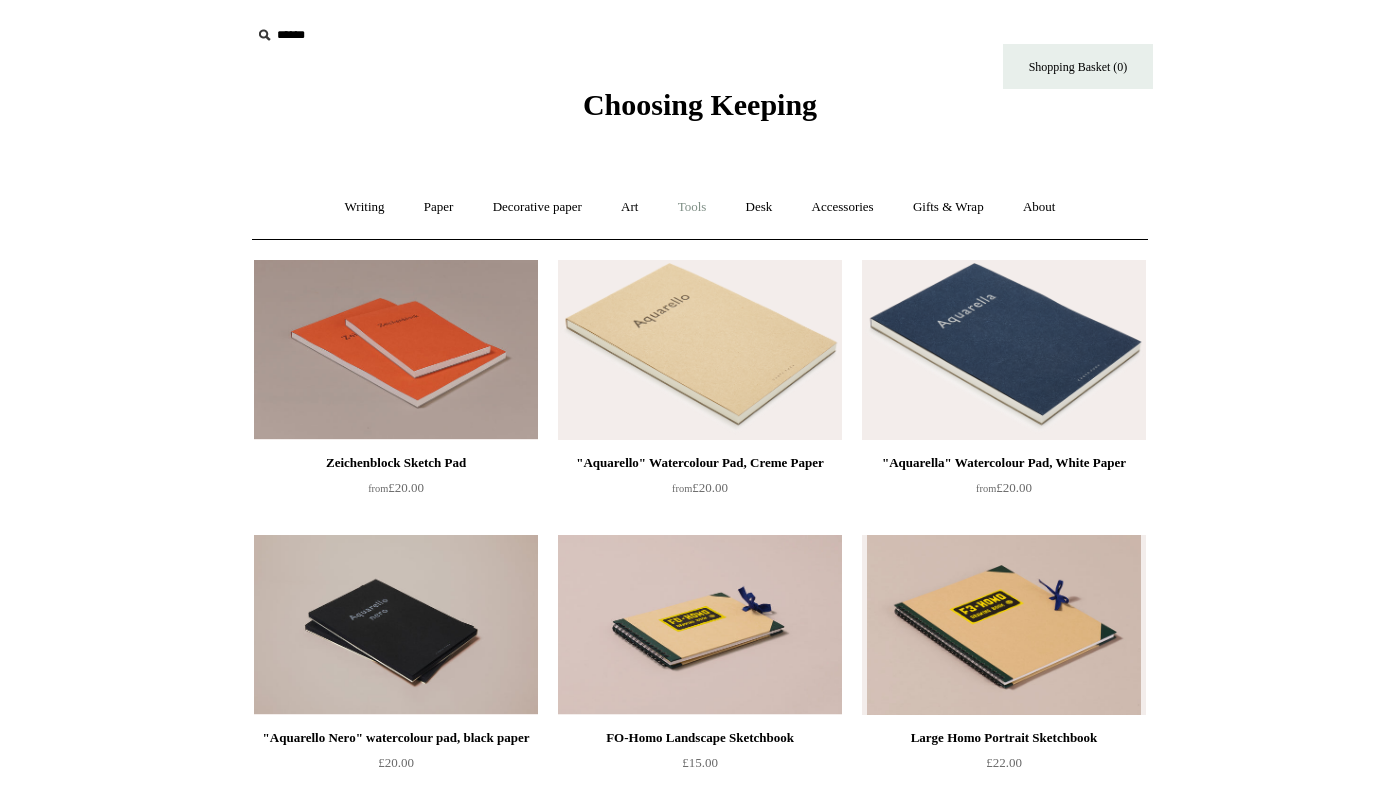 click on "Tools +" at bounding box center [692, 207] 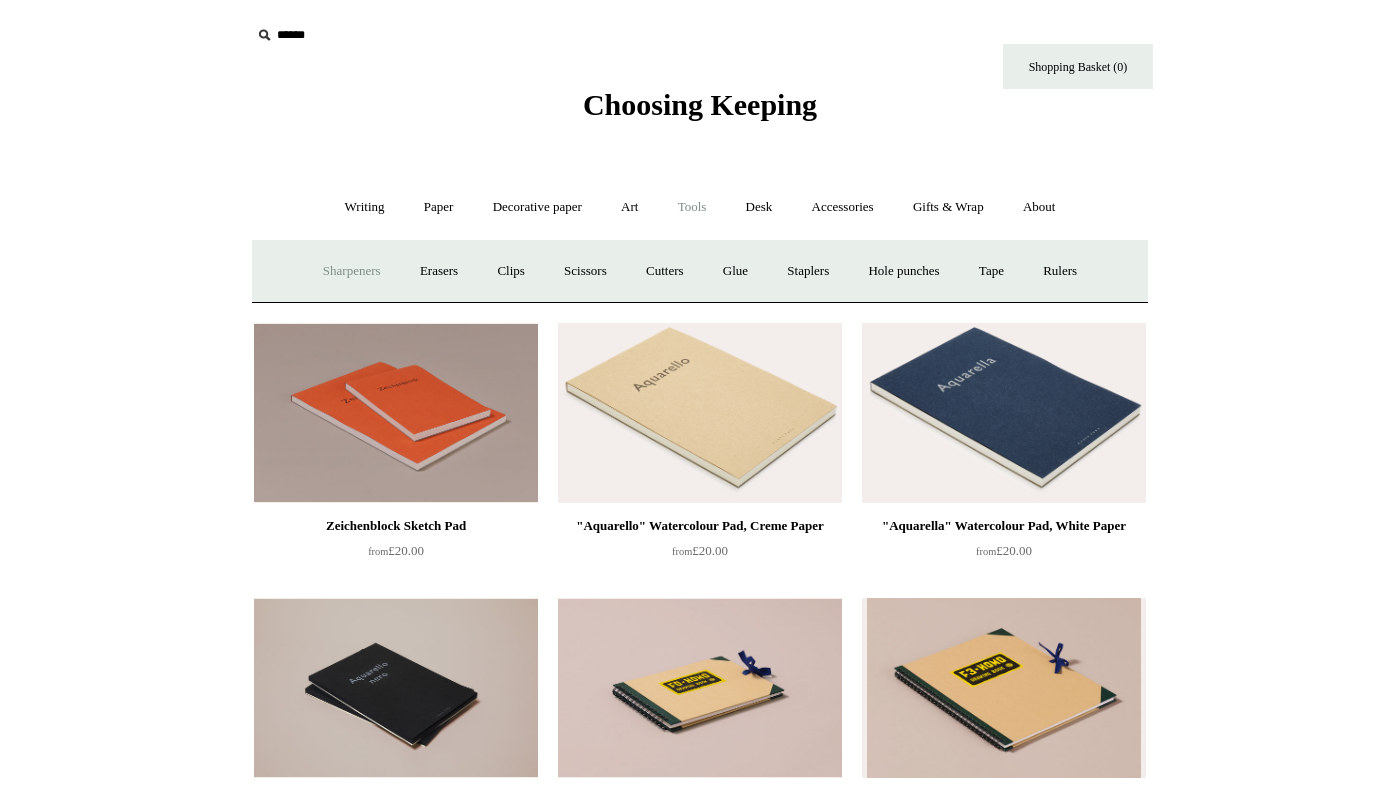 click on "Sharpeners" at bounding box center [352, 271] 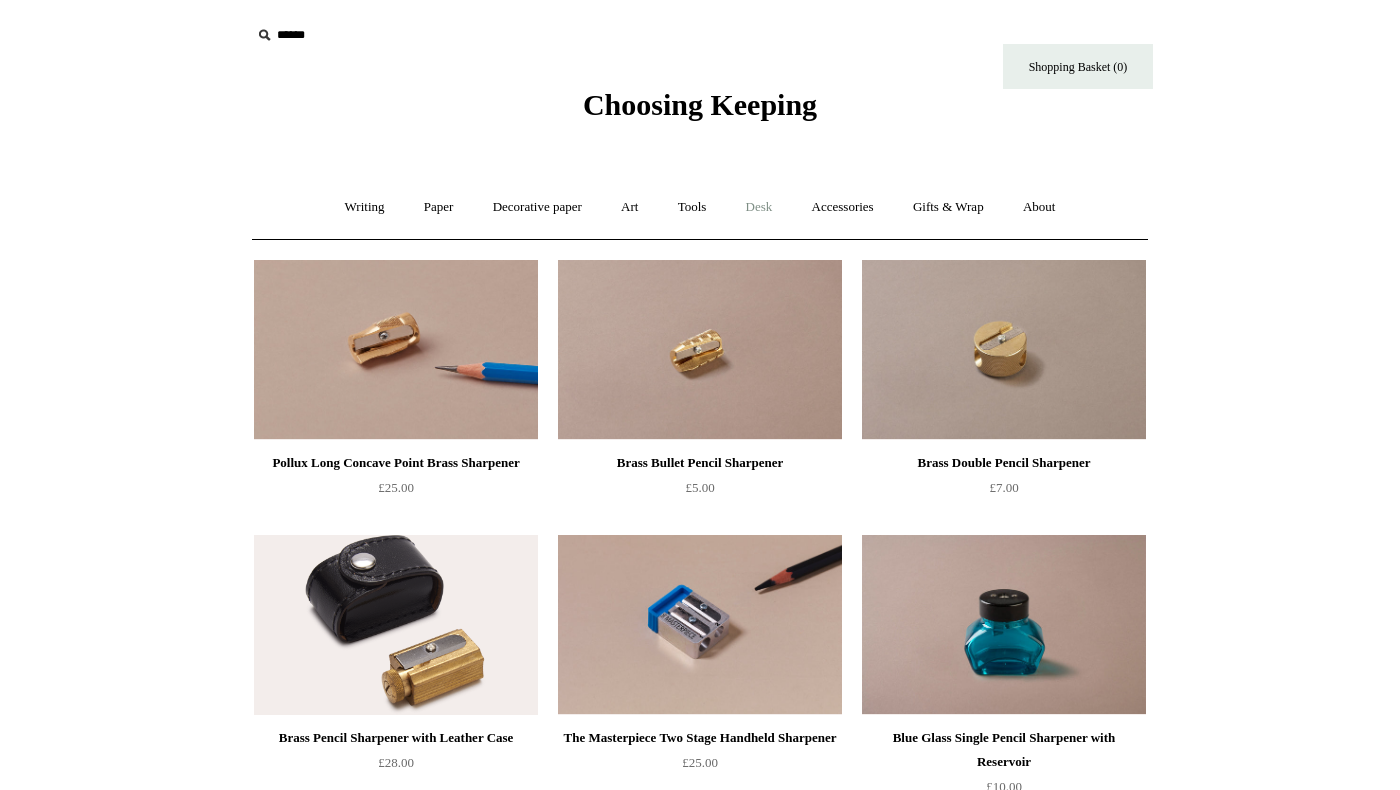 scroll, scrollTop: 0, scrollLeft: 0, axis: both 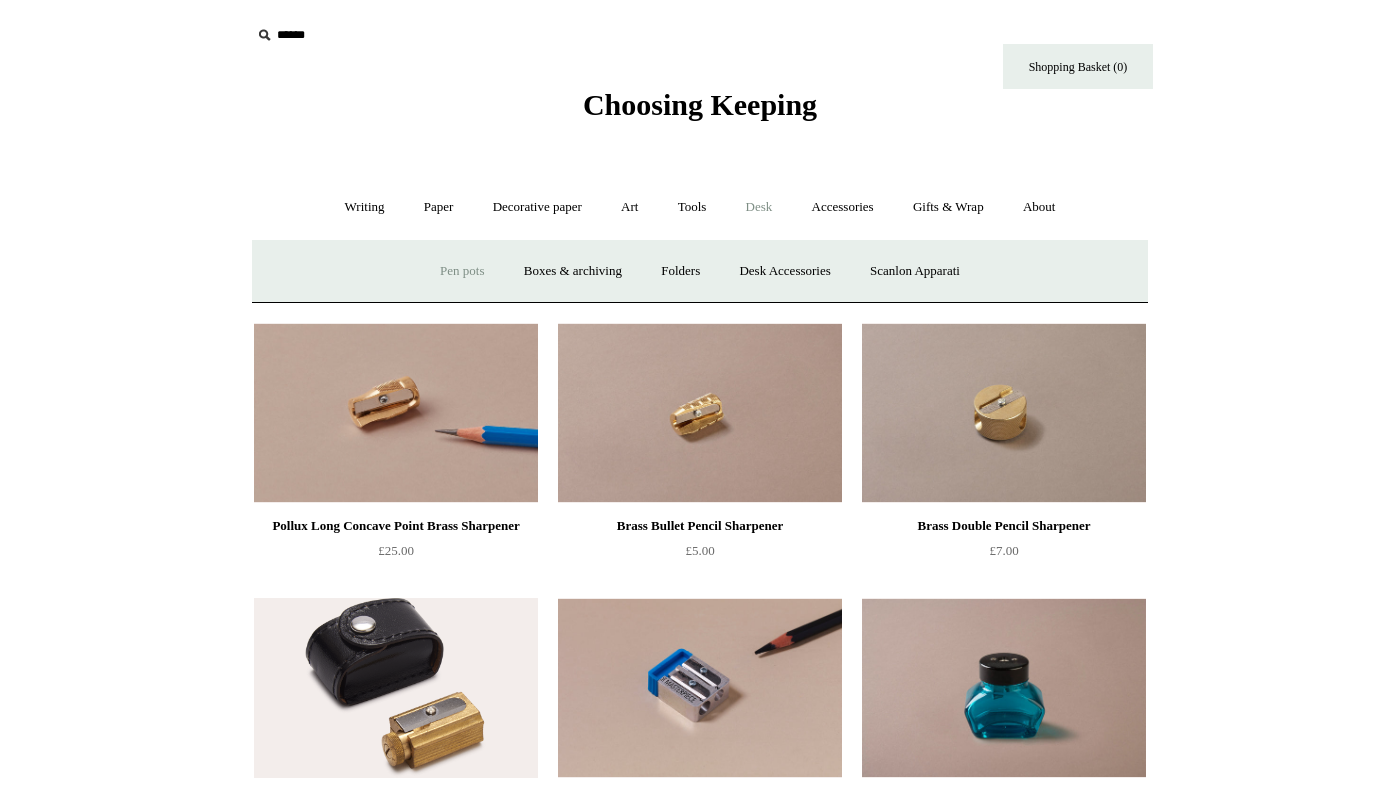click on "Pen pots" at bounding box center [462, 271] 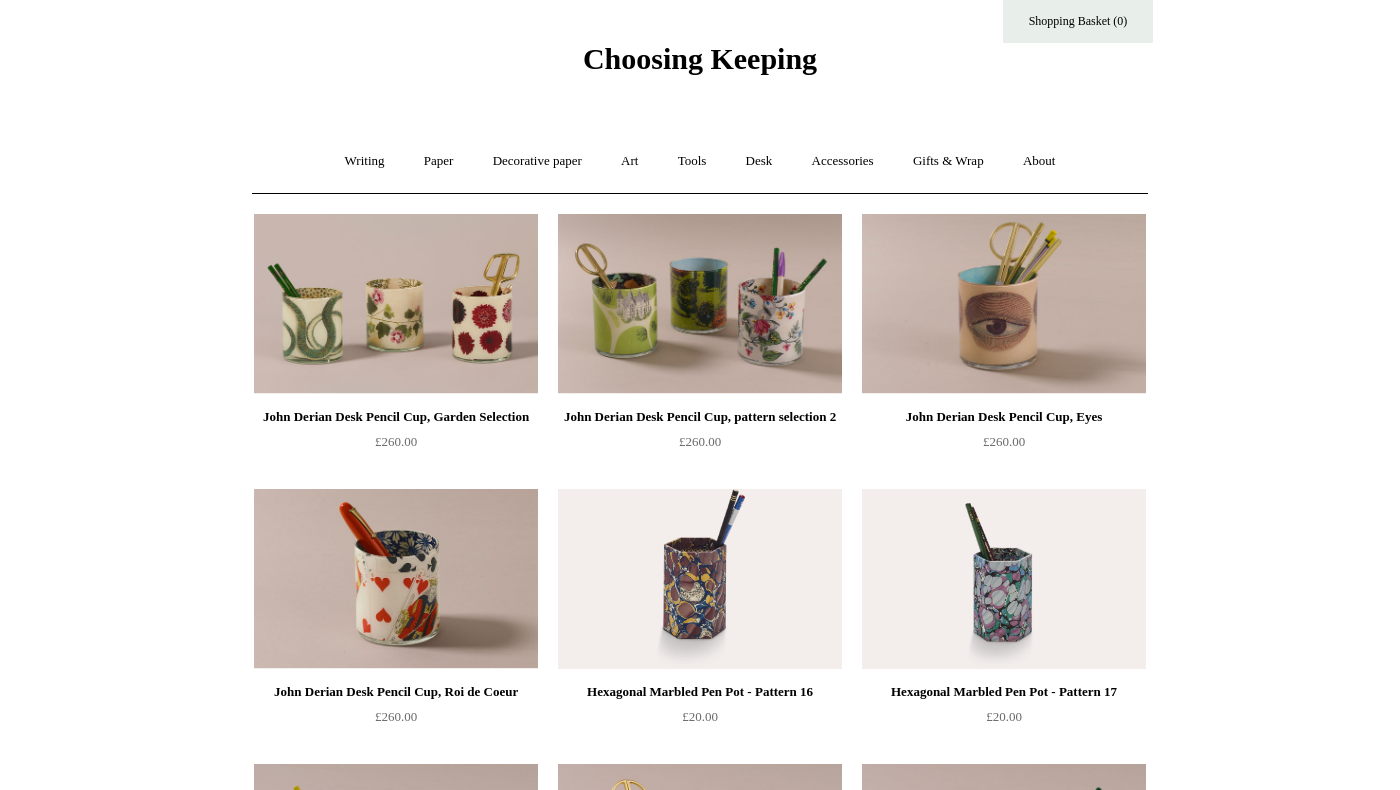 scroll, scrollTop: 0, scrollLeft: 0, axis: both 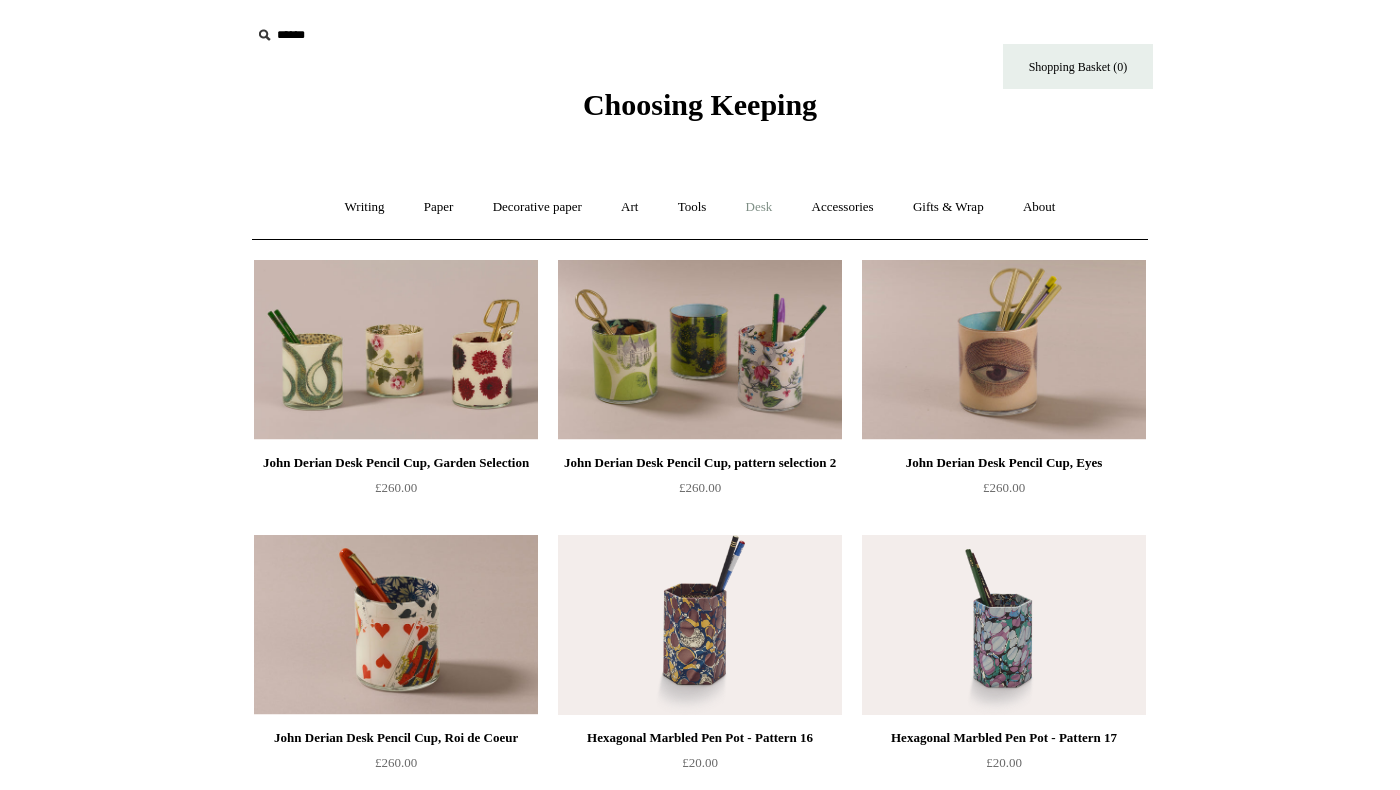 click on "Desk +" at bounding box center [759, 207] 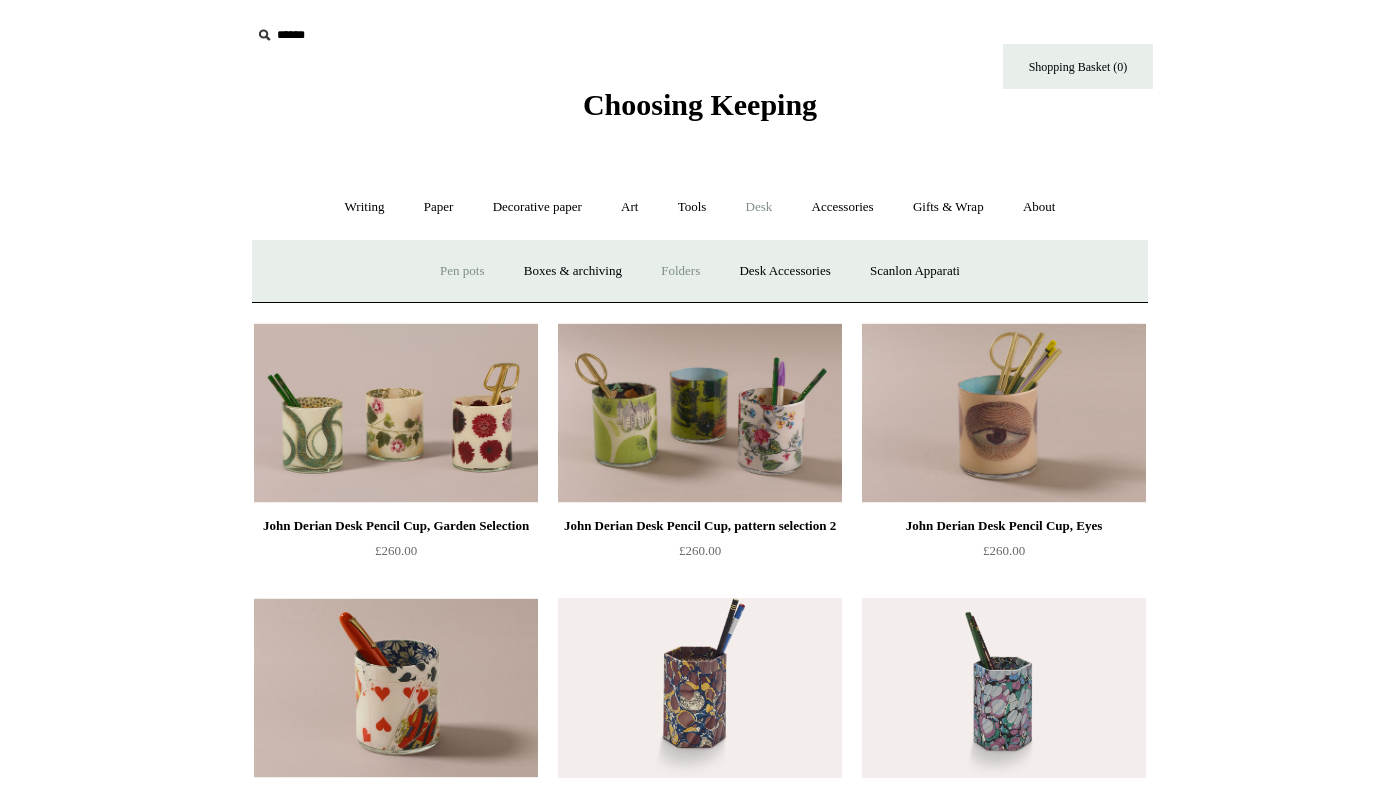 click on "Folders" at bounding box center [680, 271] 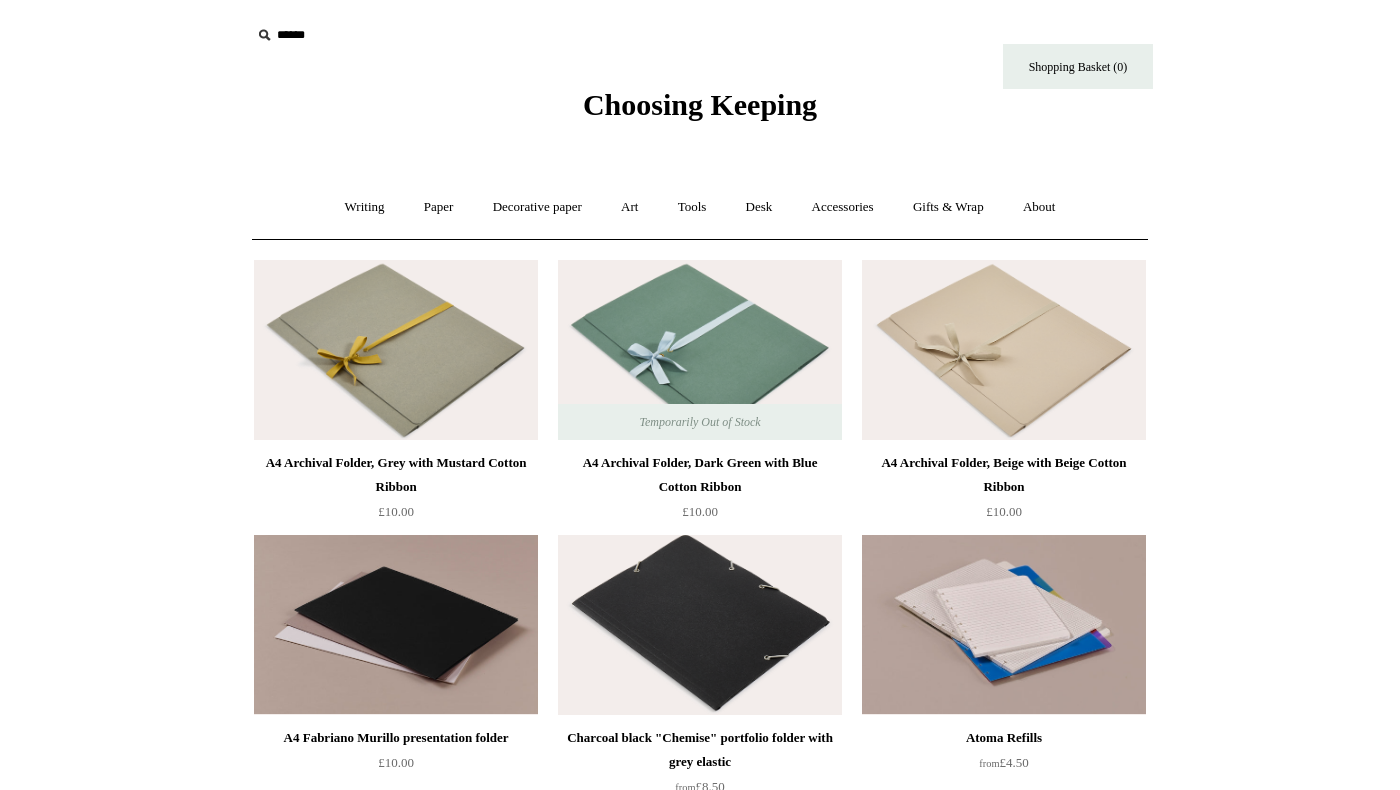 scroll, scrollTop: 0, scrollLeft: 0, axis: both 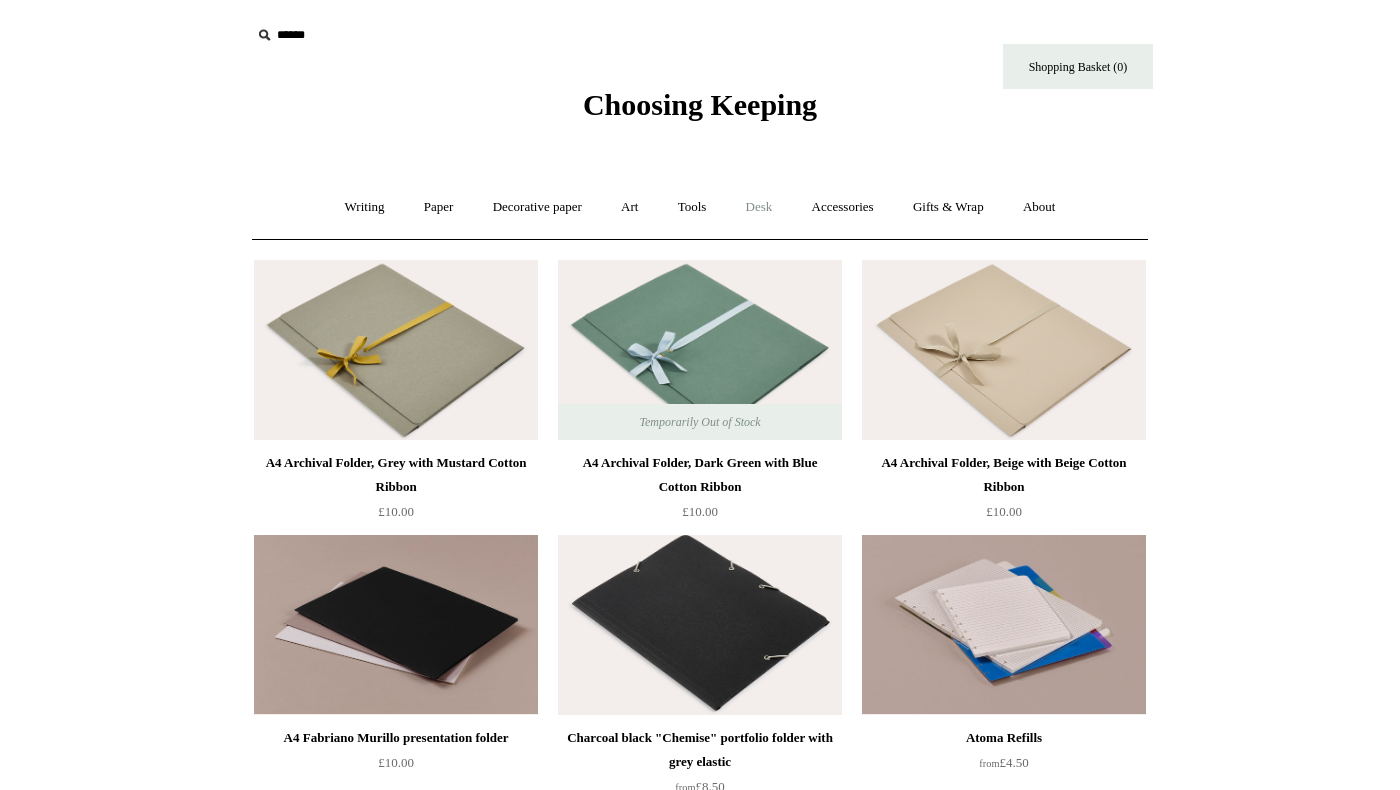 click on "Desk +" at bounding box center (759, 207) 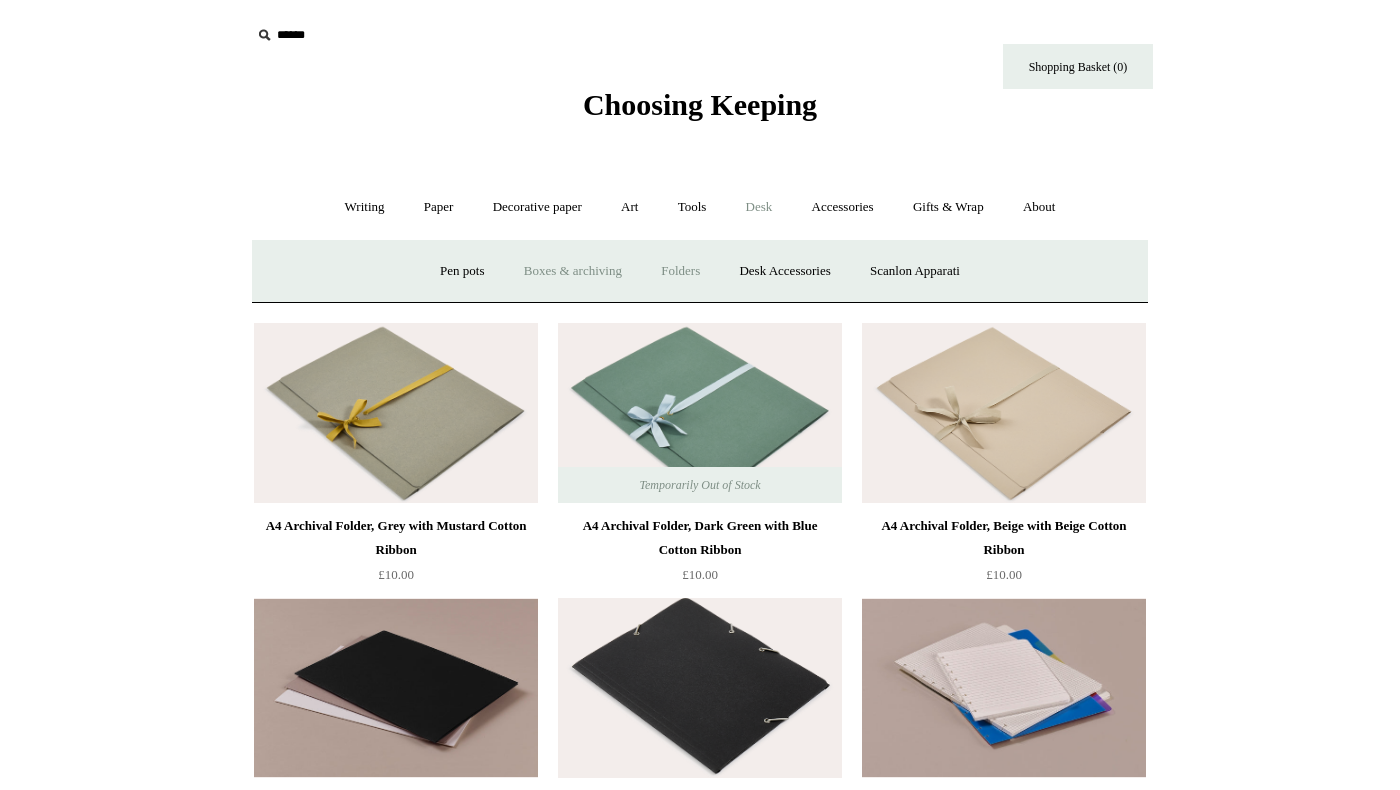 click on "Boxes & archiving" at bounding box center [573, 271] 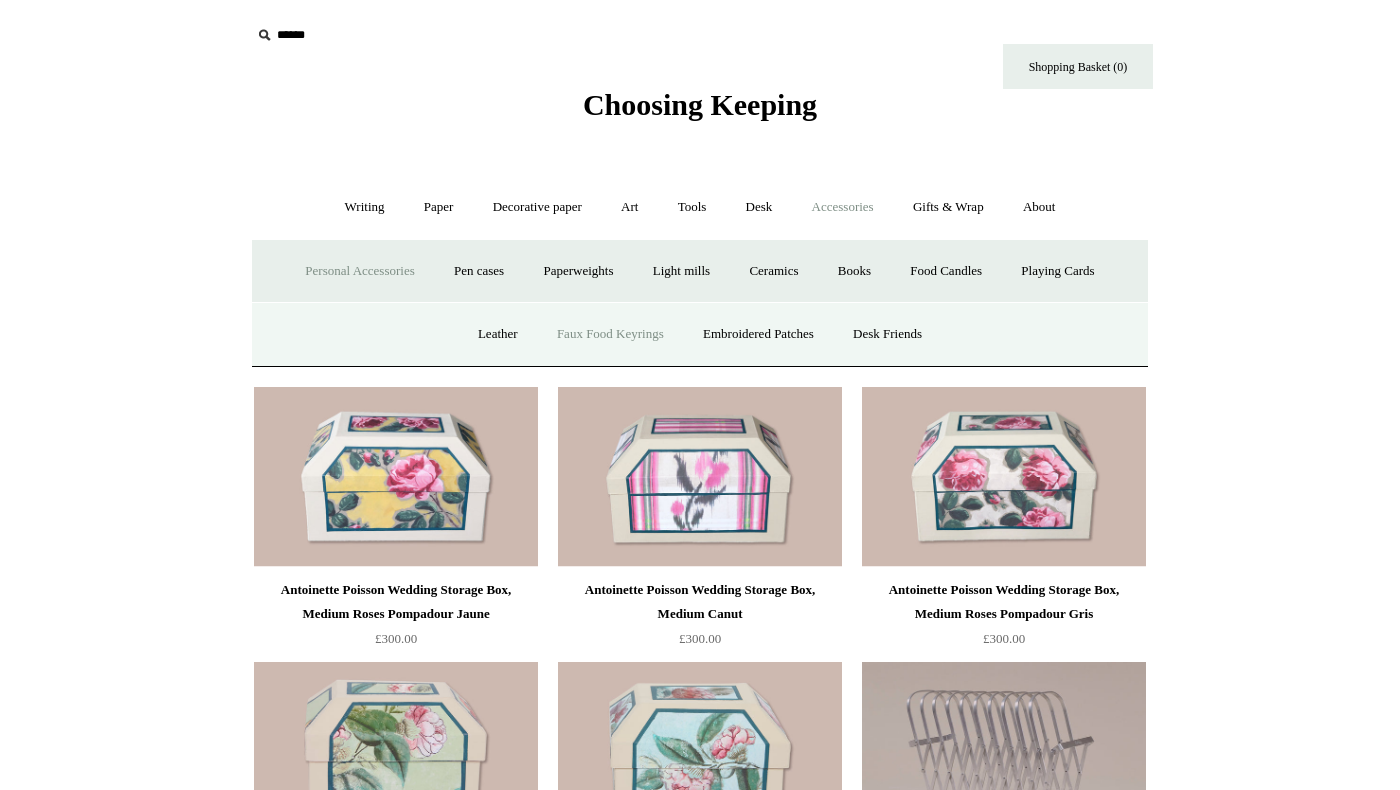scroll, scrollTop: 0, scrollLeft: 0, axis: both 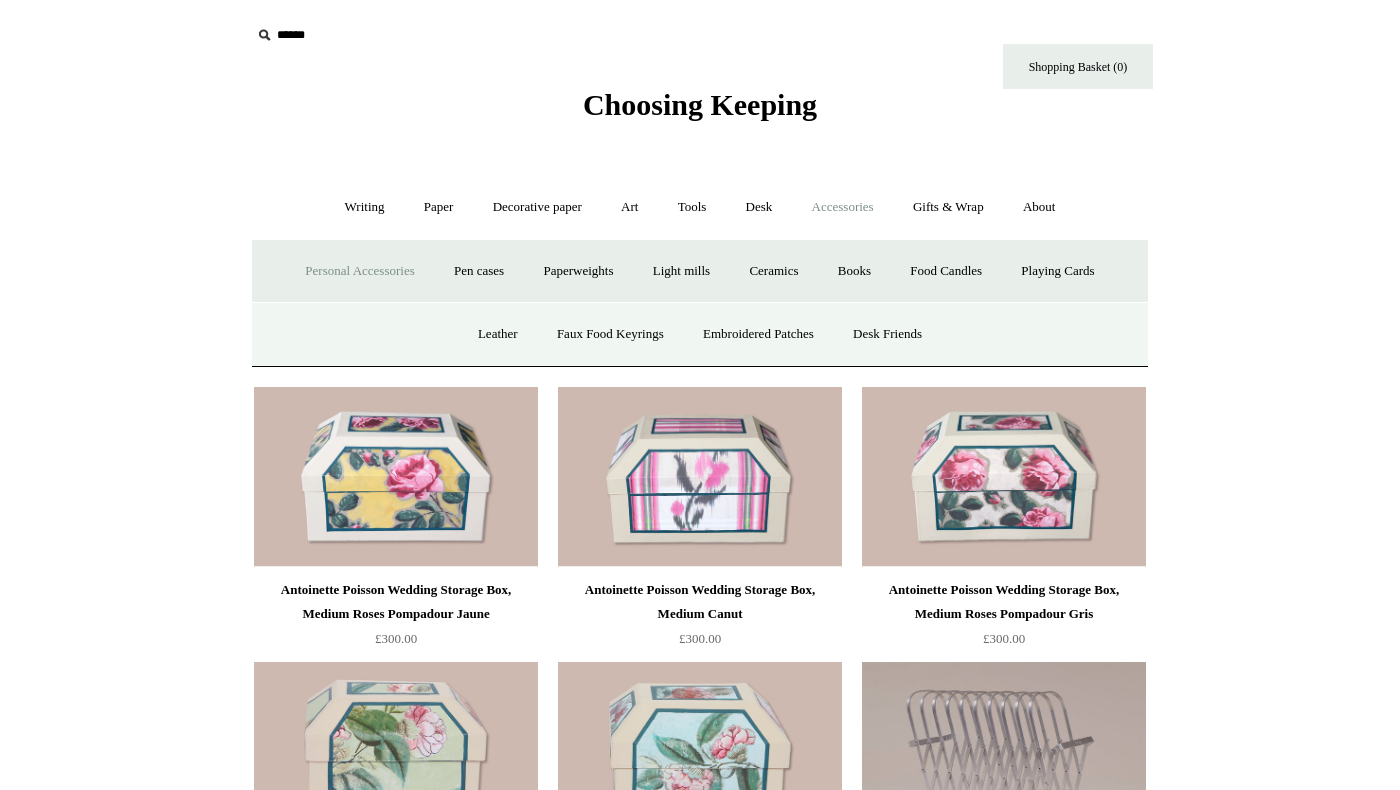 click on "Personal Accessories -" at bounding box center (359, 271) 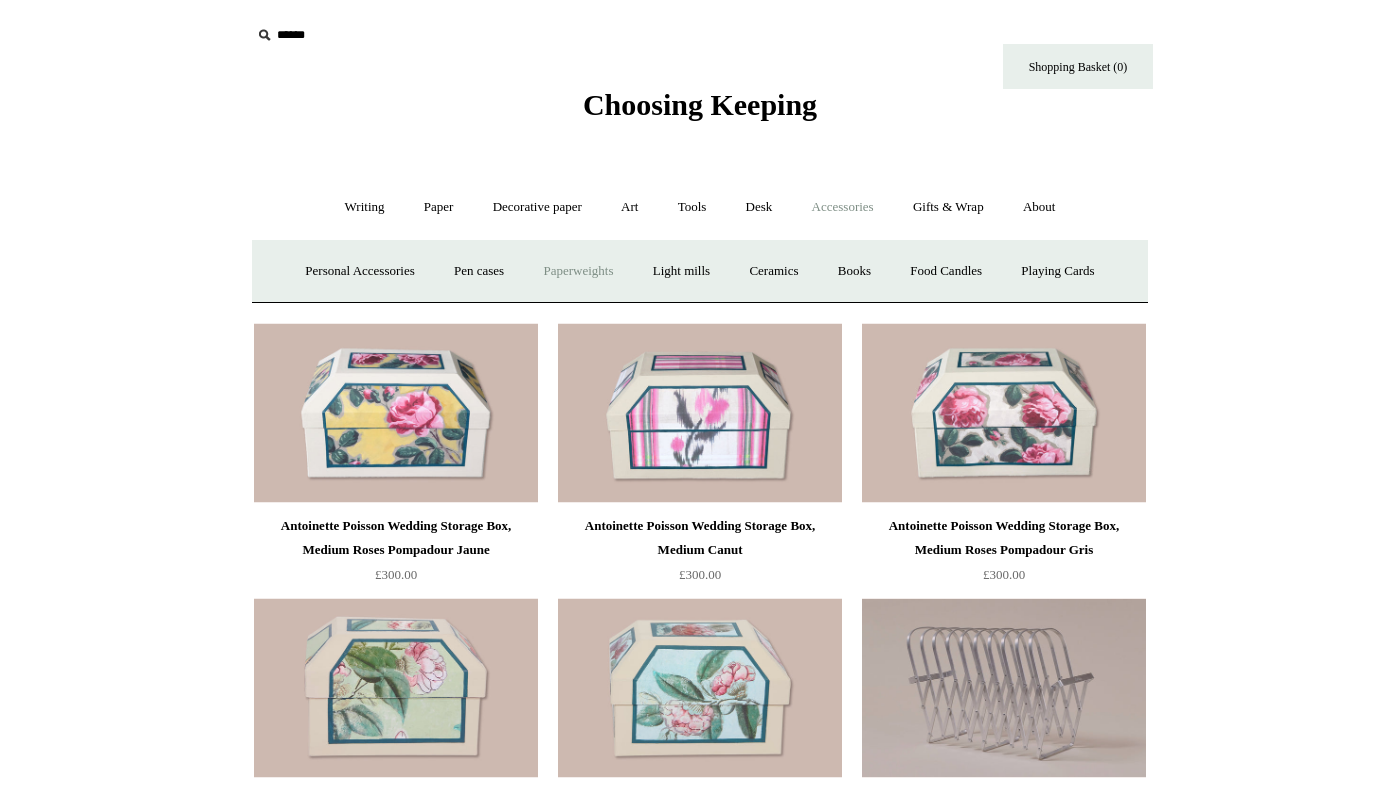 click on "Paperweights +" at bounding box center [578, 271] 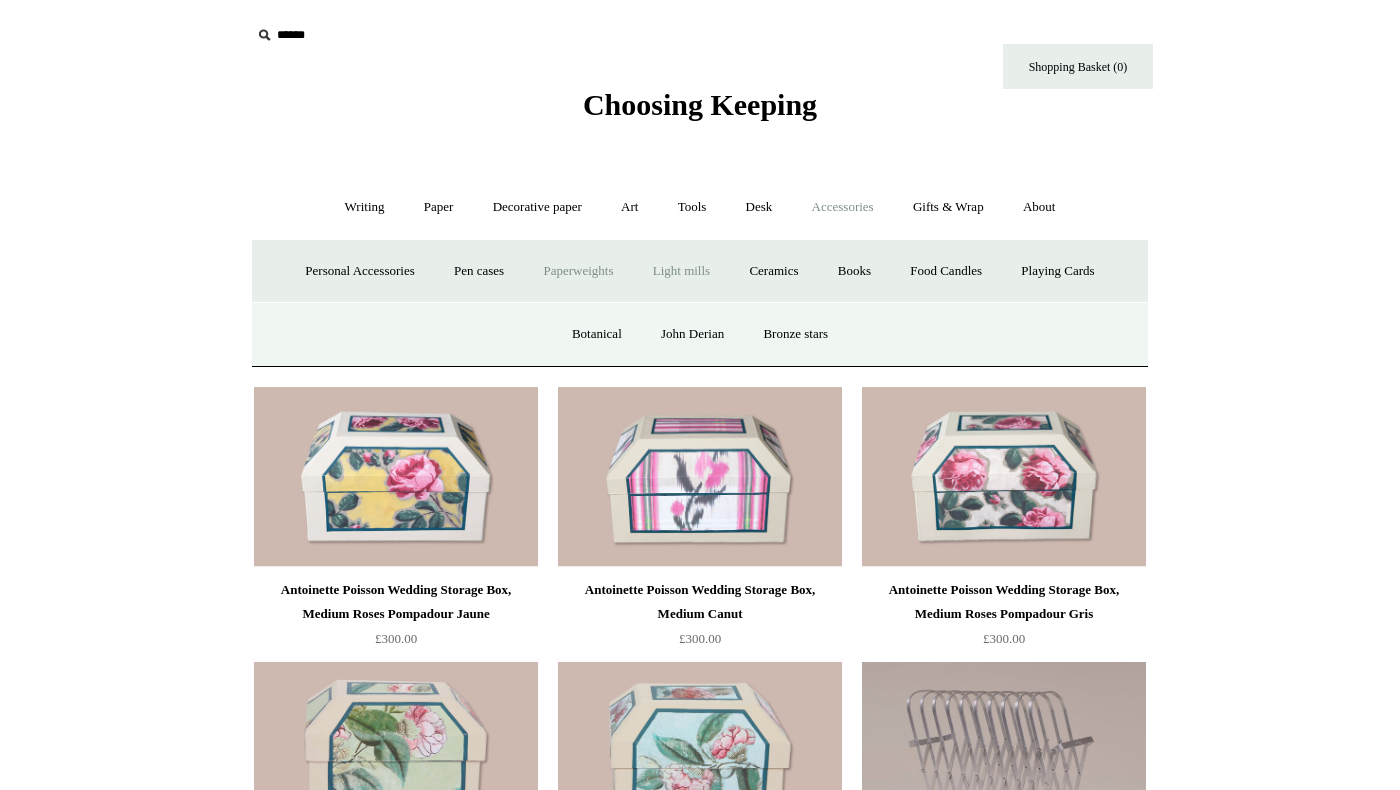 click on "Light mills" at bounding box center [681, 271] 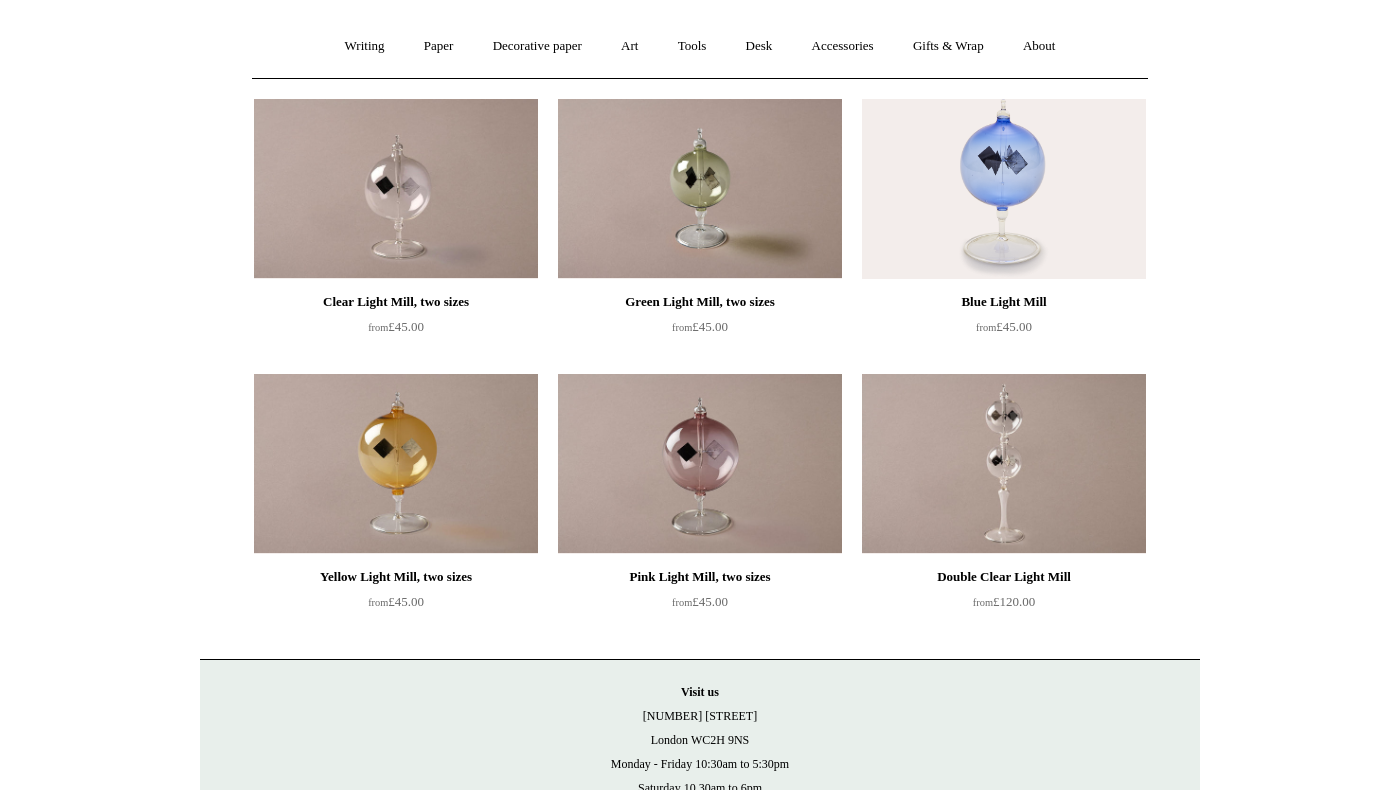 scroll, scrollTop: 0, scrollLeft: 0, axis: both 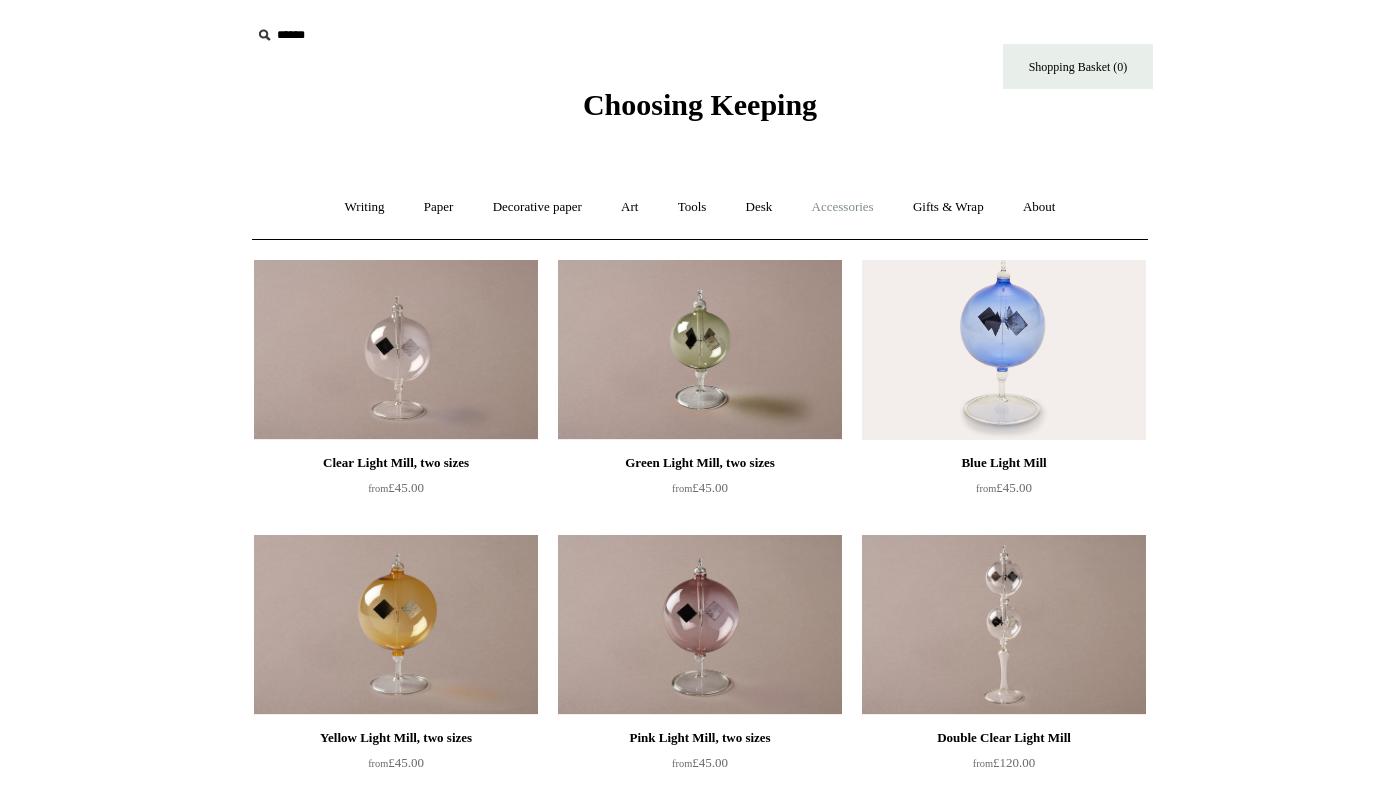 click on "Accessories +" at bounding box center [843, 207] 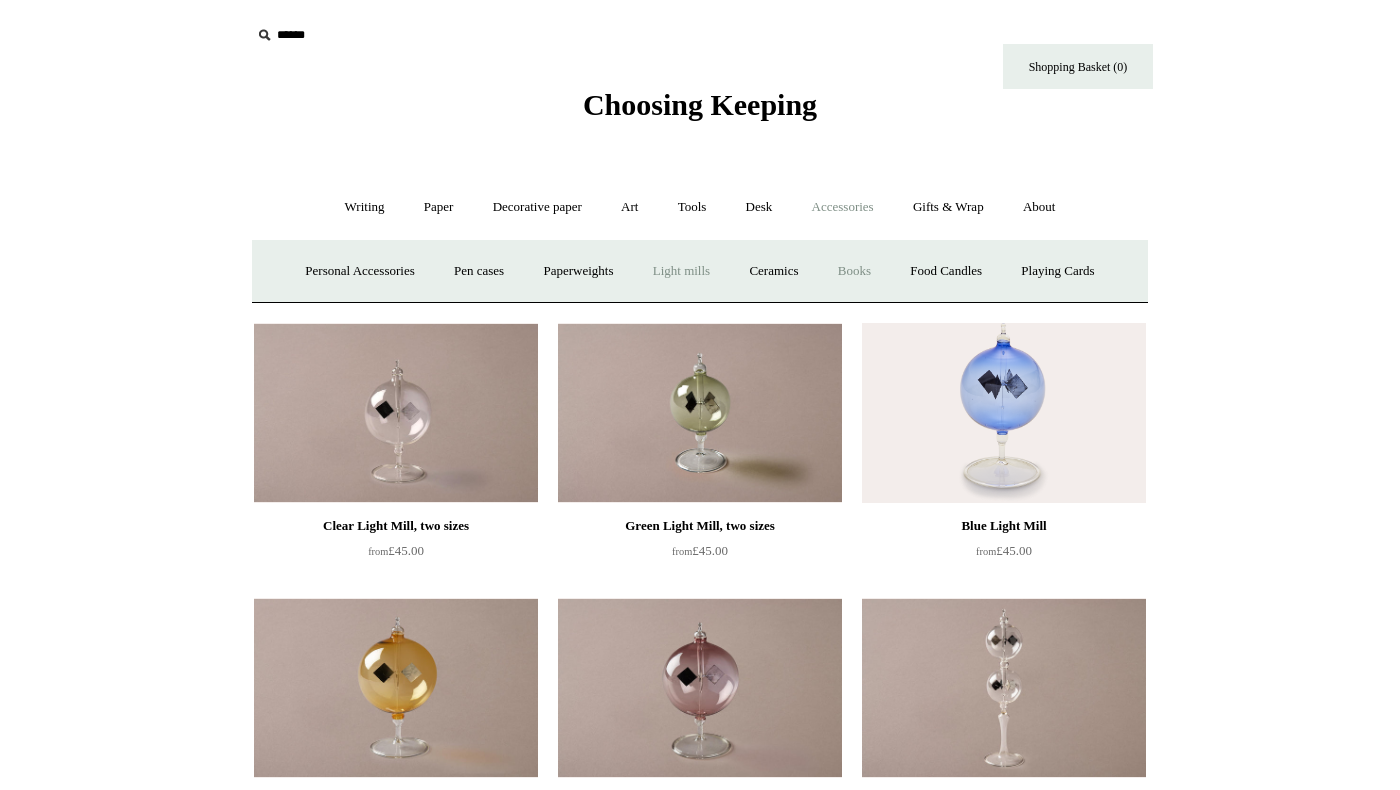 click on "Books" at bounding box center (854, 271) 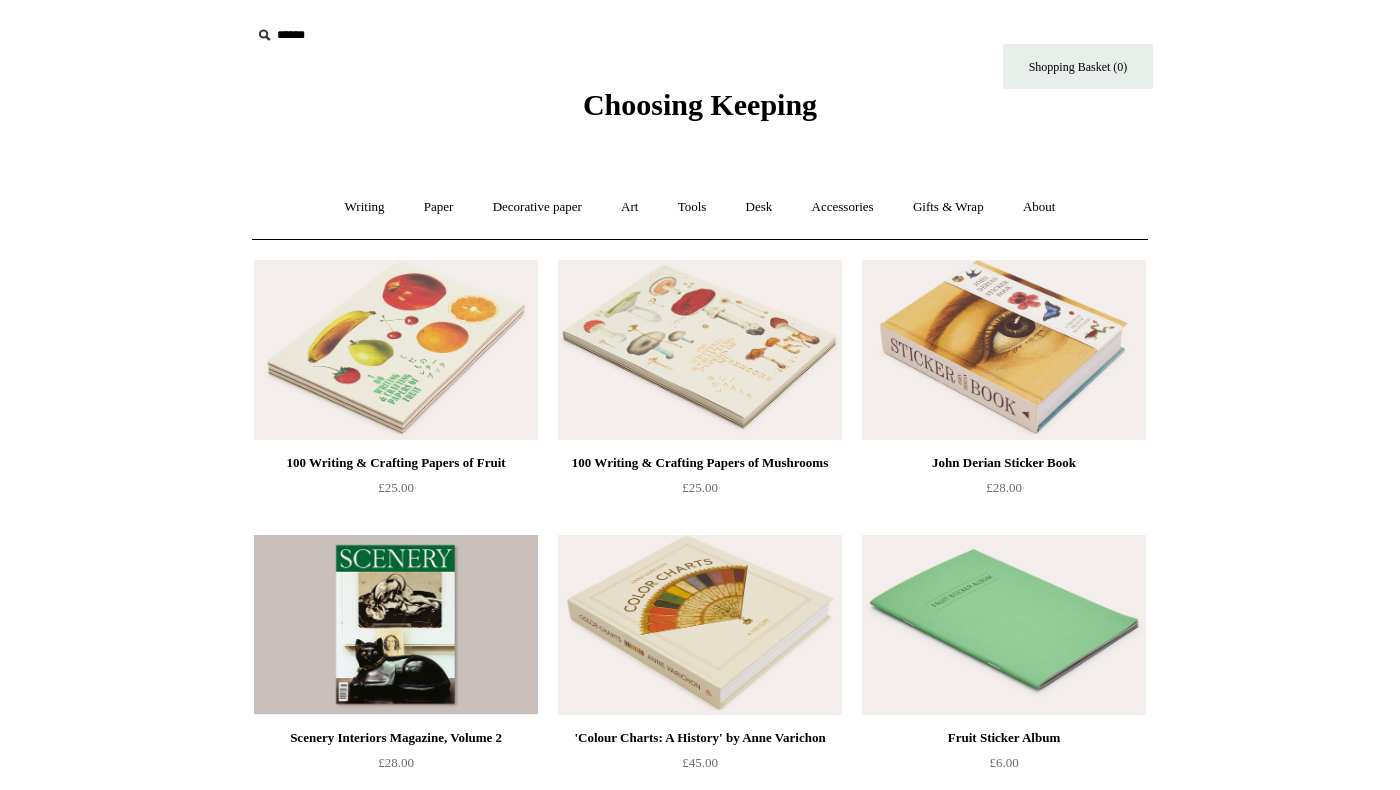 scroll, scrollTop: 0, scrollLeft: 0, axis: both 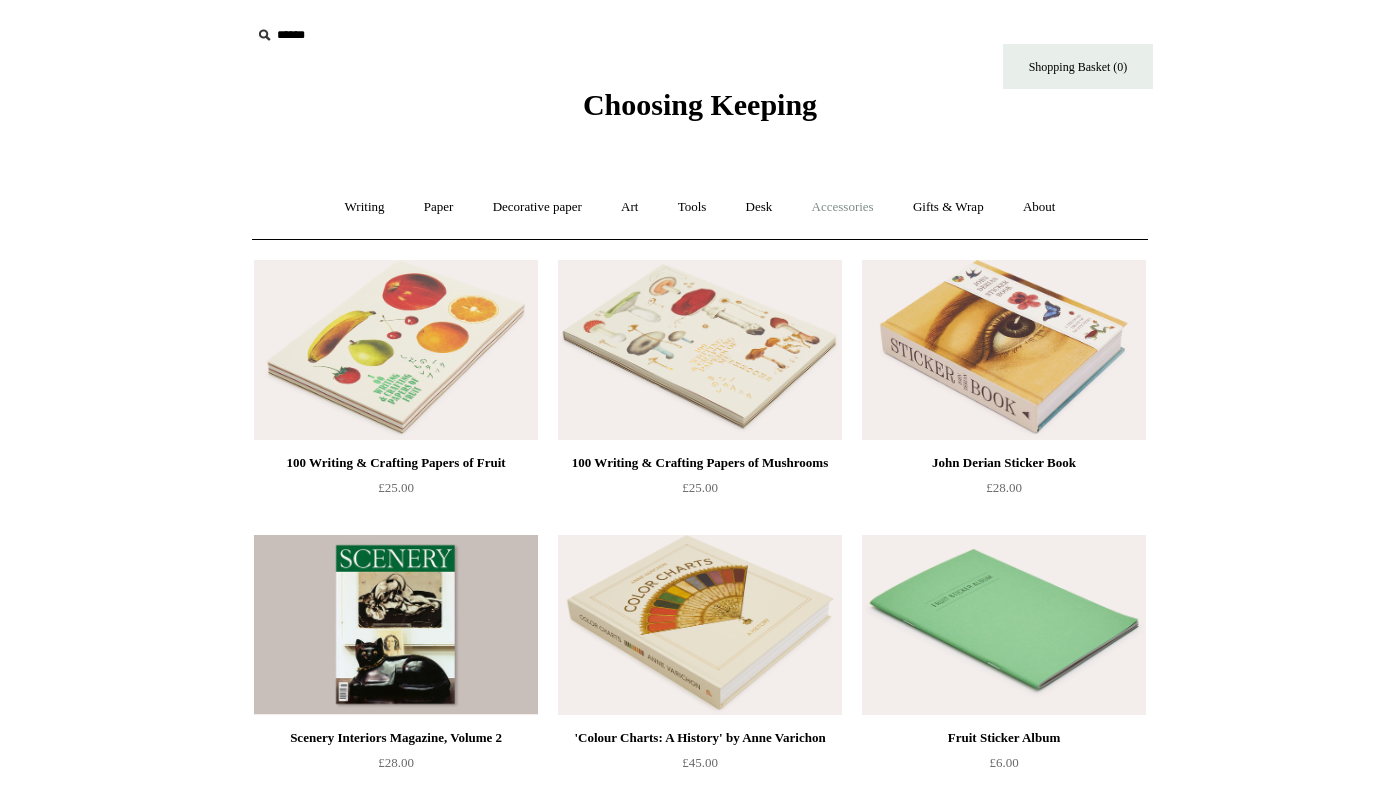 click on "Accessories +" at bounding box center [843, 207] 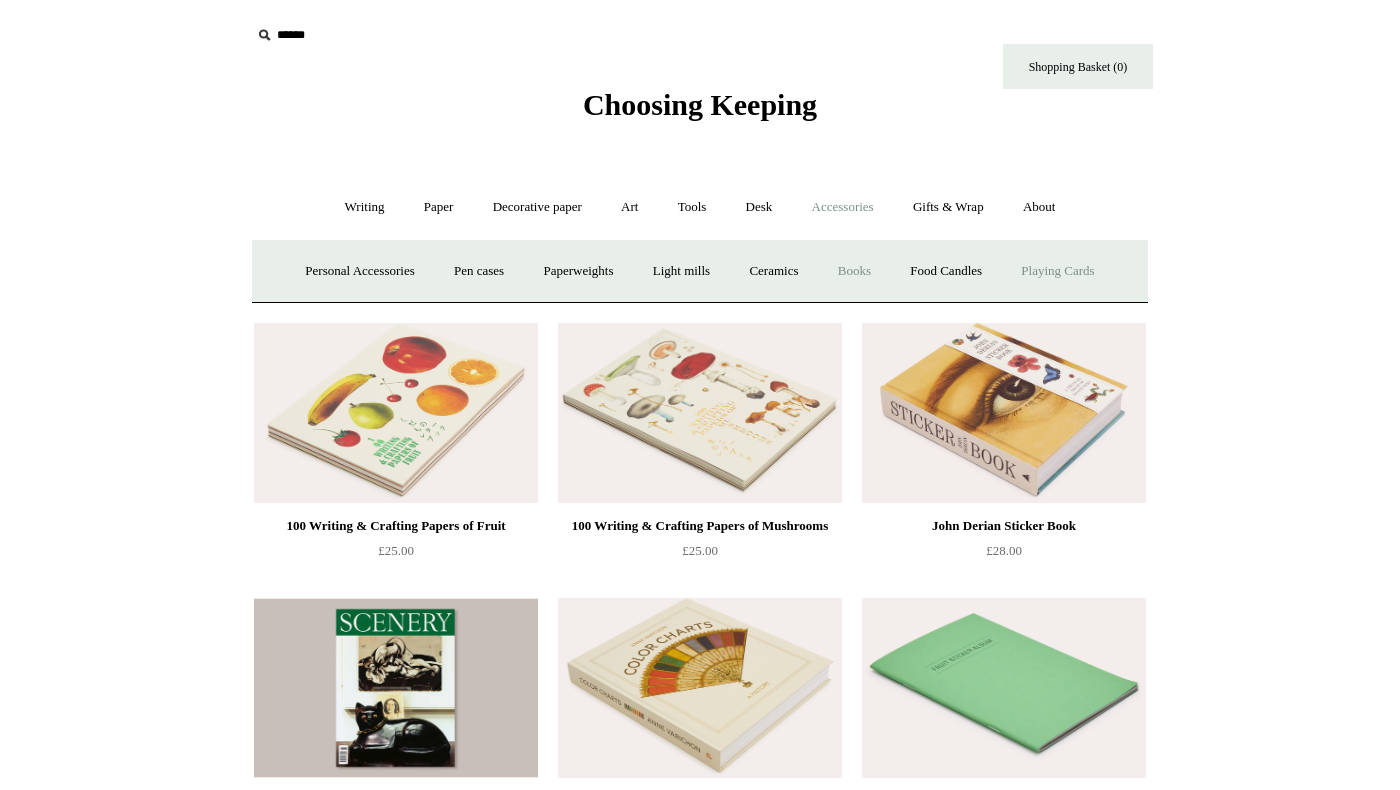 click on "Playing Cards" at bounding box center (1057, 271) 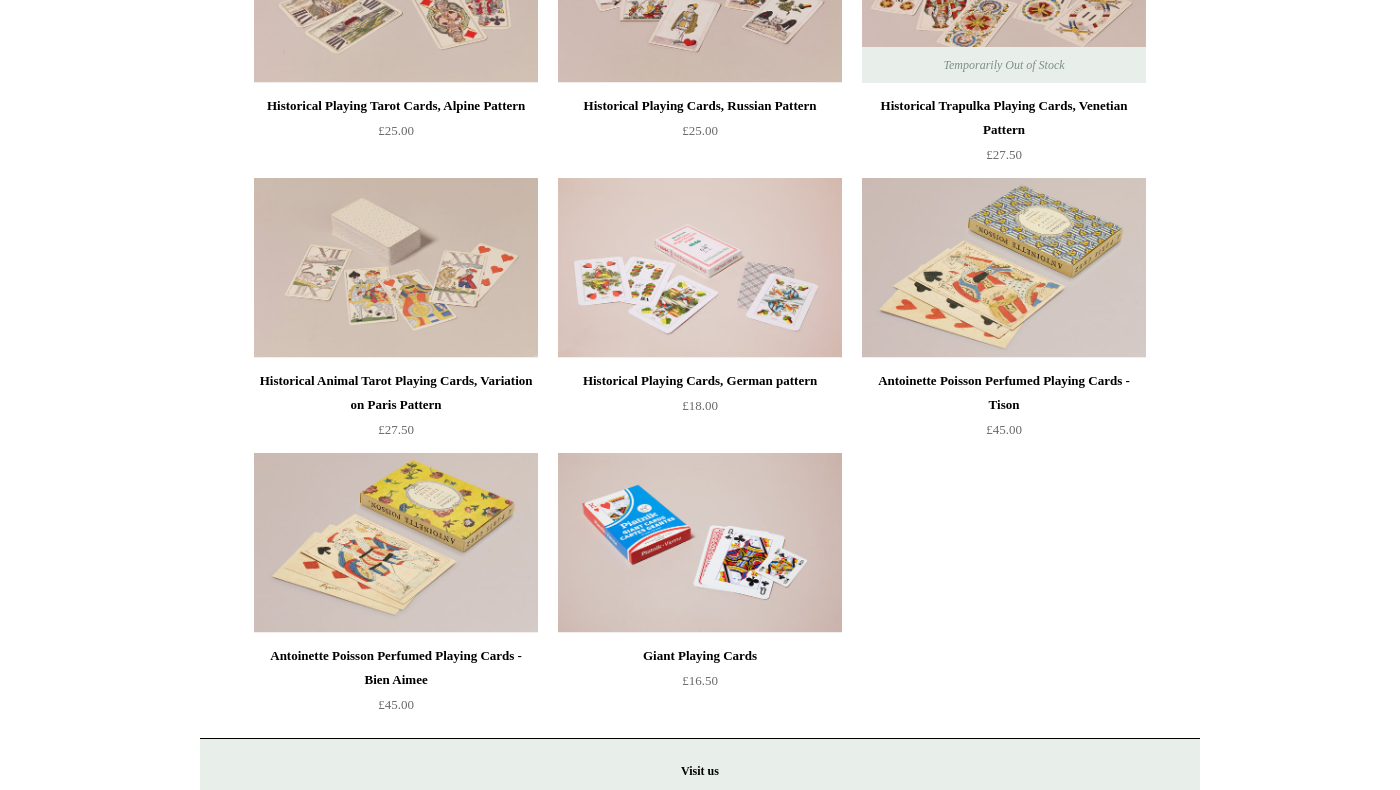 scroll, scrollTop: 0, scrollLeft: 0, axis: both 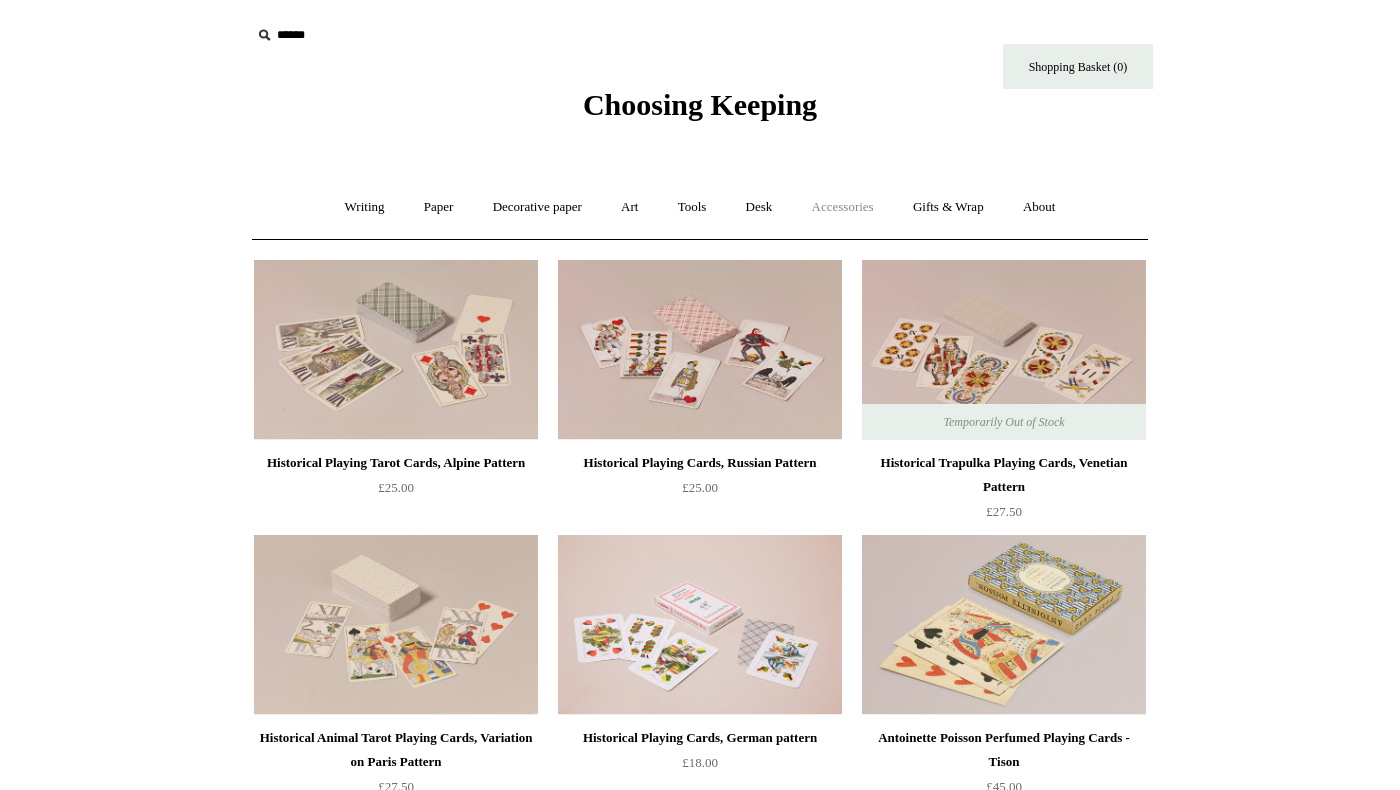 click on "Accessories +" at bounding box center (843, 207) 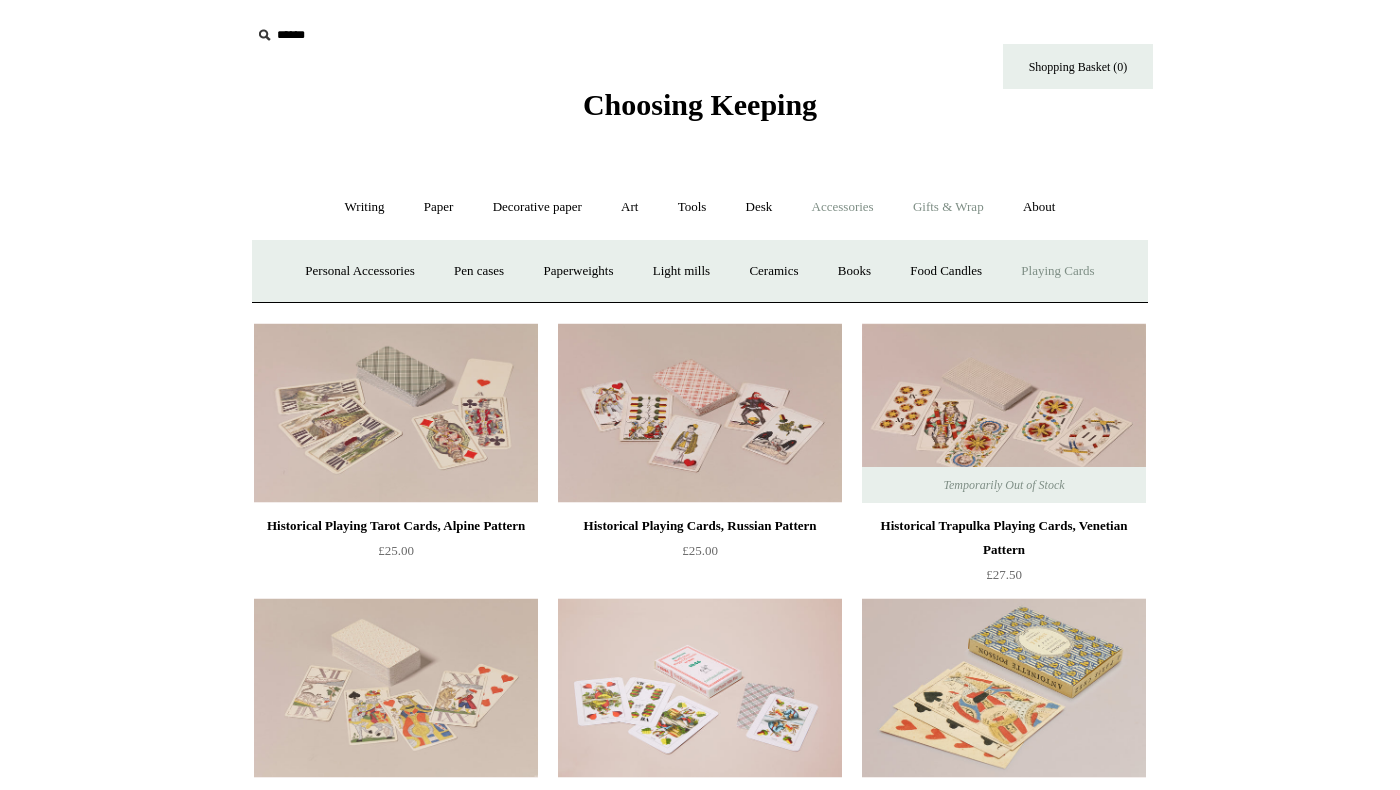 click on "Gifts & Wrap +" at bounding box center [948, 207] 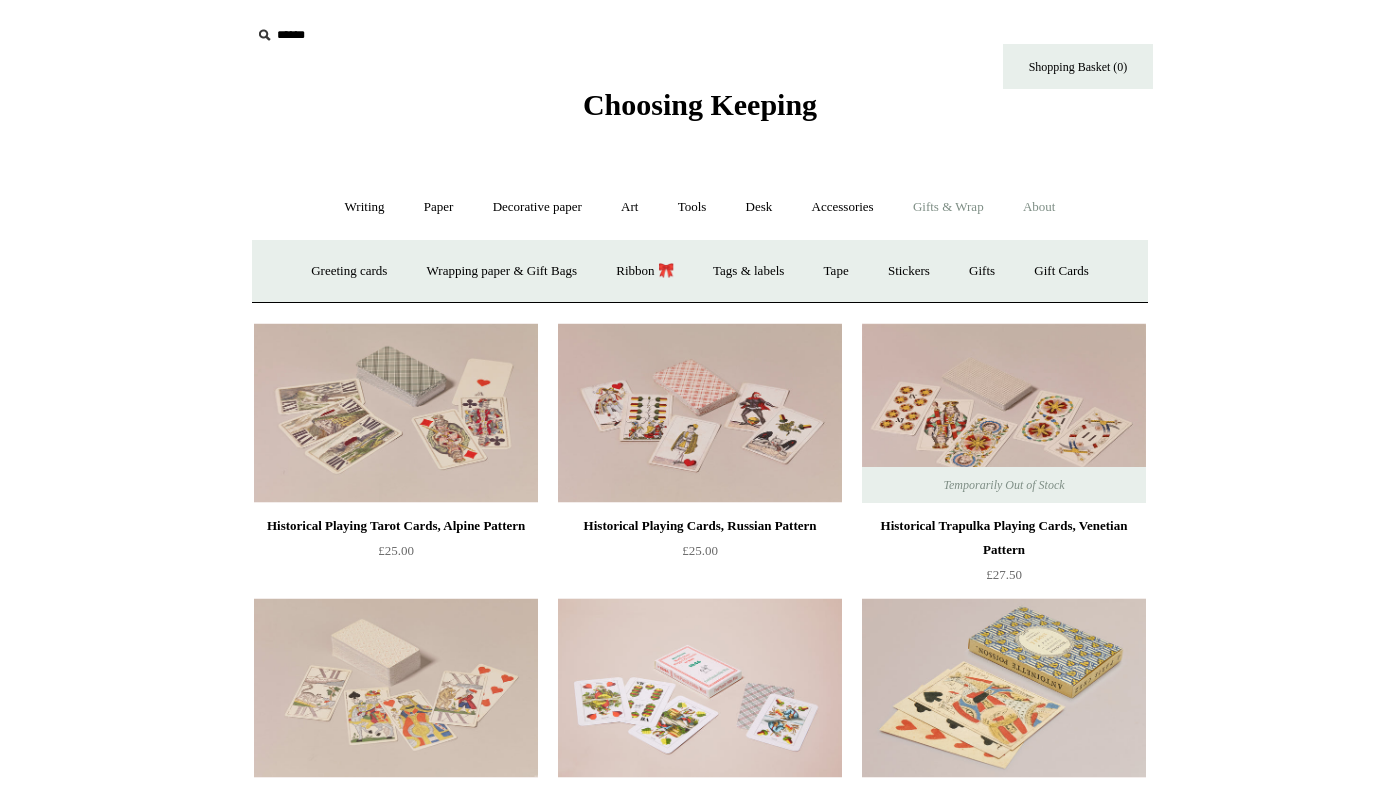 click on "About +" at bounding box center [1039, 207] 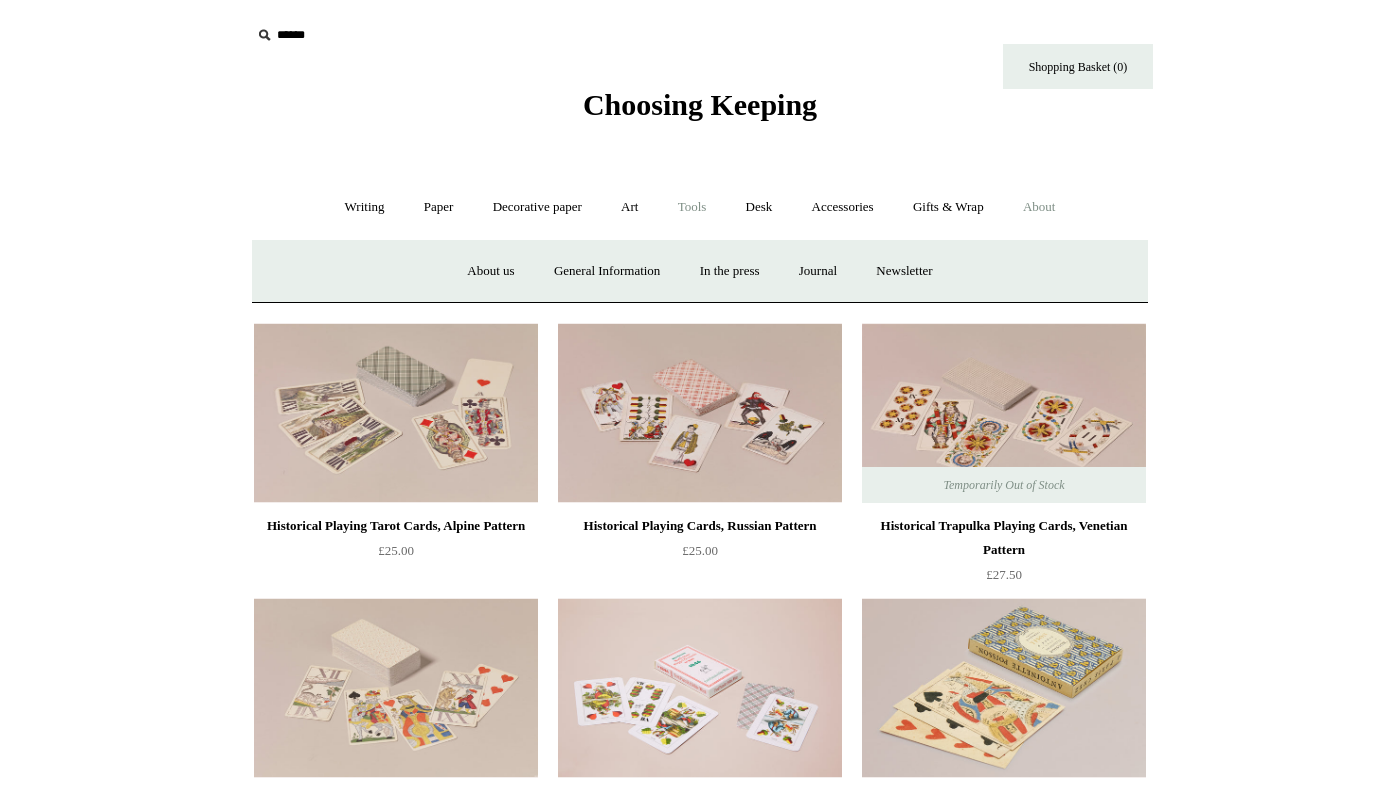 click on "Tools +" at bounding box center (692, 207) 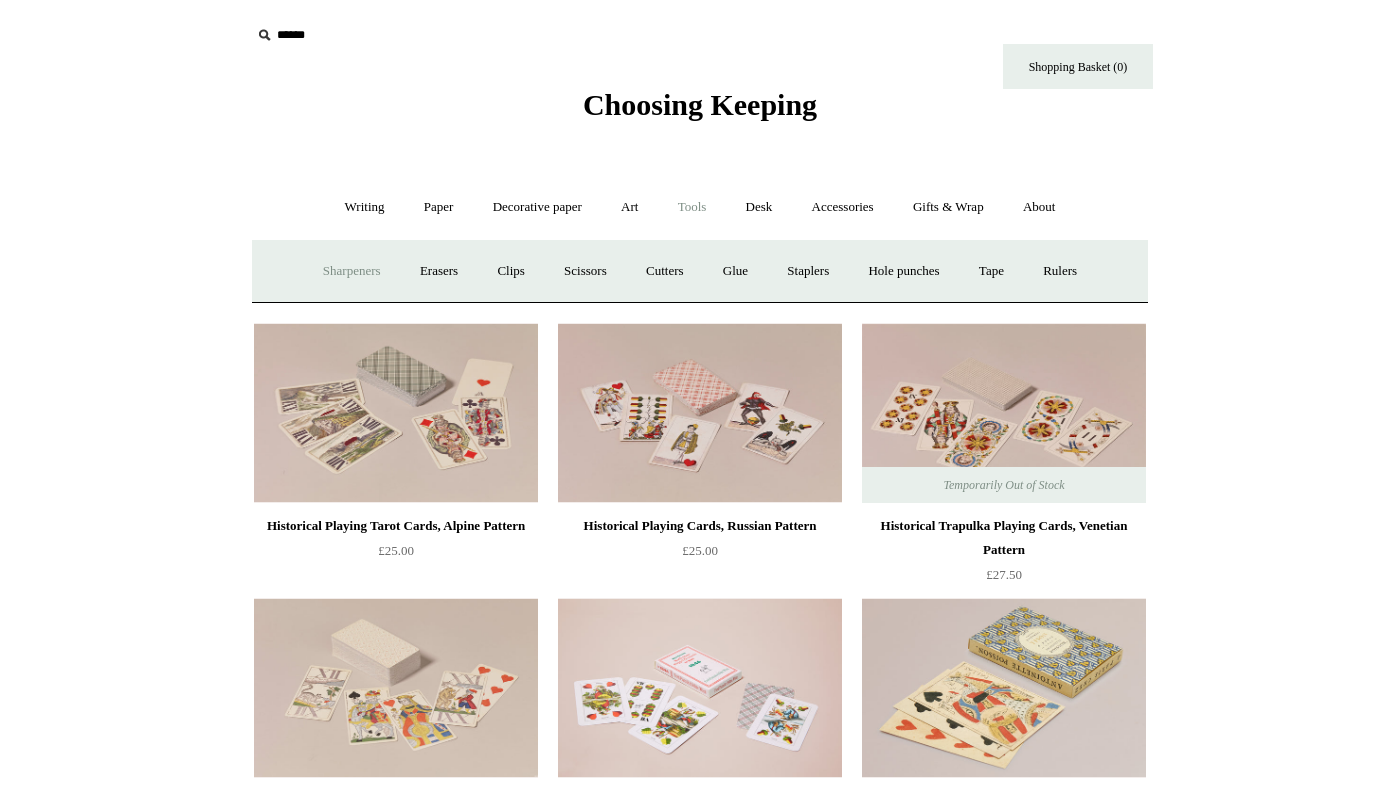 click on "Sharpeners" at bounding box center [352, 271] 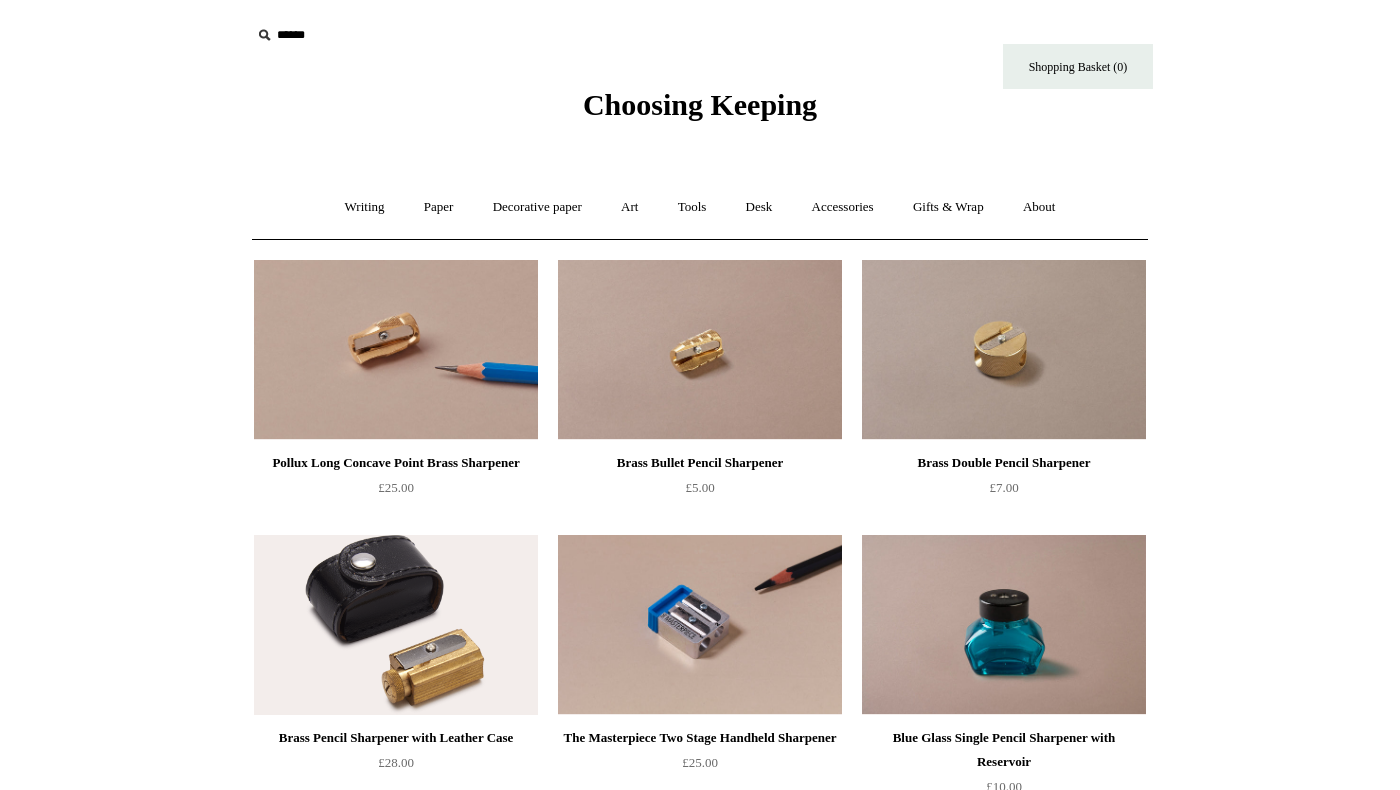 scroll, scrollTop: 0, scrollLeft: 0, axis: both 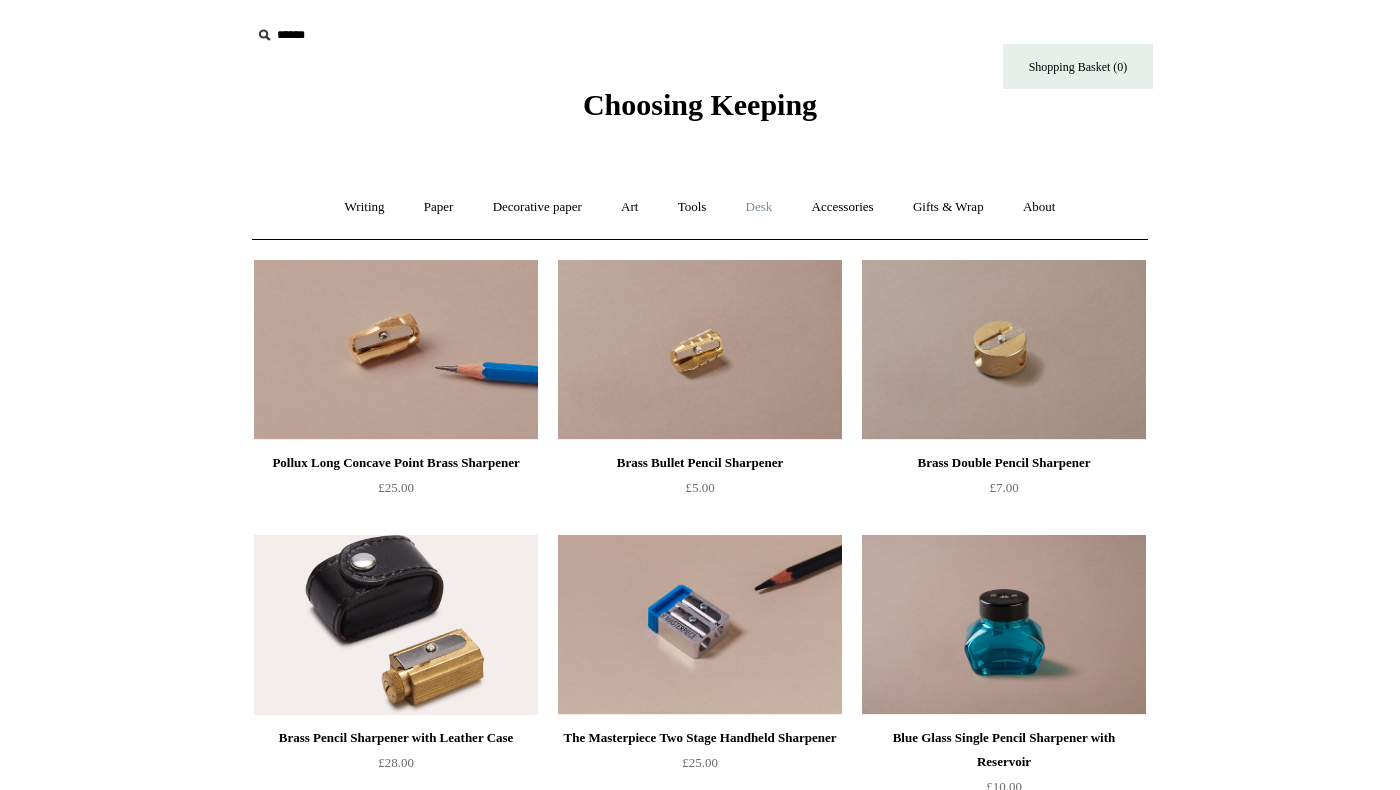 click on "Desk +" at bounding box center (759, 207) 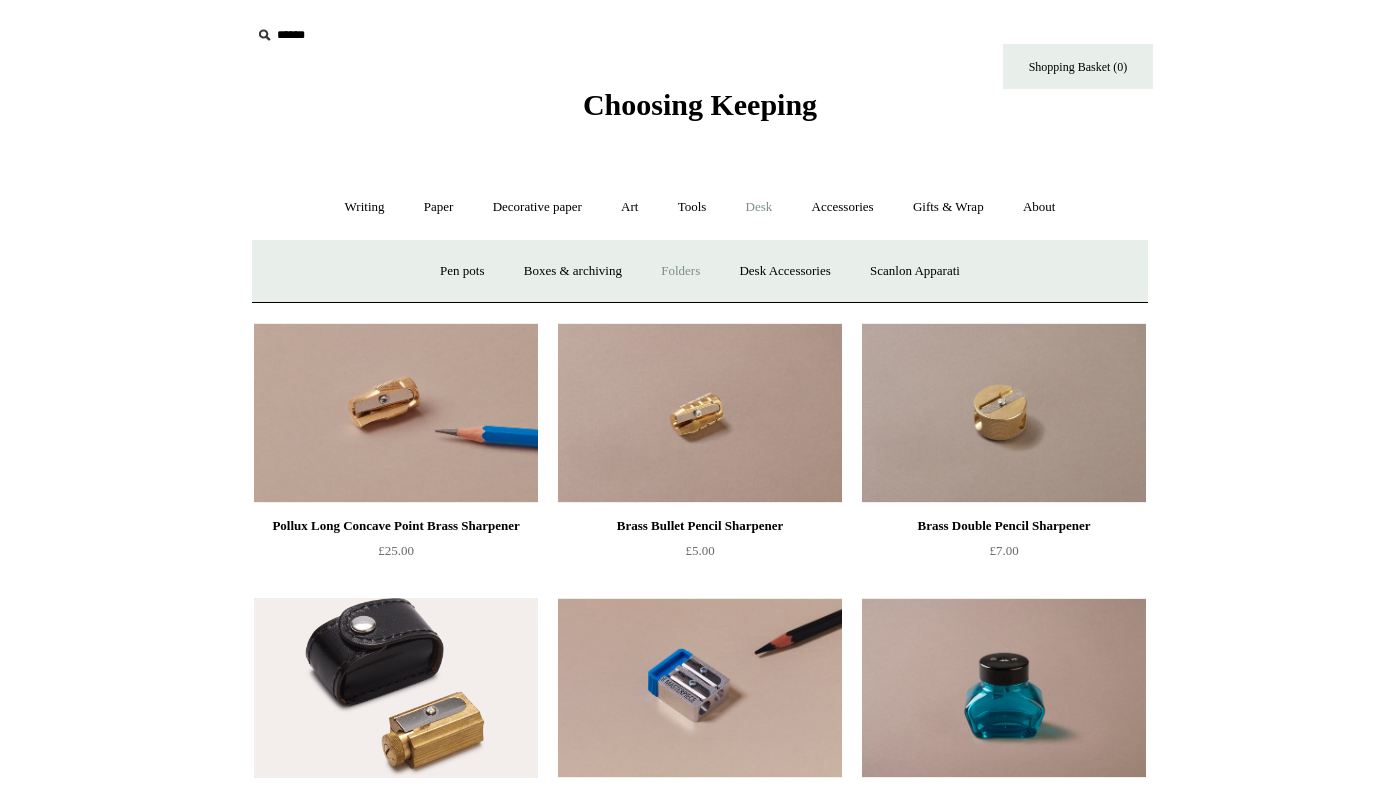 click on "Folders" at bounding box center [680, 271] 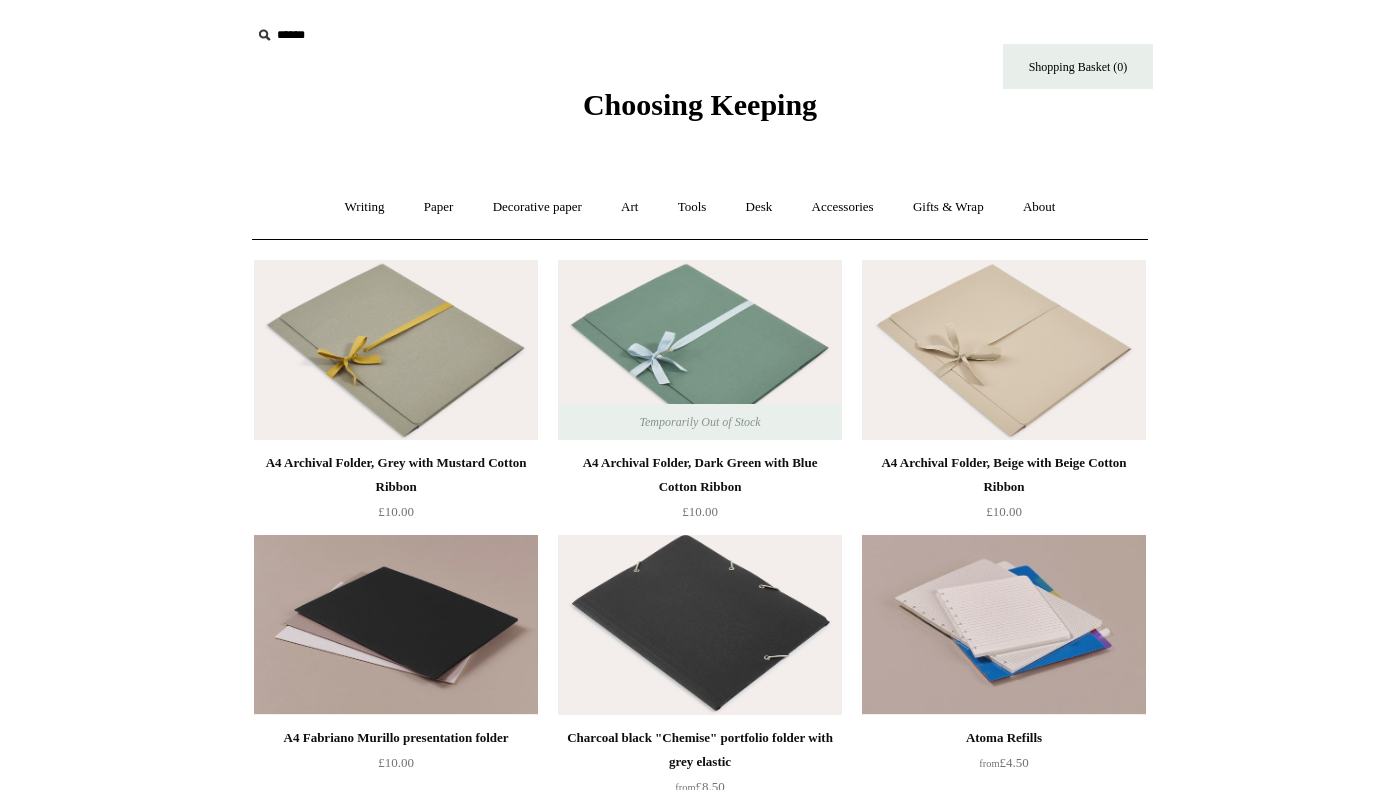 scroll, scrollTop: 0, scrollLeft: 0, axis: both 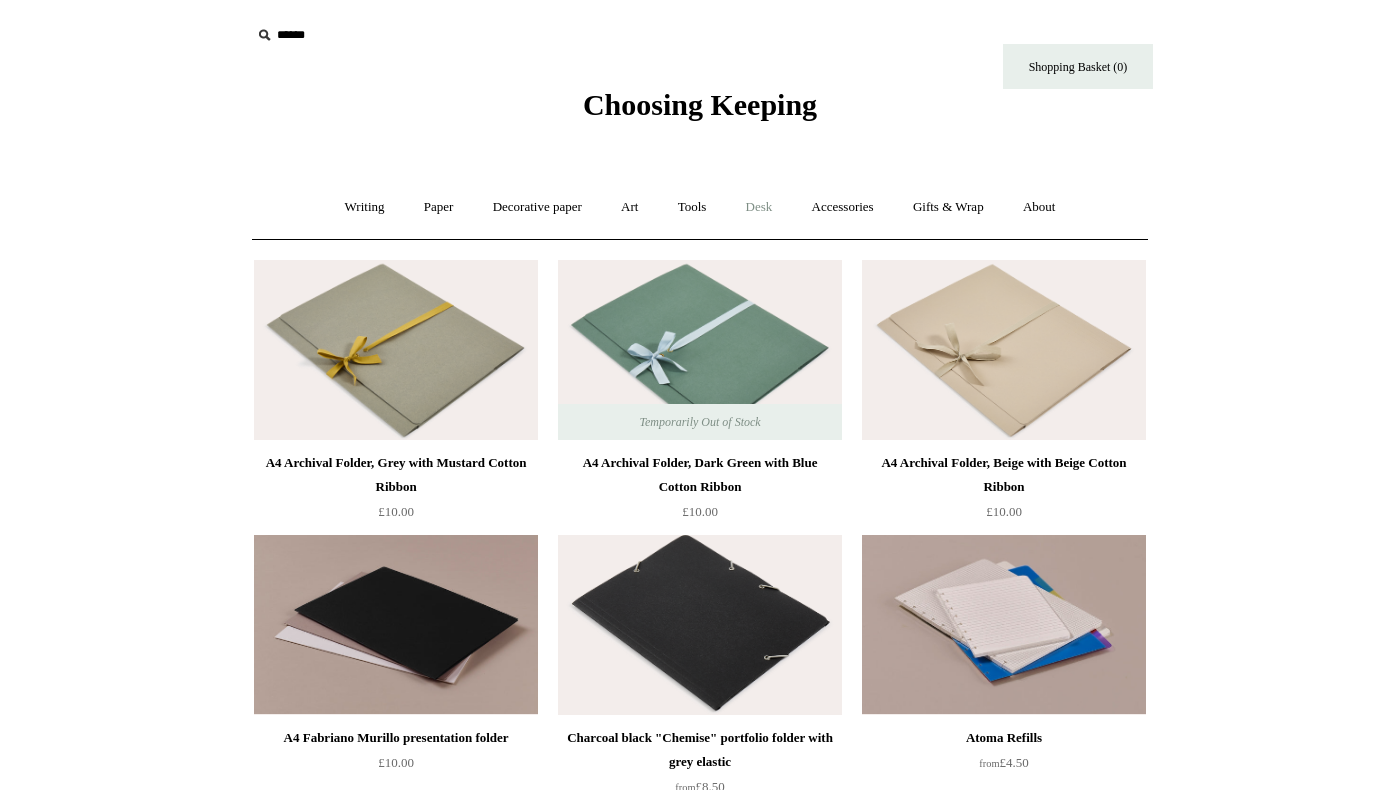 click on "Desk +" at bounding box center (759, 207) 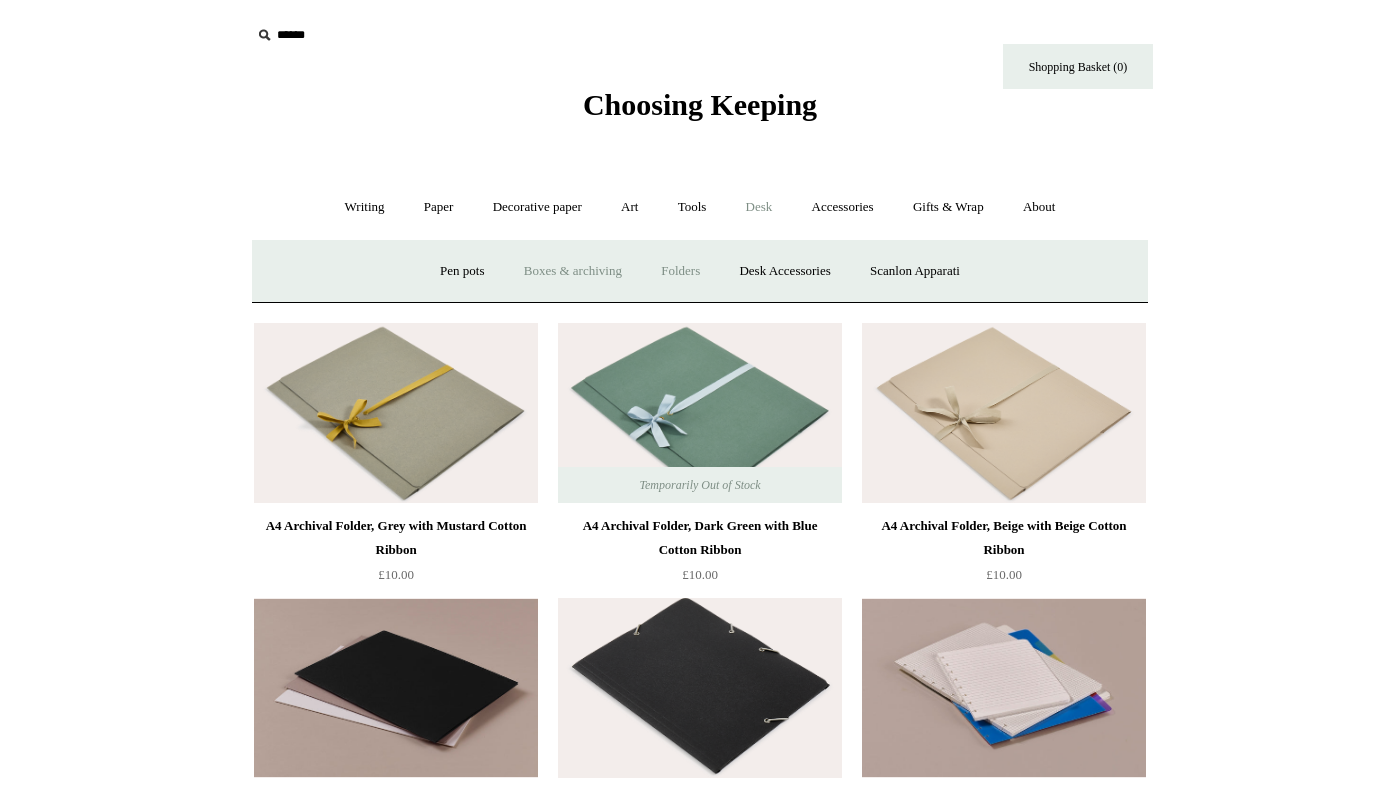 click on "Boxes & archiving" at bounding box center (573, 271) 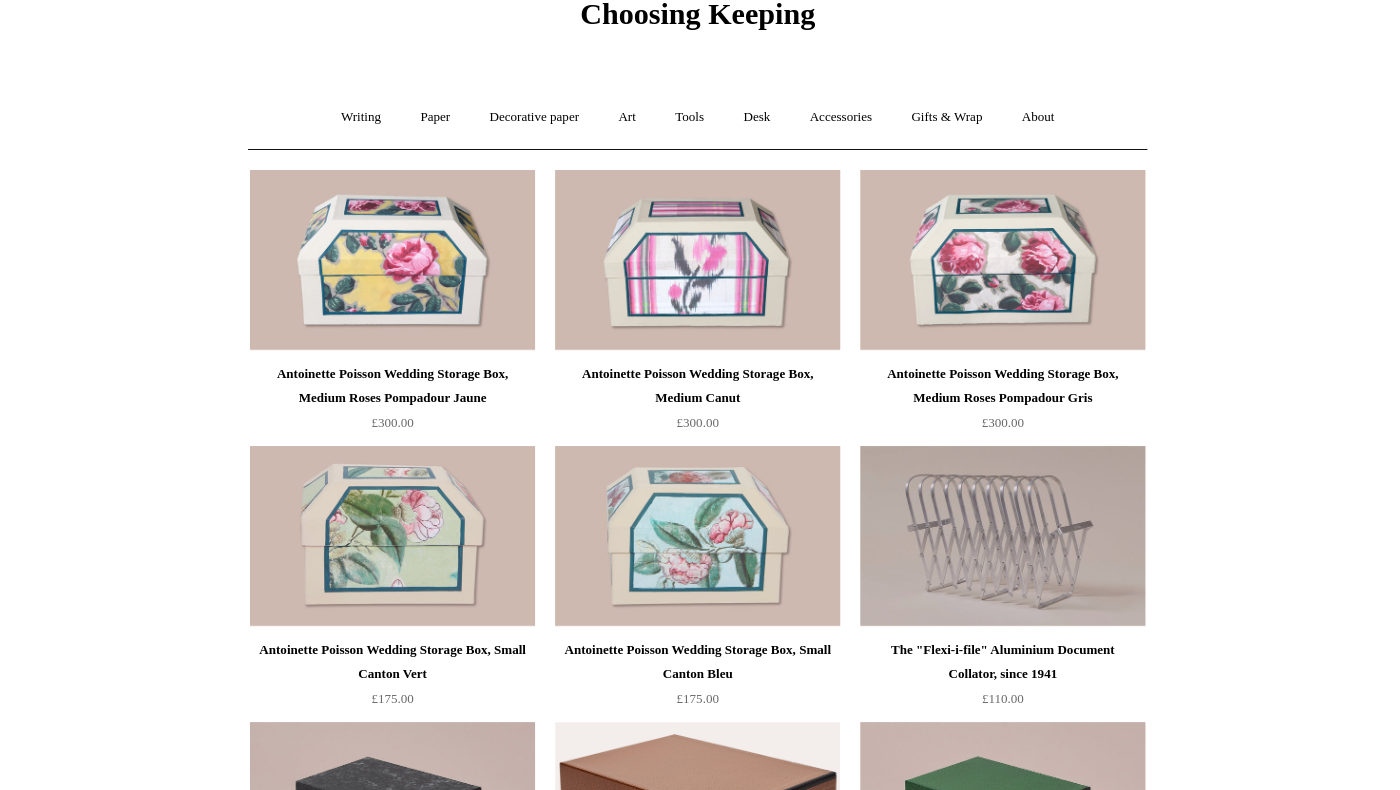 scroll, scrollTop: 0, scrollLeft: 0, axis: both 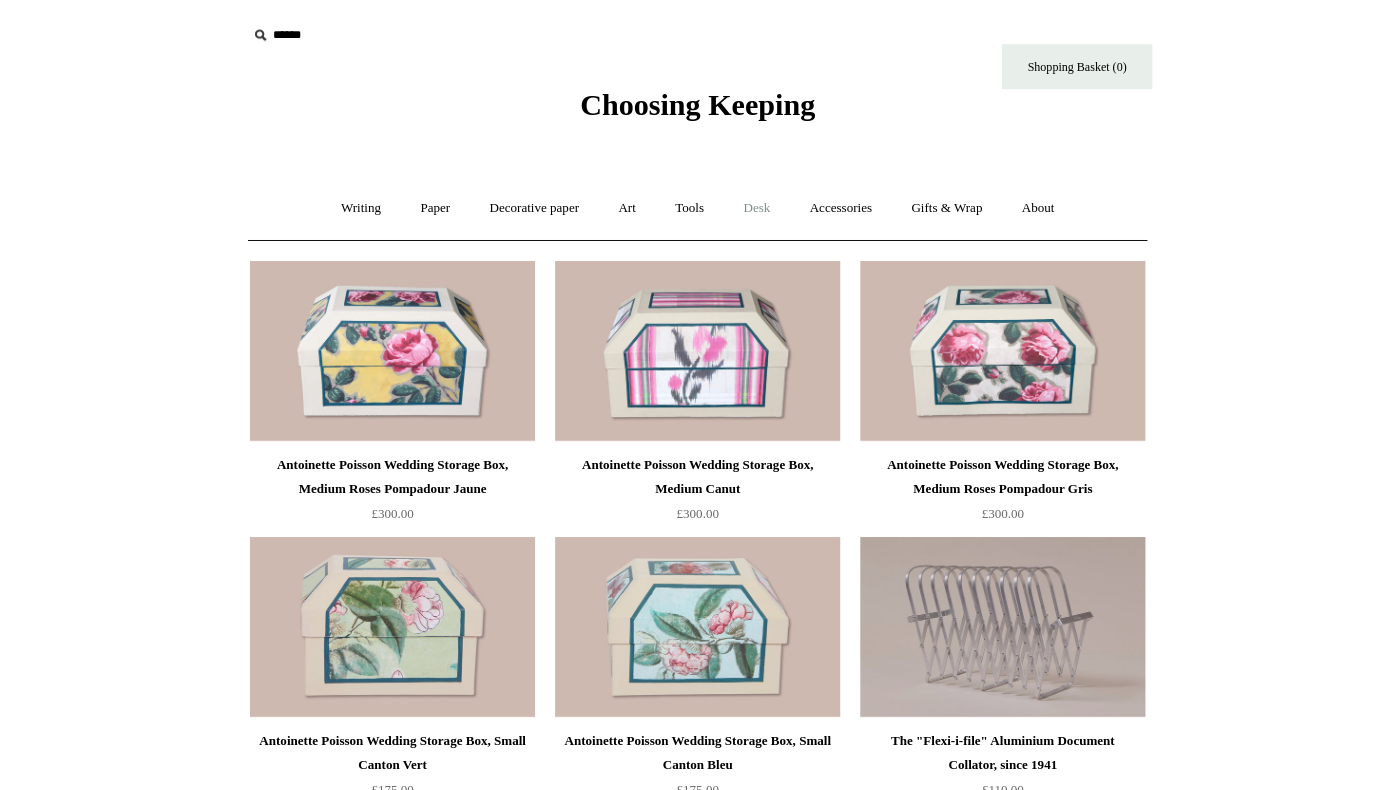 click on "Desk +" at bounding box center [759, 207] 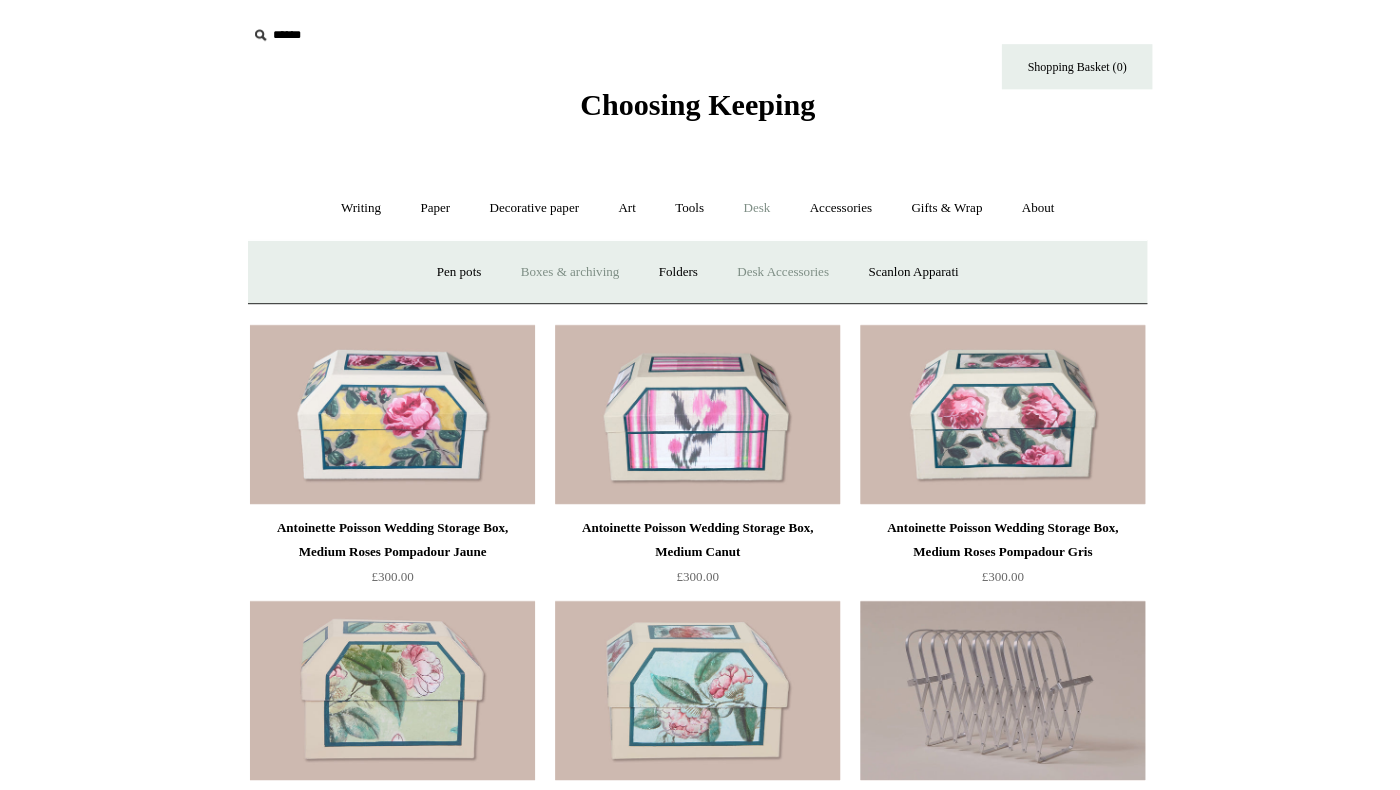 click on "Desk Accessories" at bounding box center [784, 271] 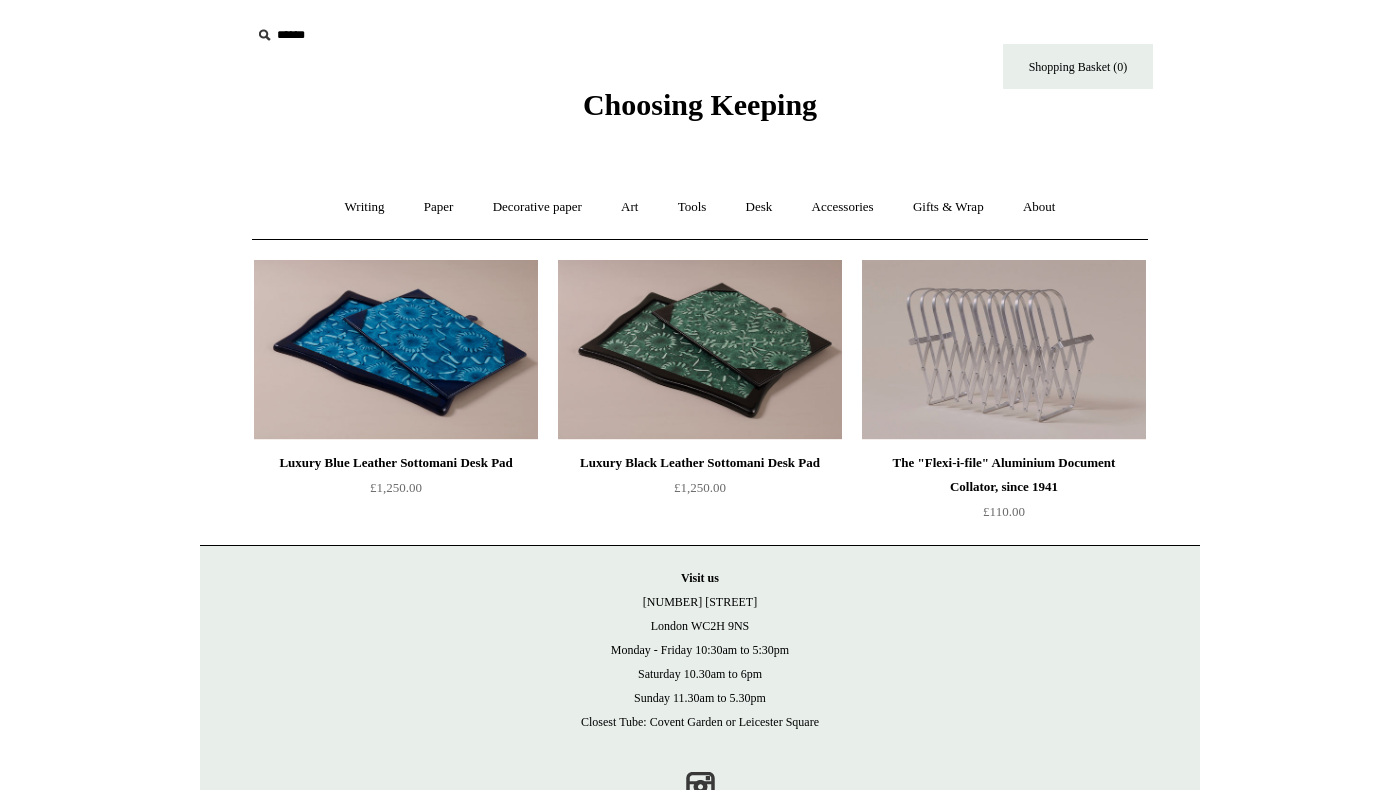 scroll, scrollTop: 0, scrollLeft: 0, axis: both 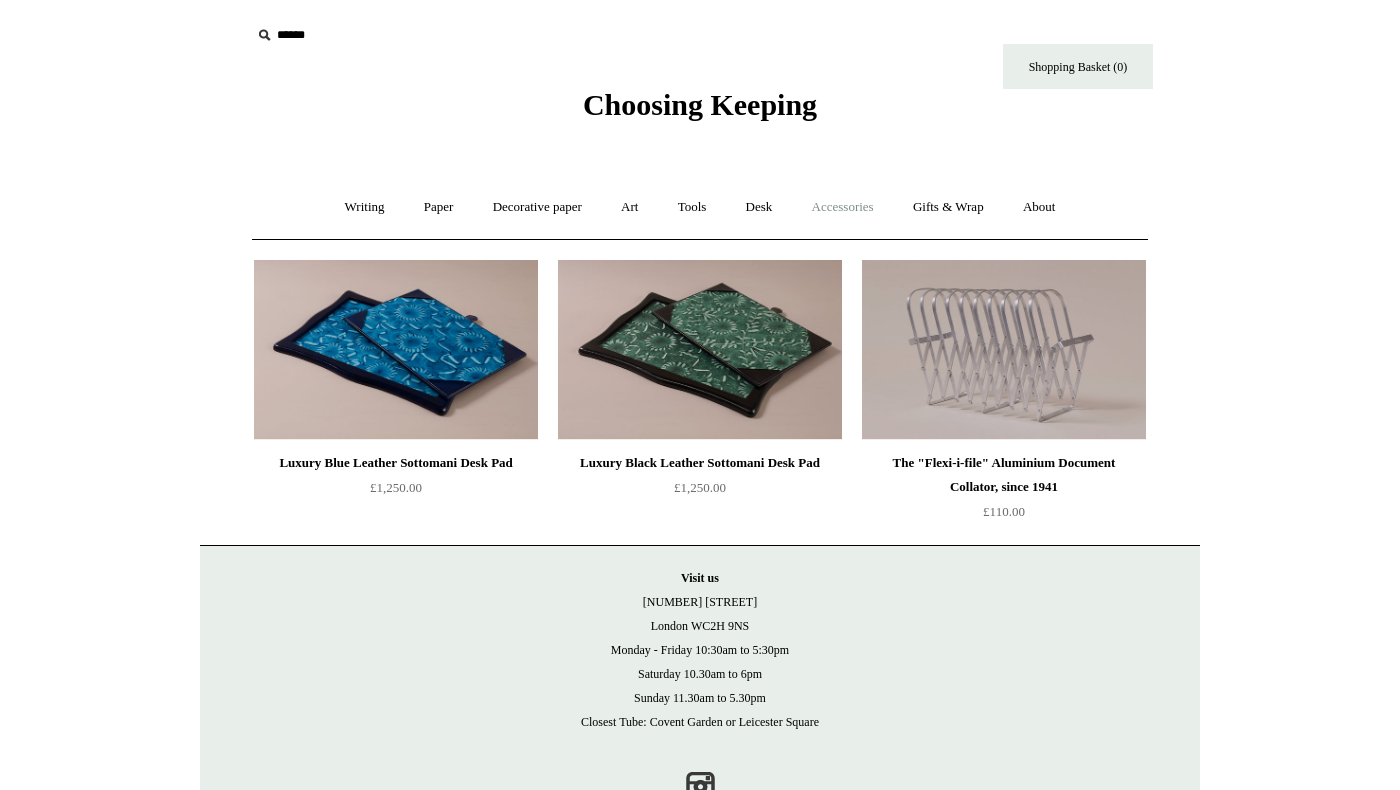 click on "Accessories +" at bounding box center [843, 207] 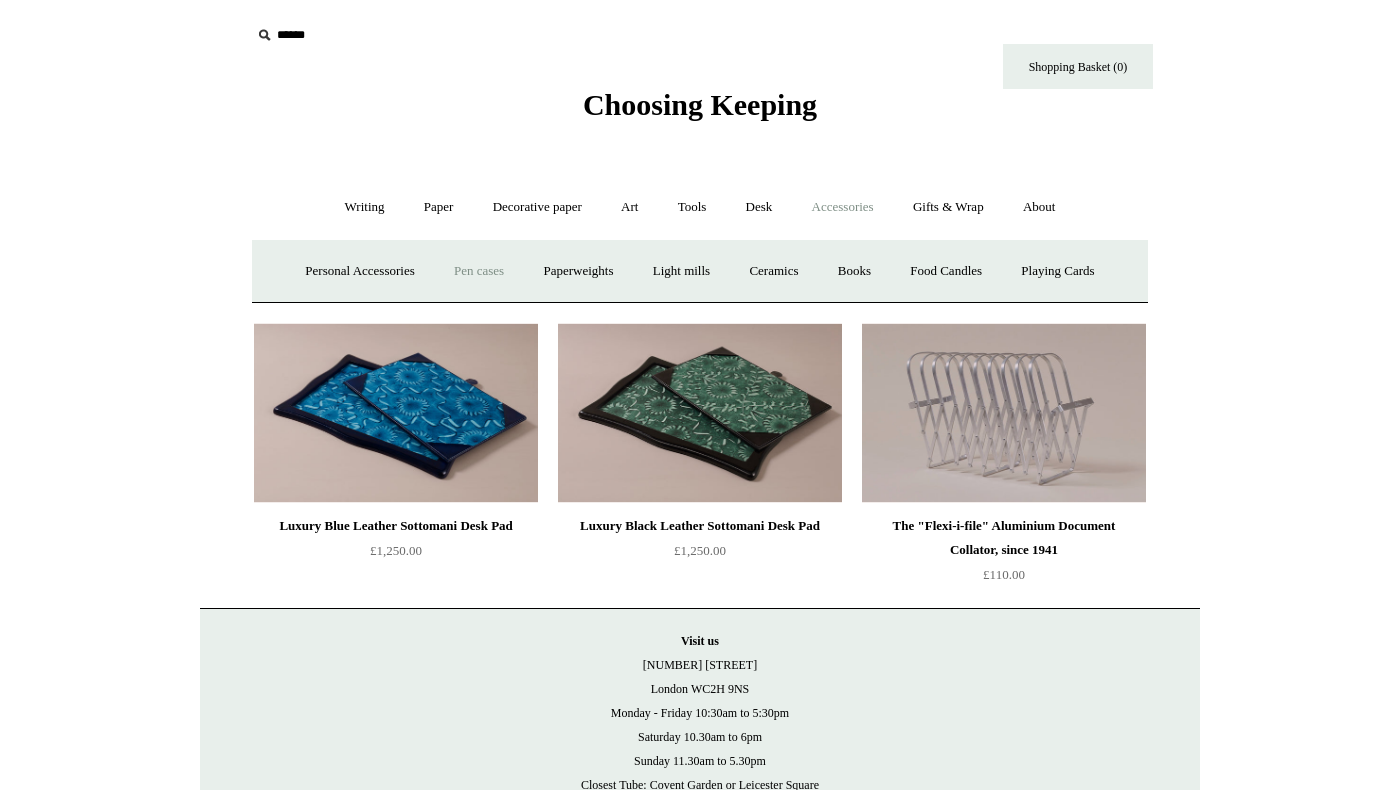 click on "Pen cases" at bounding box center (479, 271) 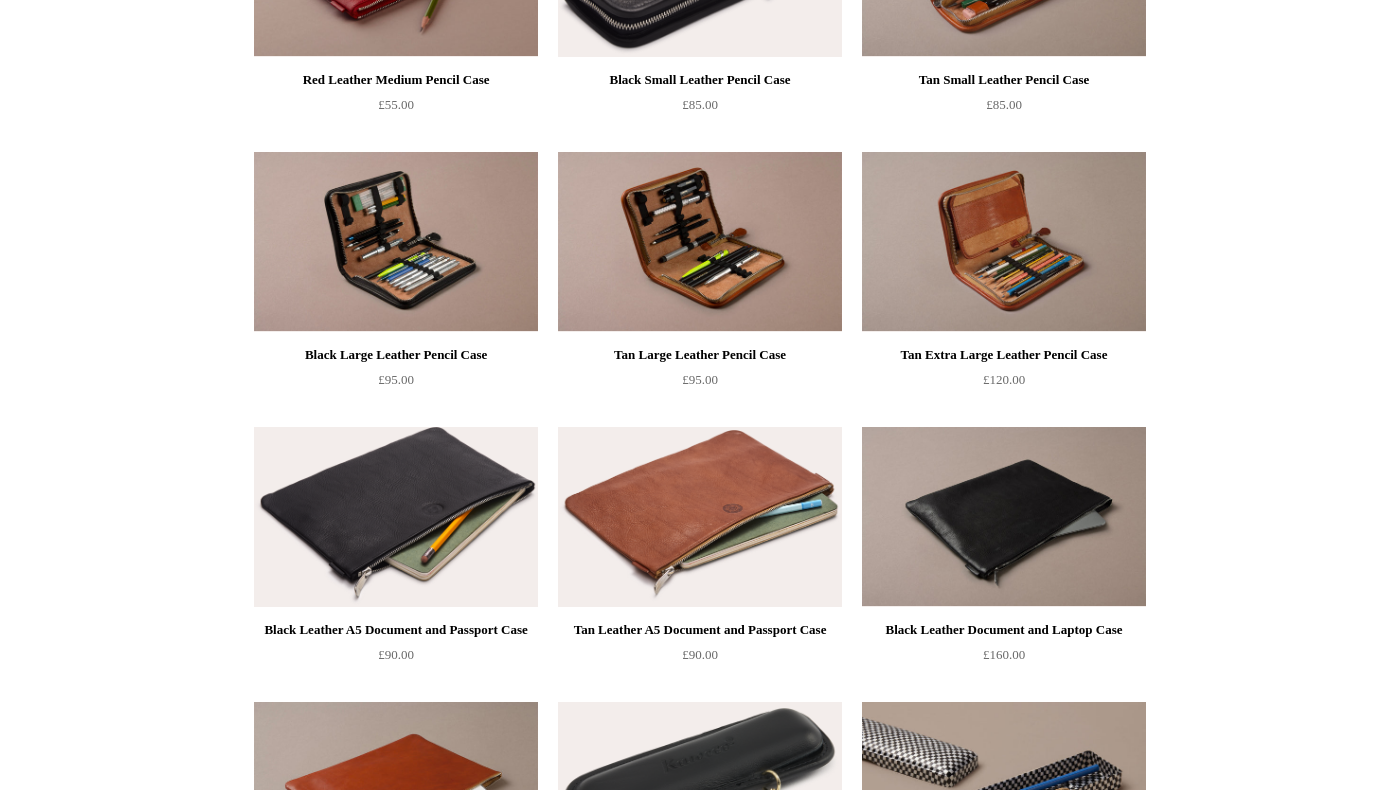 scroll, scrollTop: 1914, scrollLeft: 0, axis: vertical 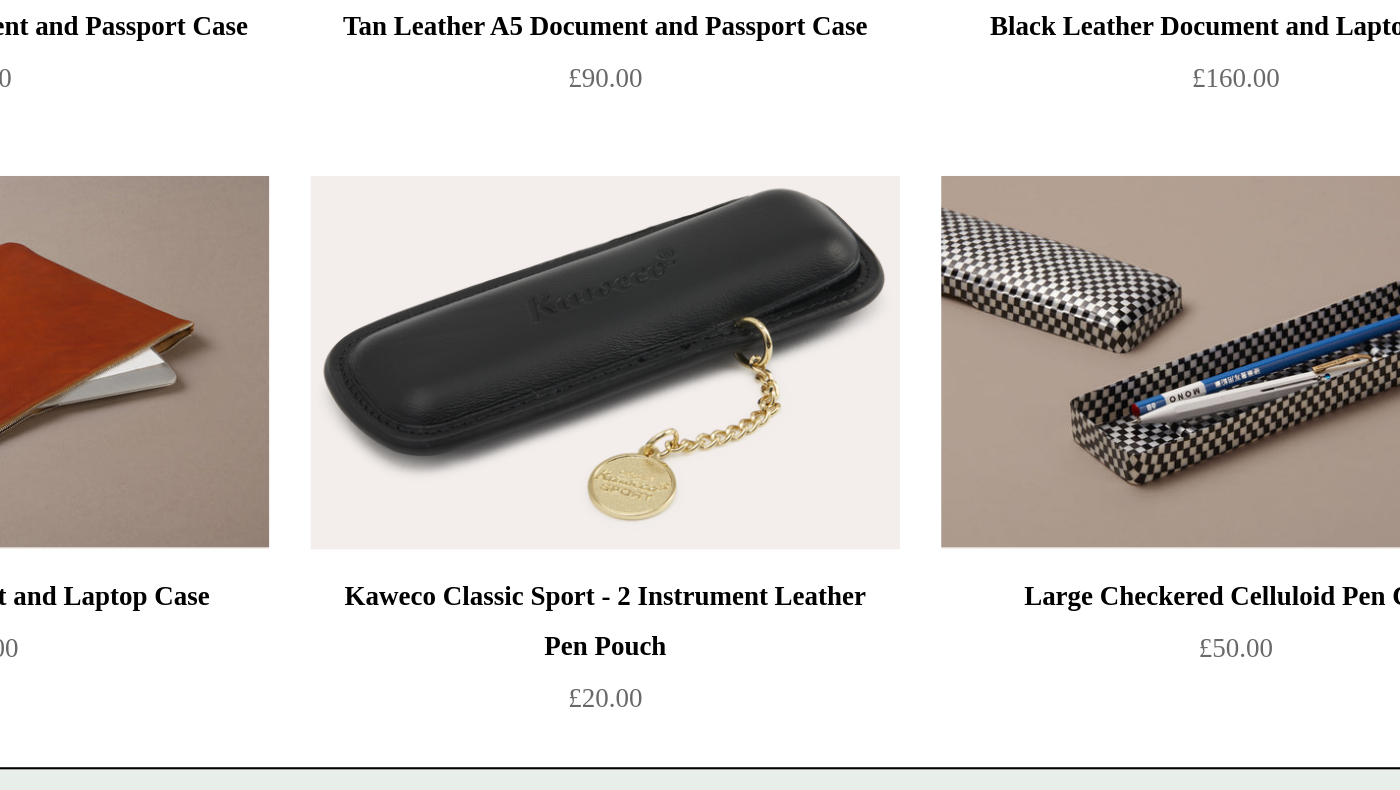 click at bounding box center [700, 361] 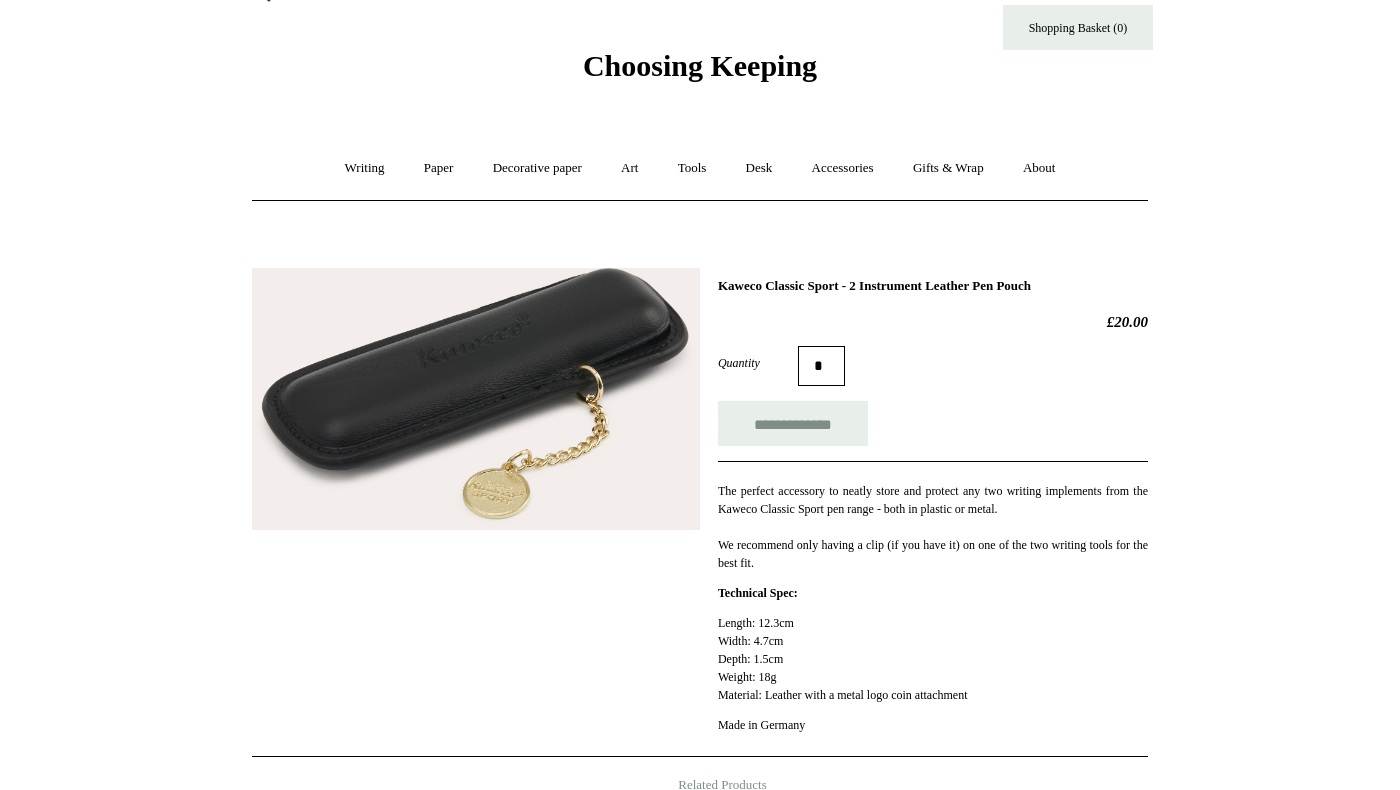 scroll, scrollTop: 40, scrollLeft: 0, axis: vertical 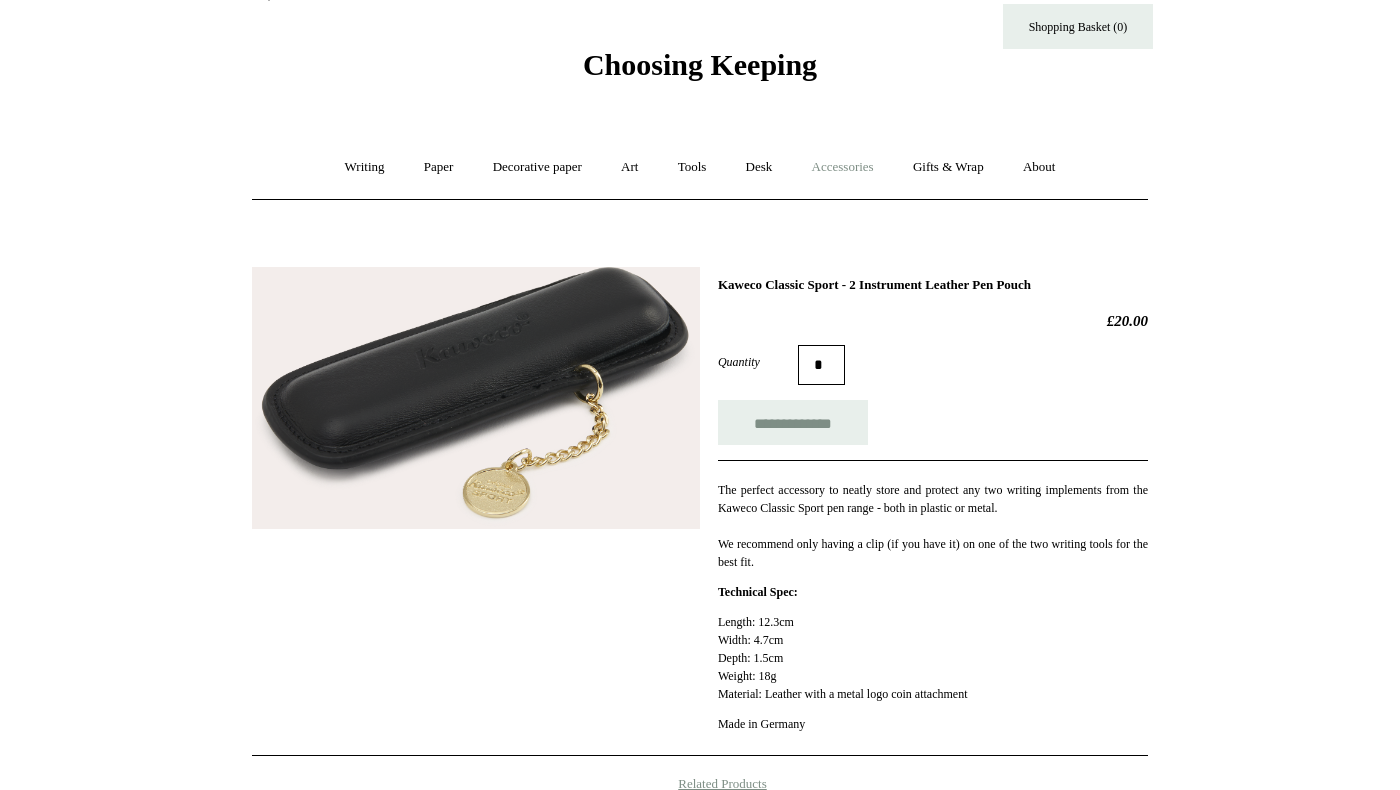 click on "Accessories +" at bounding box center [843, 167] 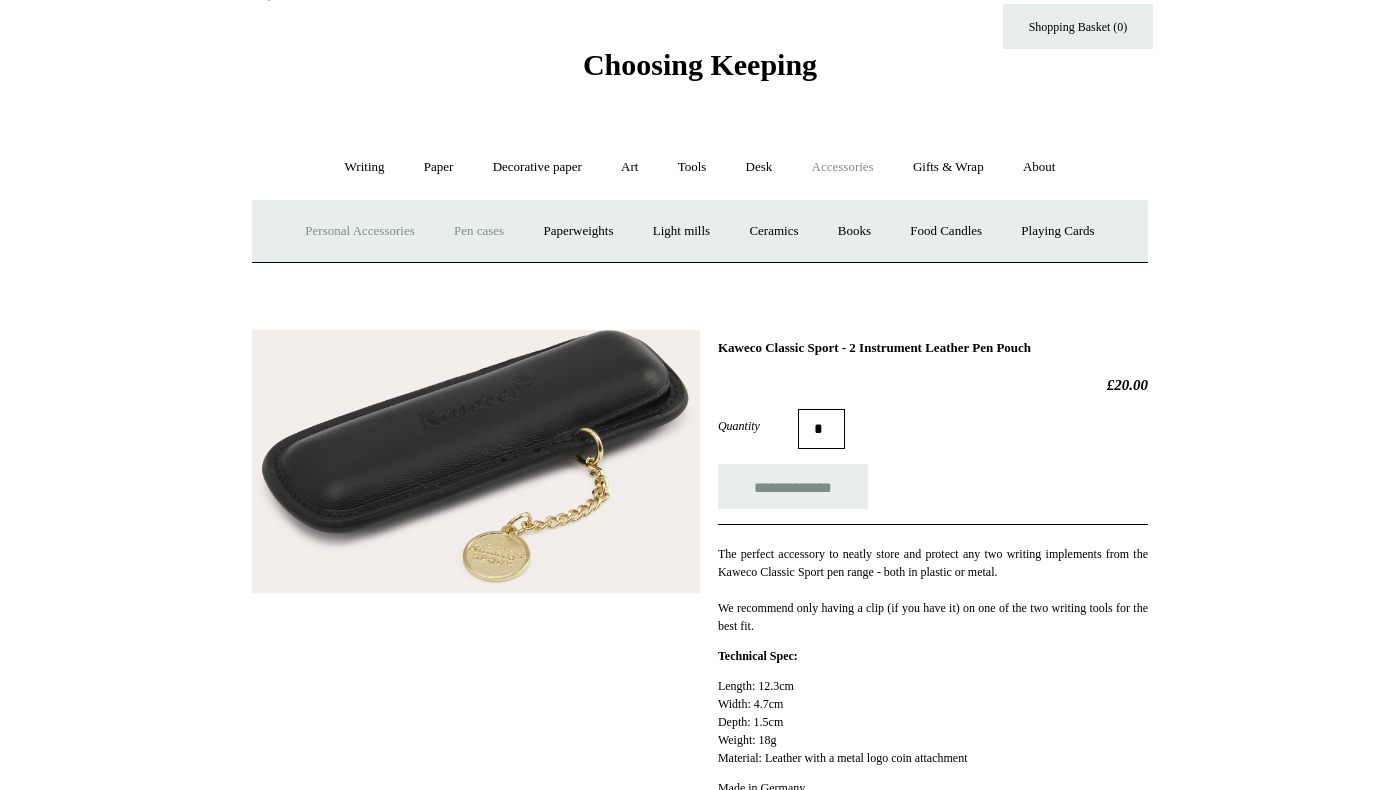 click on "Personal Accessories +" at bounding box center (359, 231) 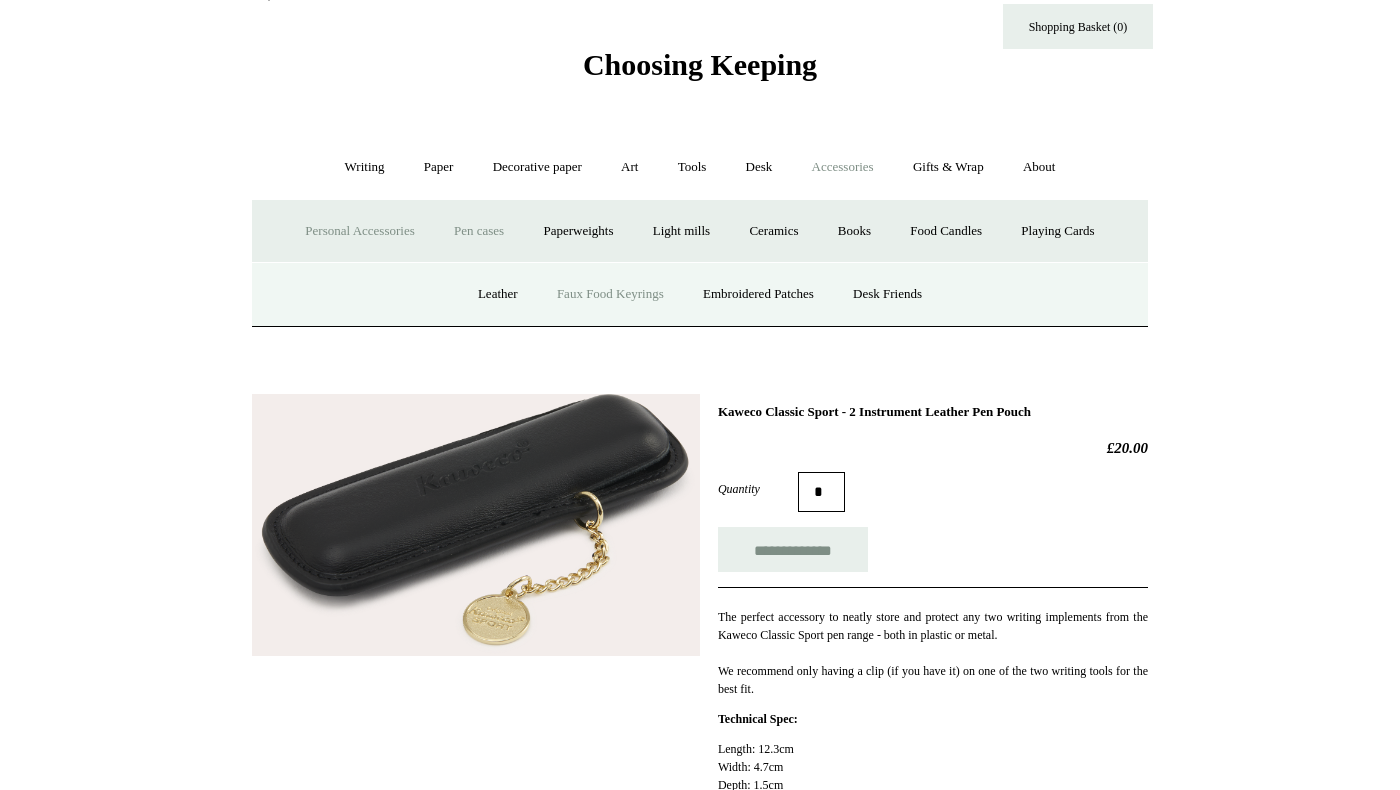 click on "Faux Food Keyrings" at bounding box center [610, 294] 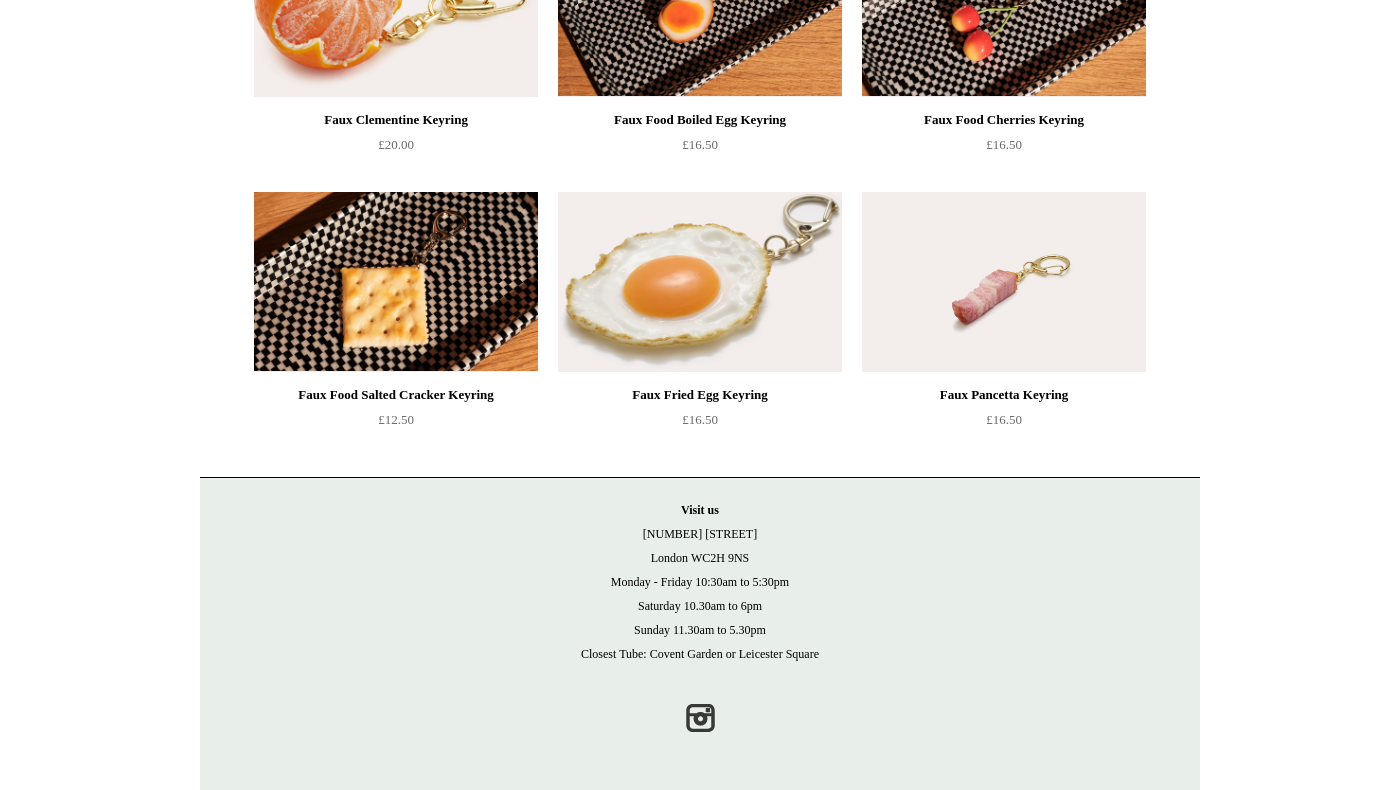 scroll, scrollTop: 0, scrollLeft: 0, axis: both 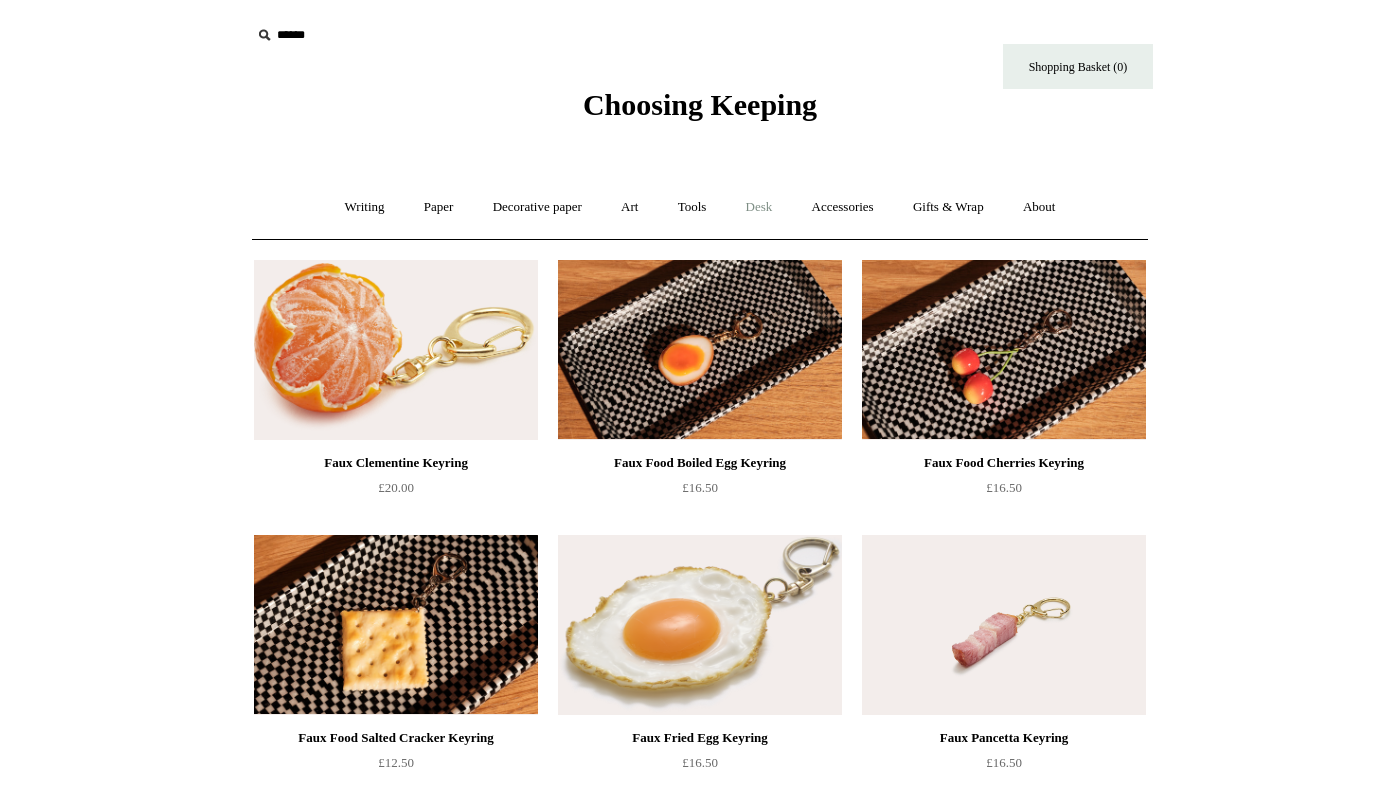 click on "Desk +" at bounding box center (759, 207) 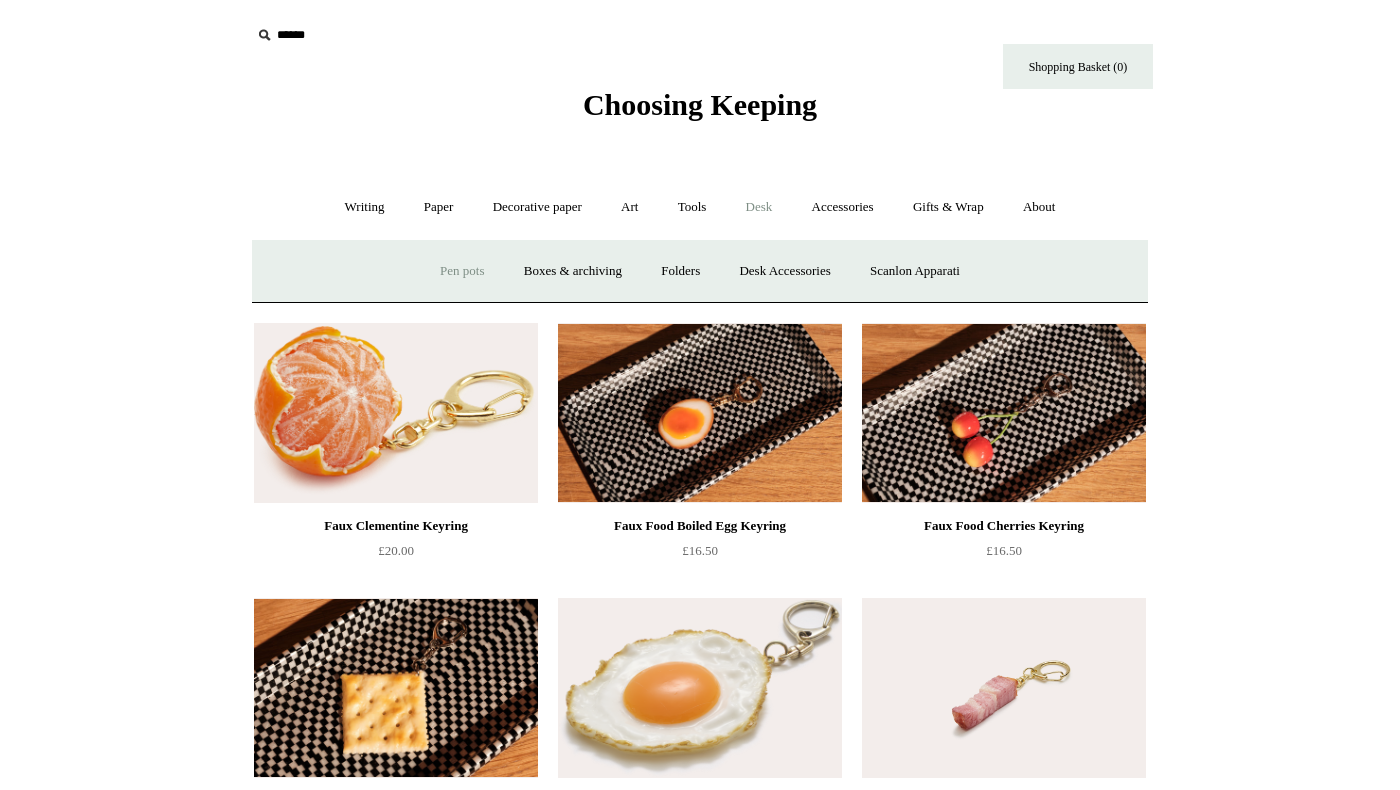 click on "Pen pots" at bounding box center (462, 271) 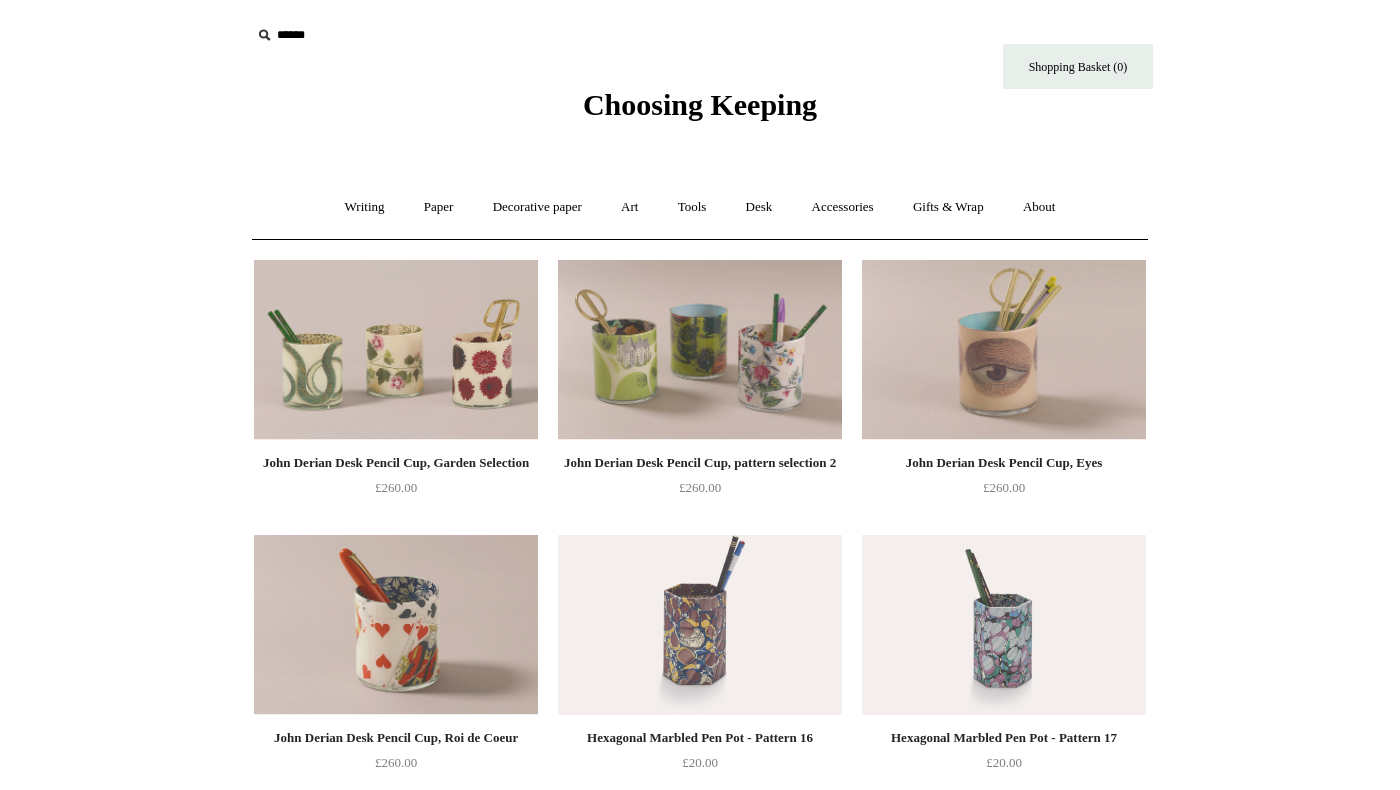 scroll, scrollTop: 0, scrollLeft: 0, axis: both 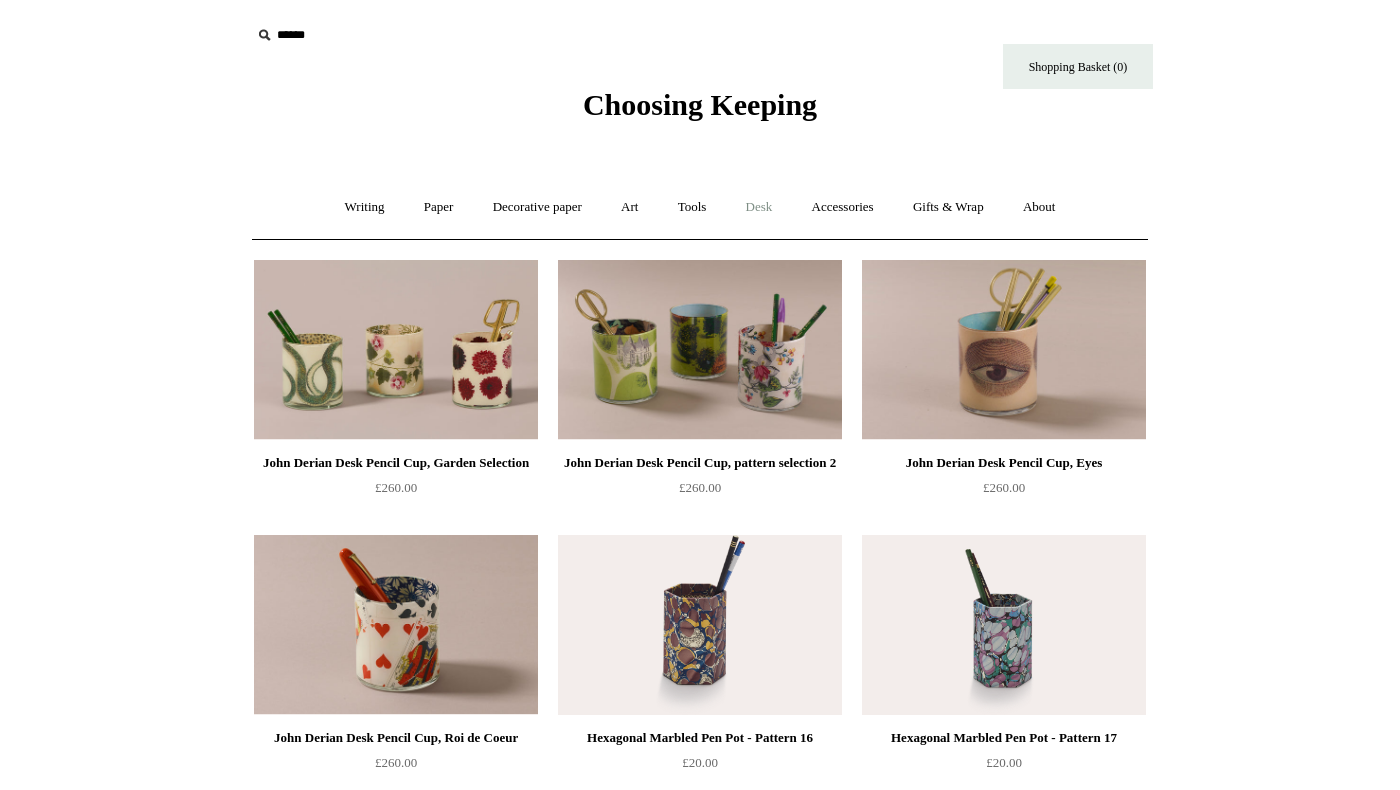 click on "Desk +" at bounding box center [759, 207] 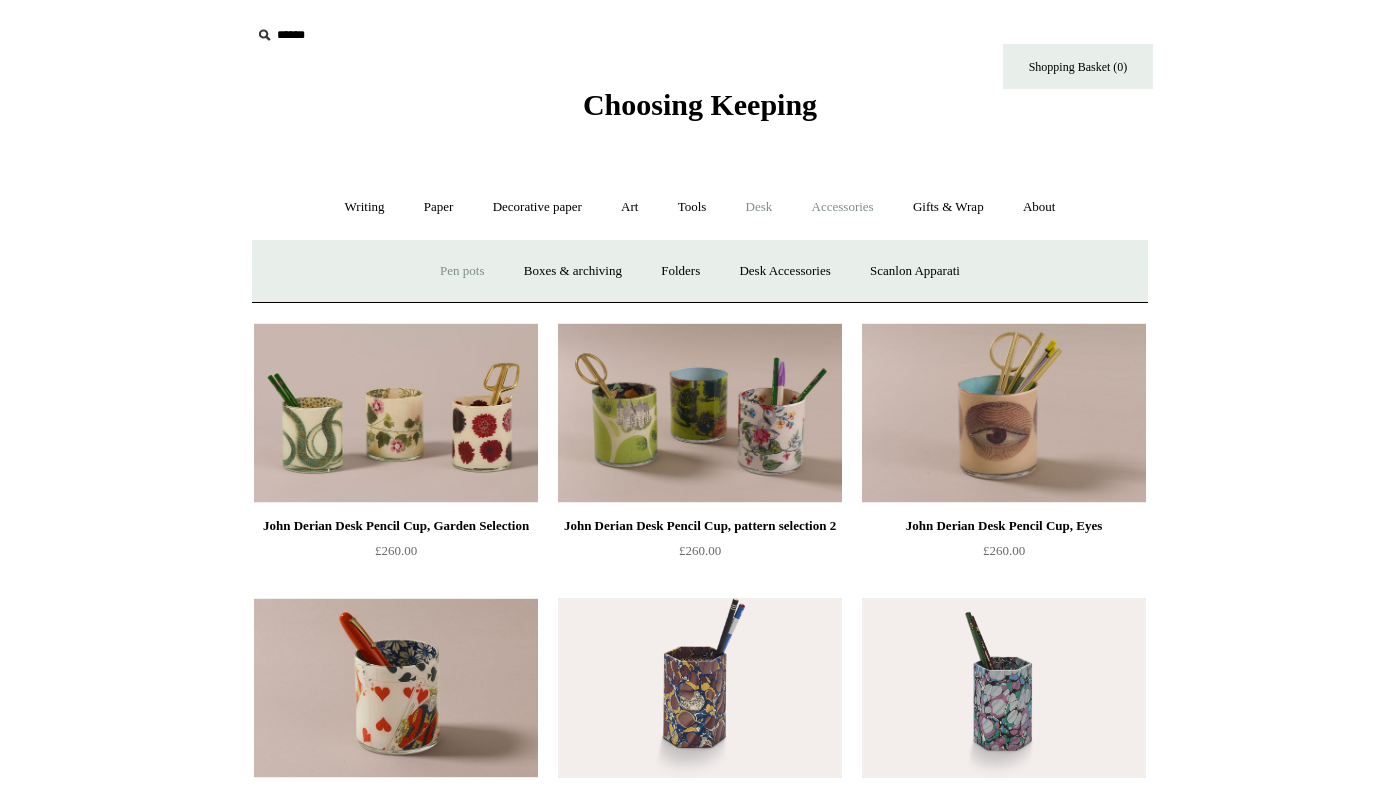 click on "Accessories +" at bounding box center [843, 207] 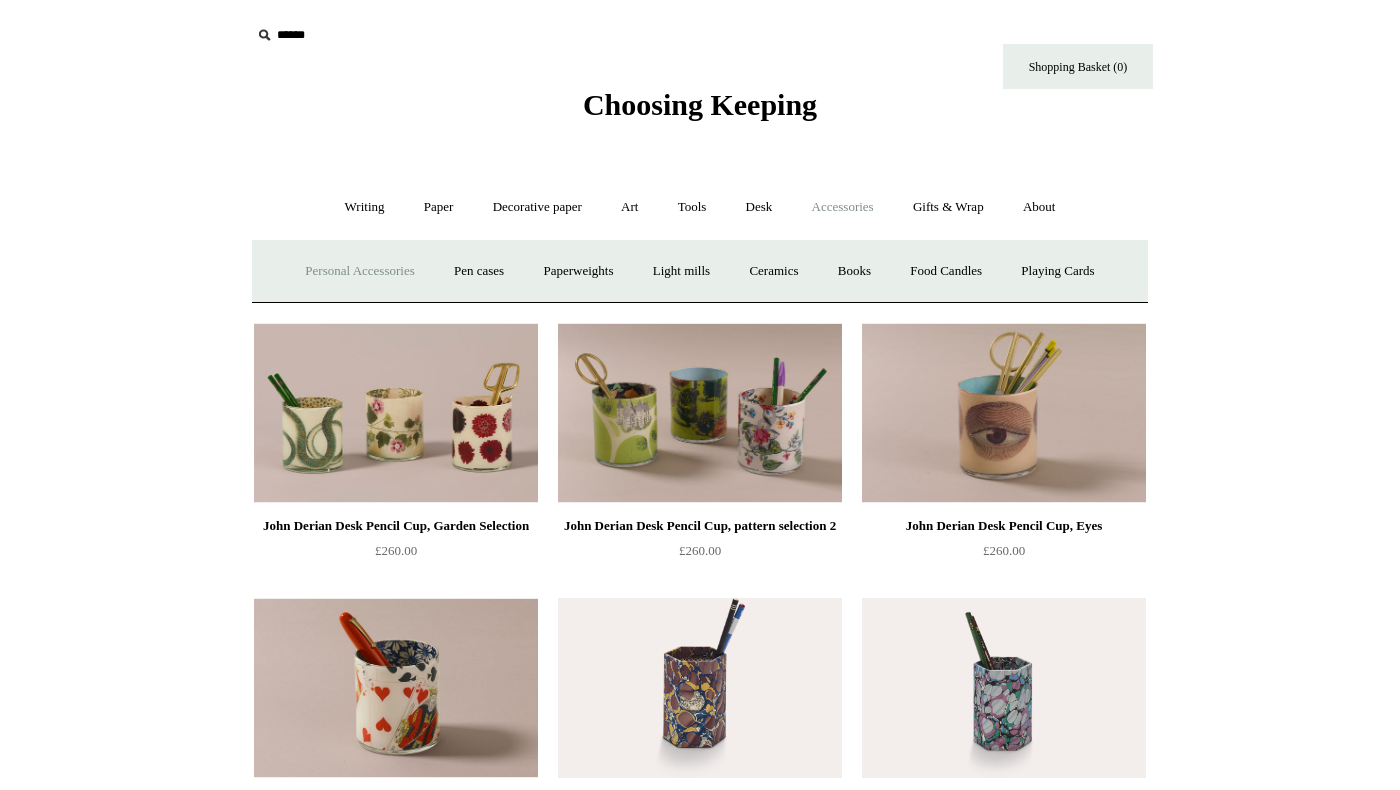 click on "Personal Accessories +" at bounding box center (359, 271) 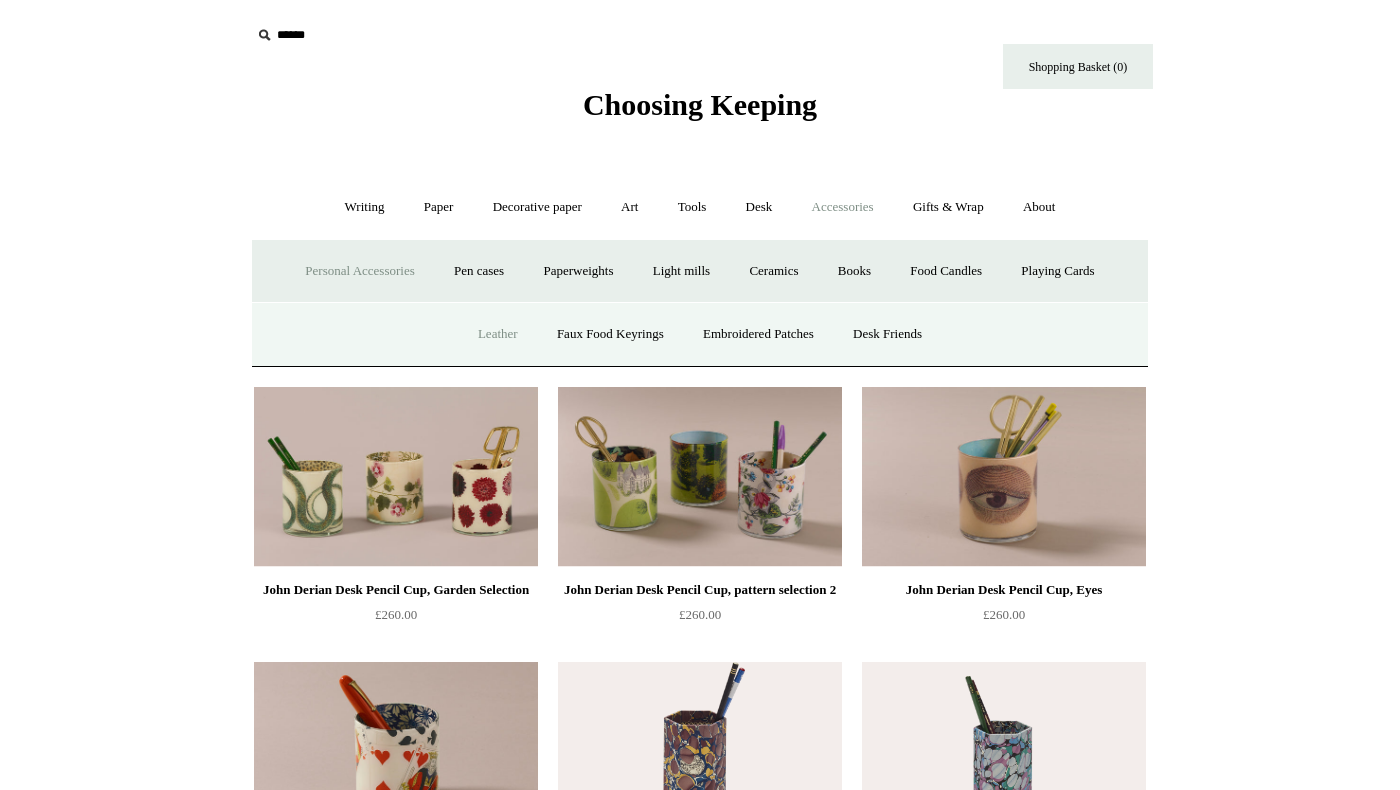 click on "Leather" at bounding box center [498, 334] 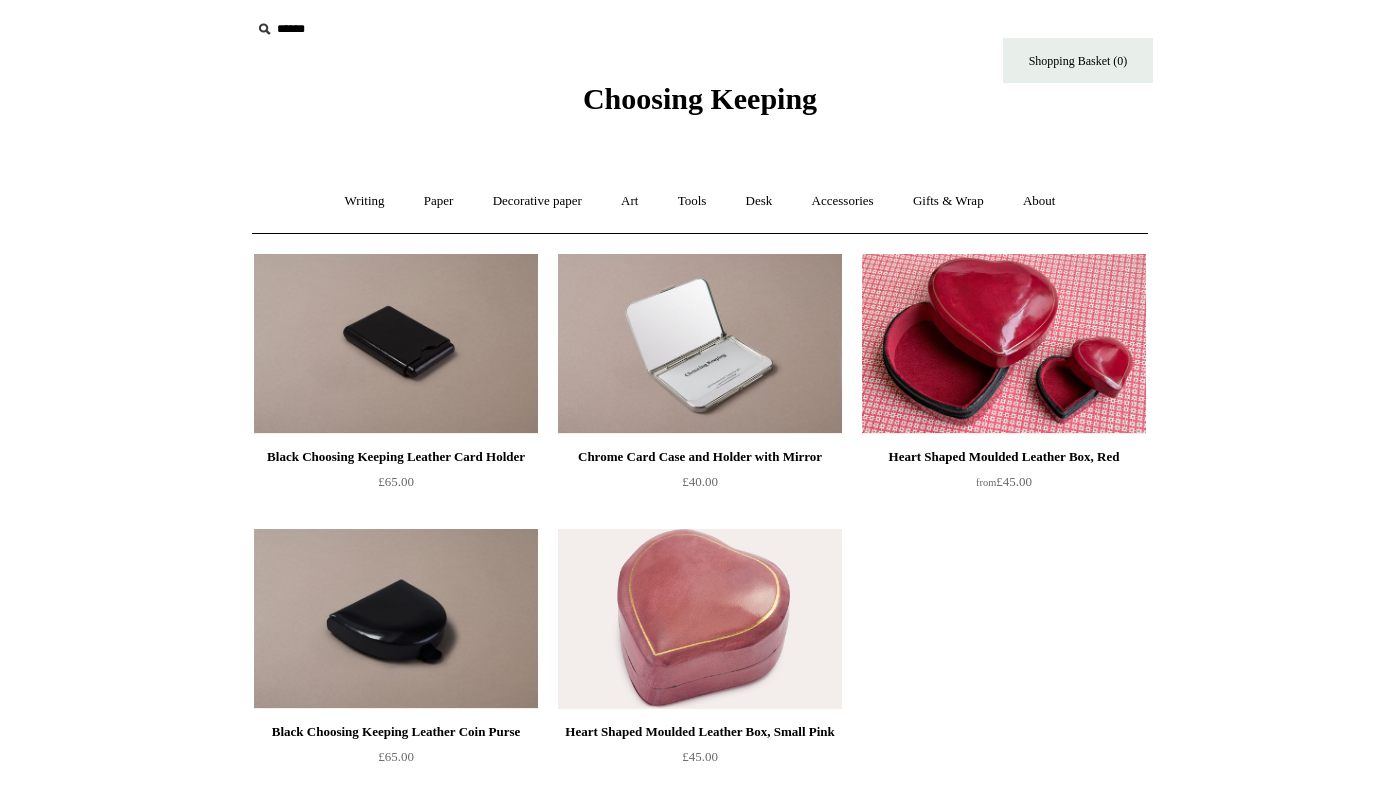 scroll, scrollTop: 0, scrollLeft: 0, axis: both 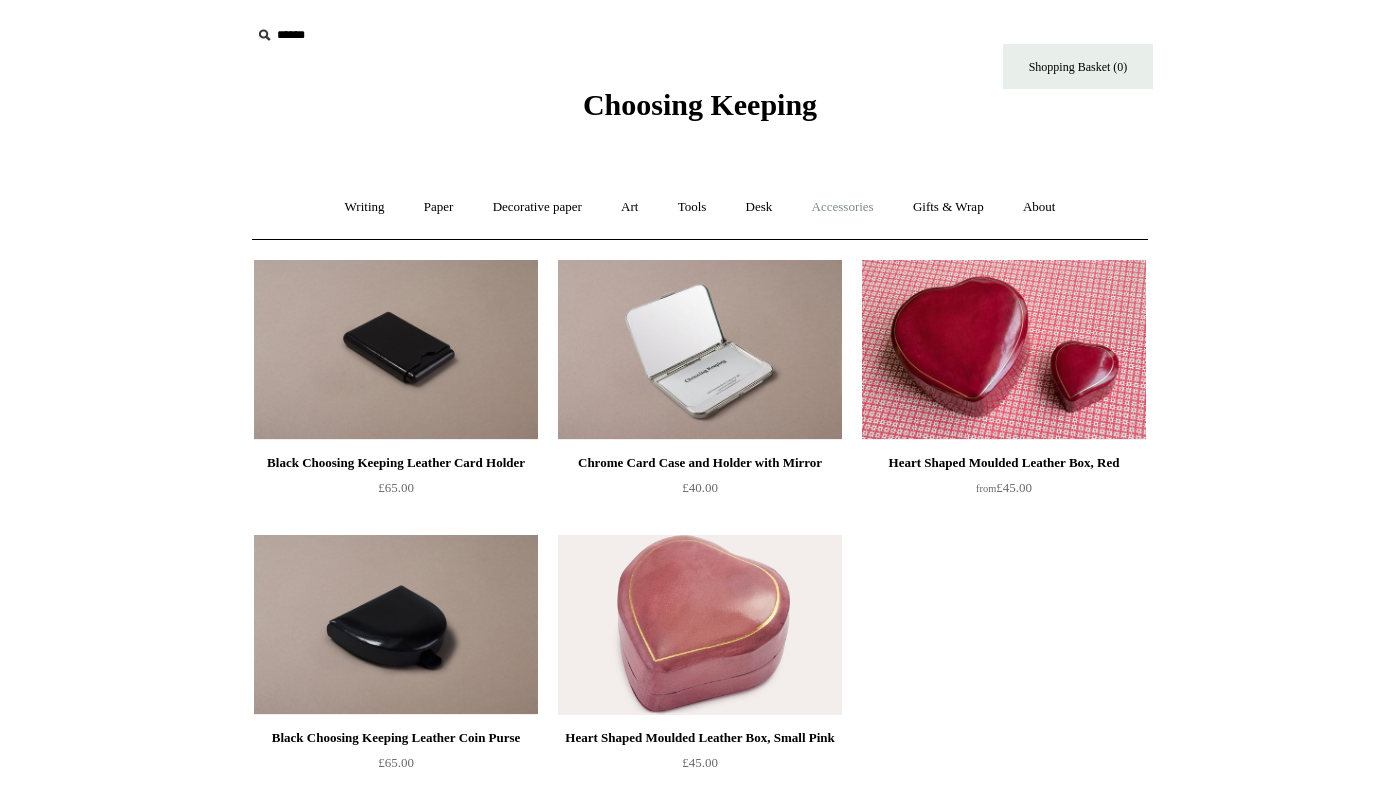 click on "Accessories +" at bounding box center (843, 207) 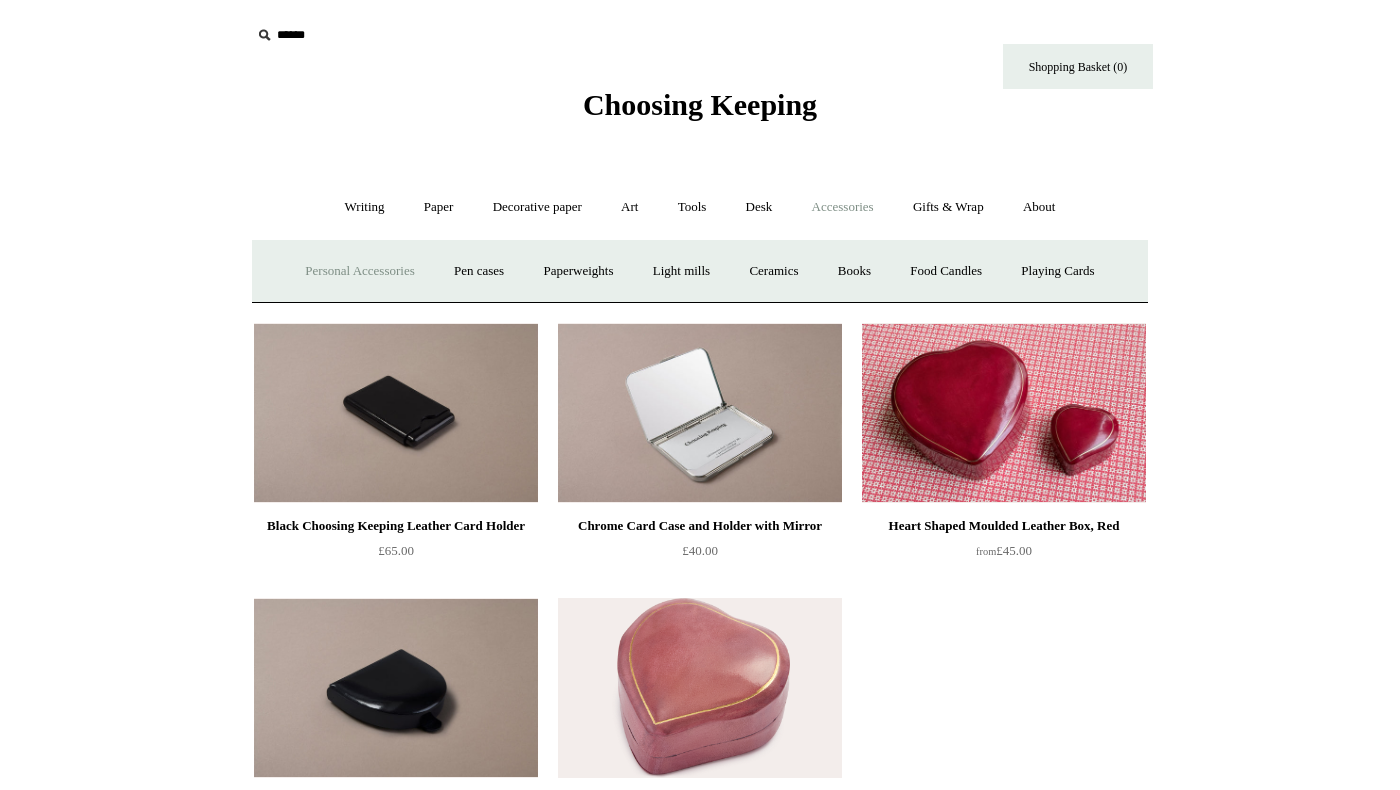 click on "Personal Accessories +" at bounding box center [359, 271] 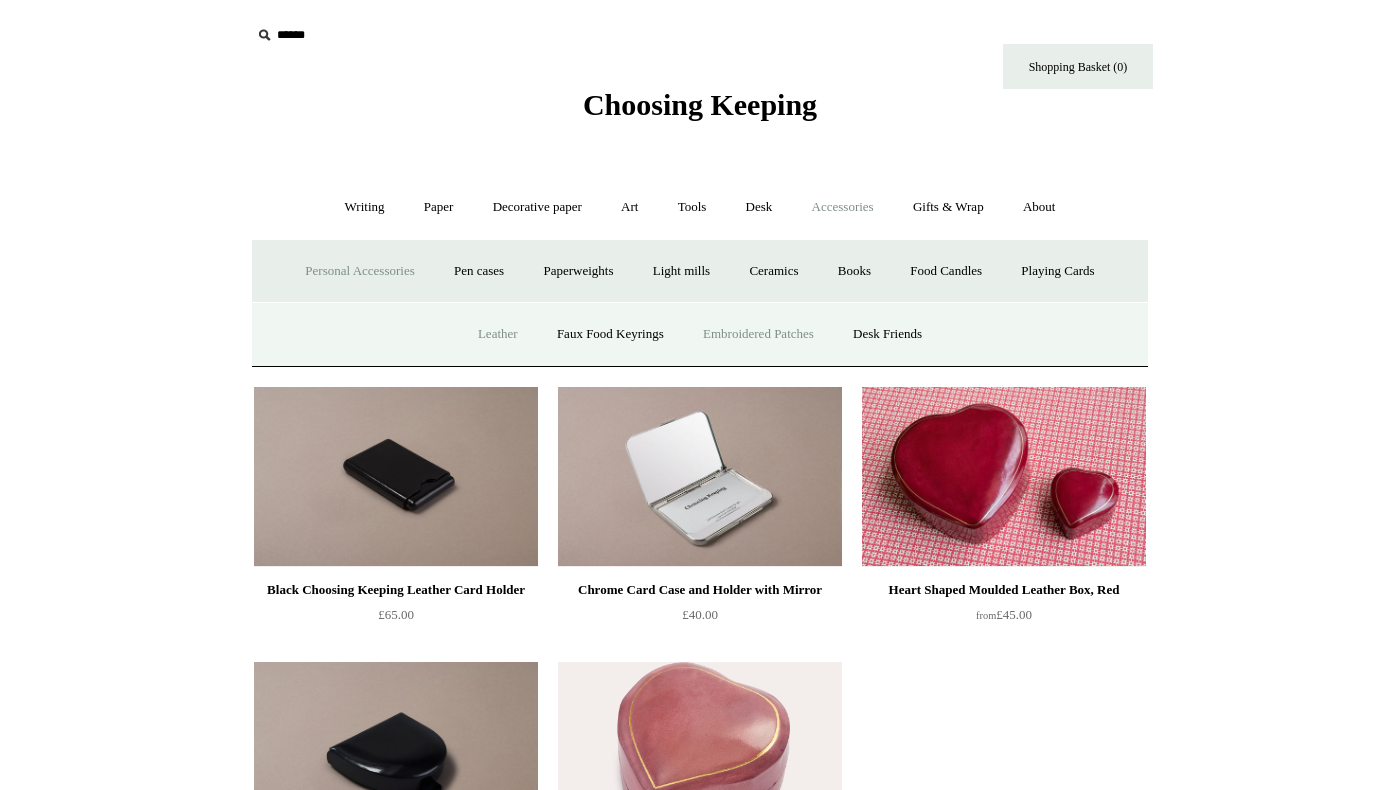 click on "Embroidered Patches" at bounding box center (758, 334) 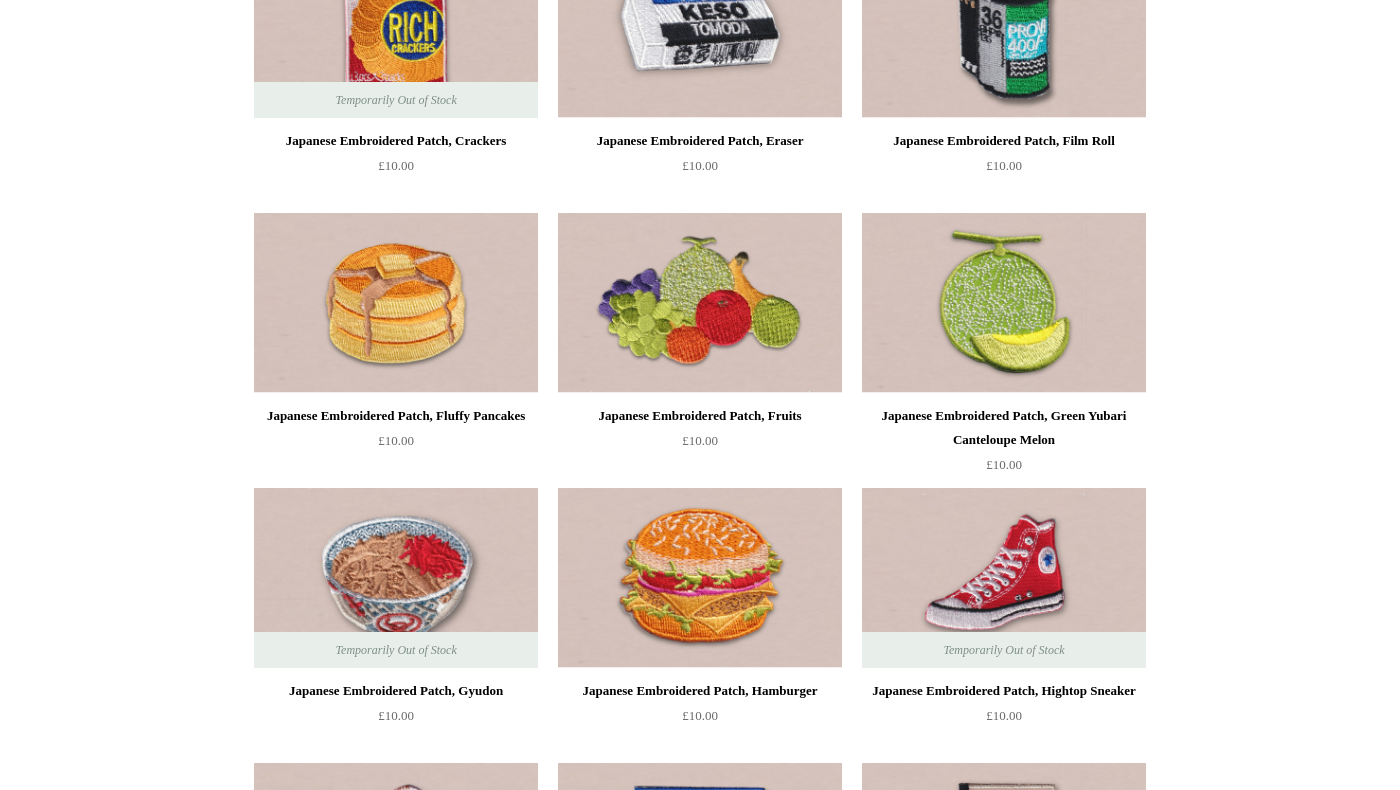 scroll, scrollTop: 0, scrollLeft: 0, axis: both 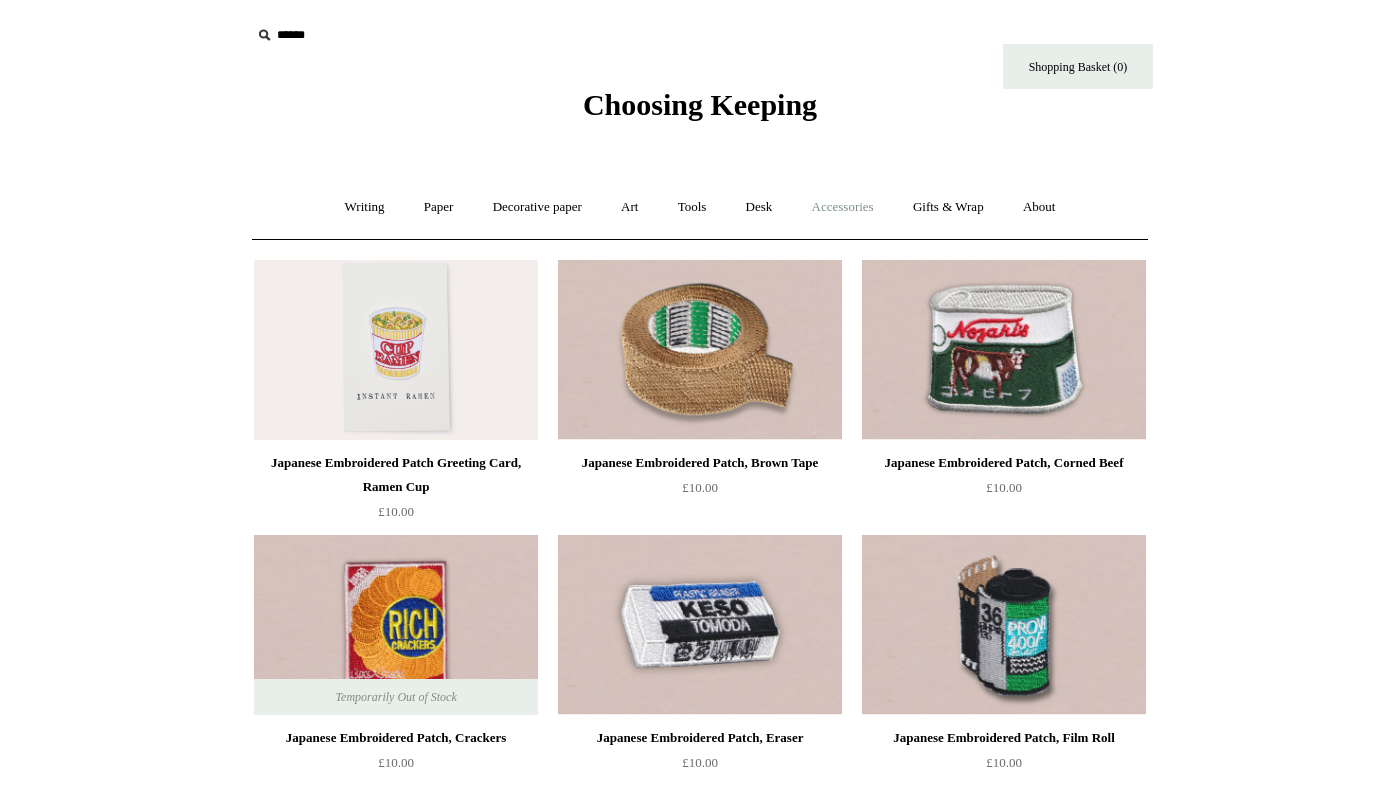 click on "Accessories +" at bounding box center (843, 207) 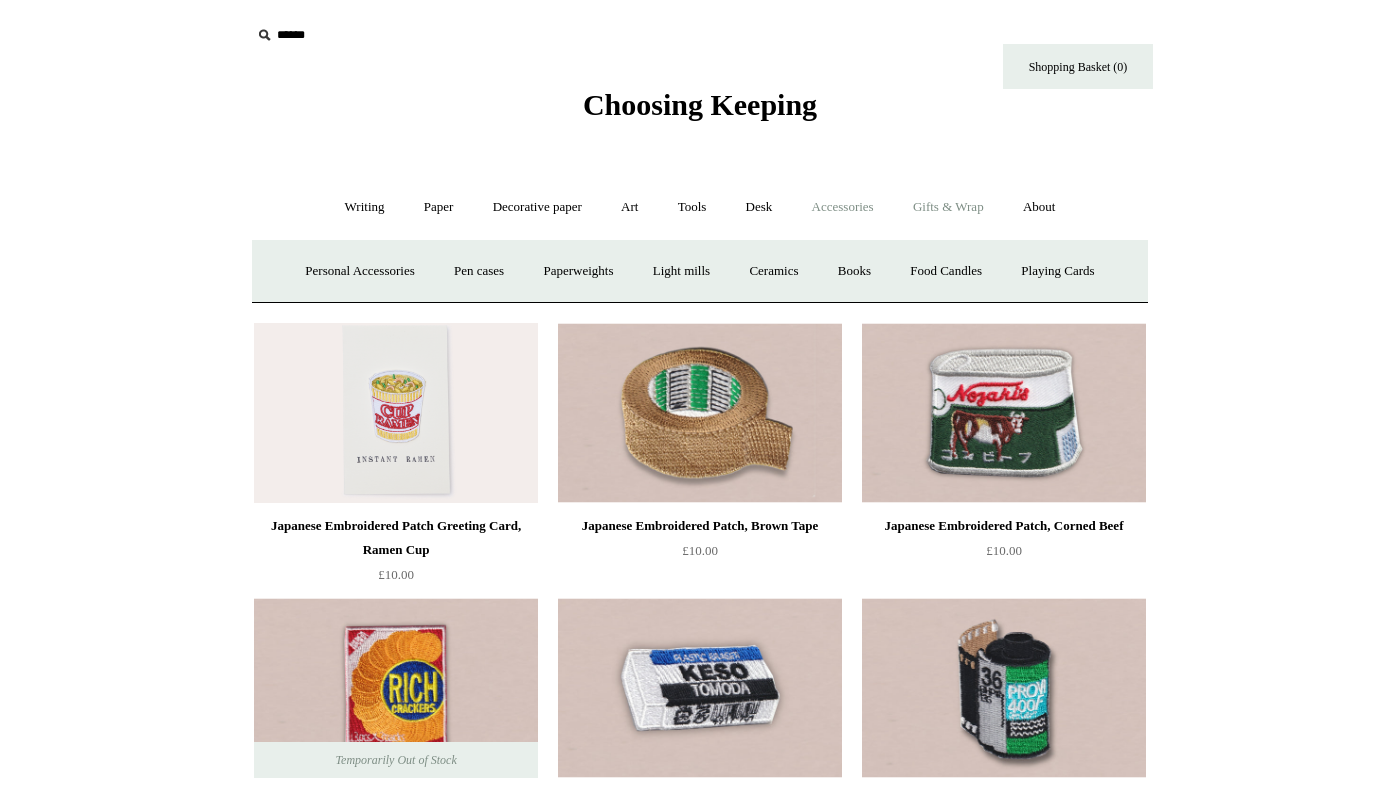 click on "Gifts & Wrap +" at bounding box center [948, 207] 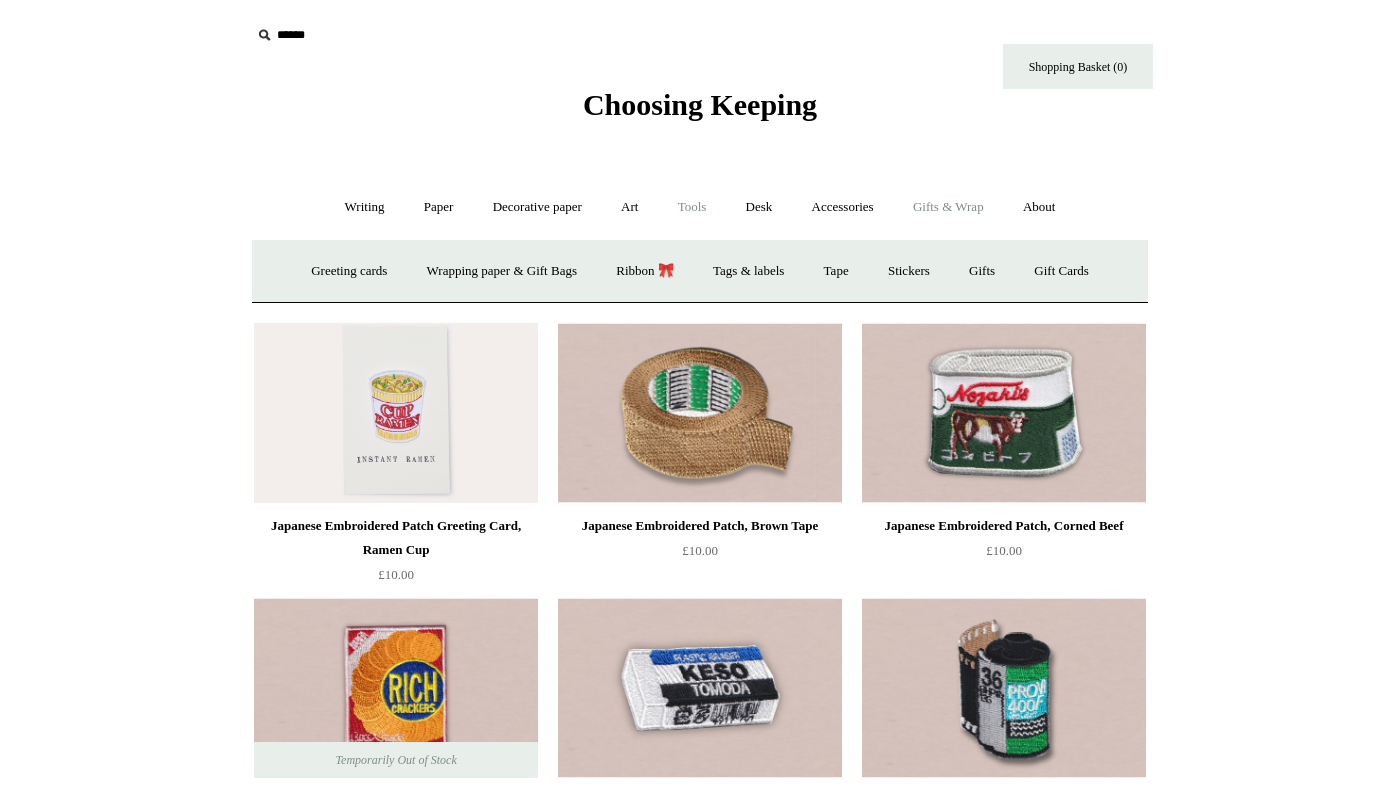click on "Tools +" at bounding box center (692, 207) 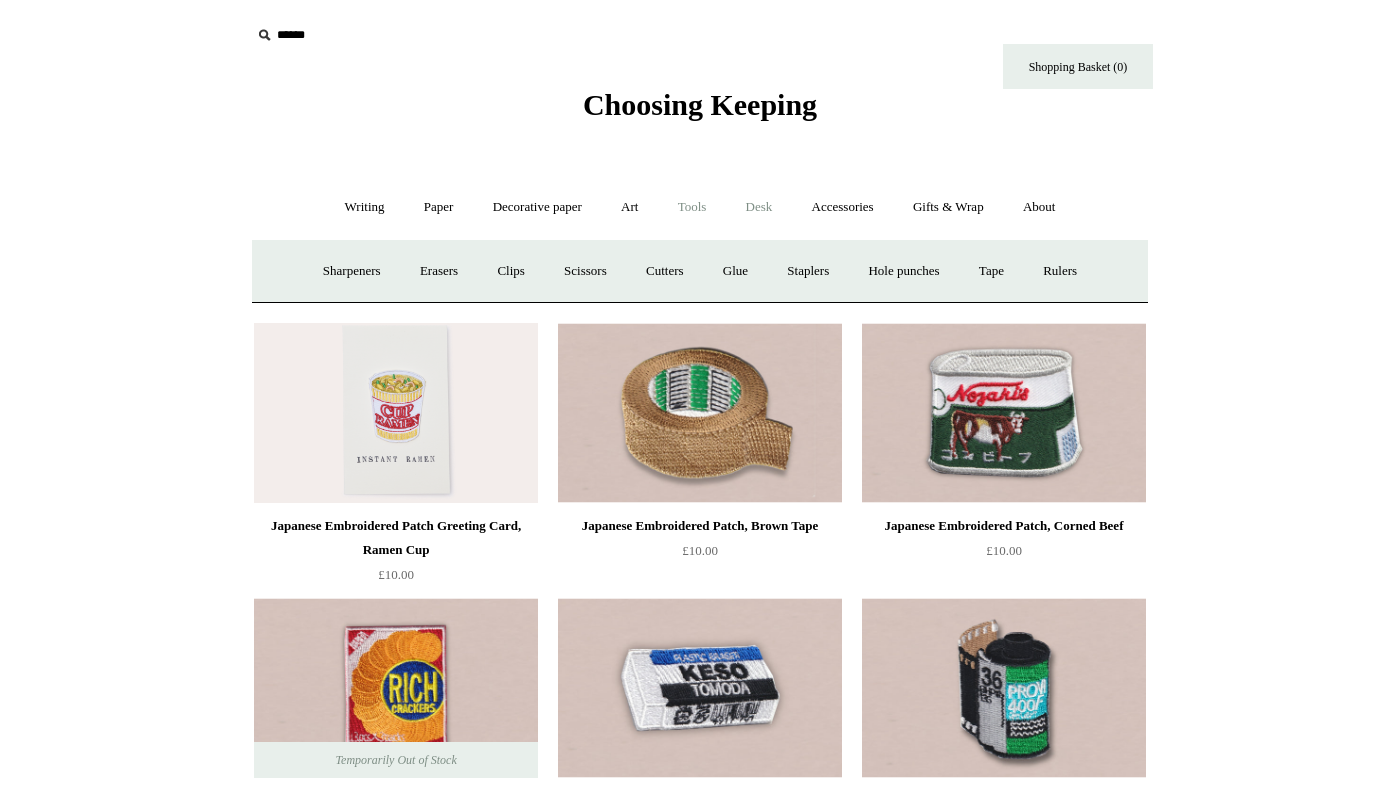 click on "Desk +" at bounding box center (759, 207) 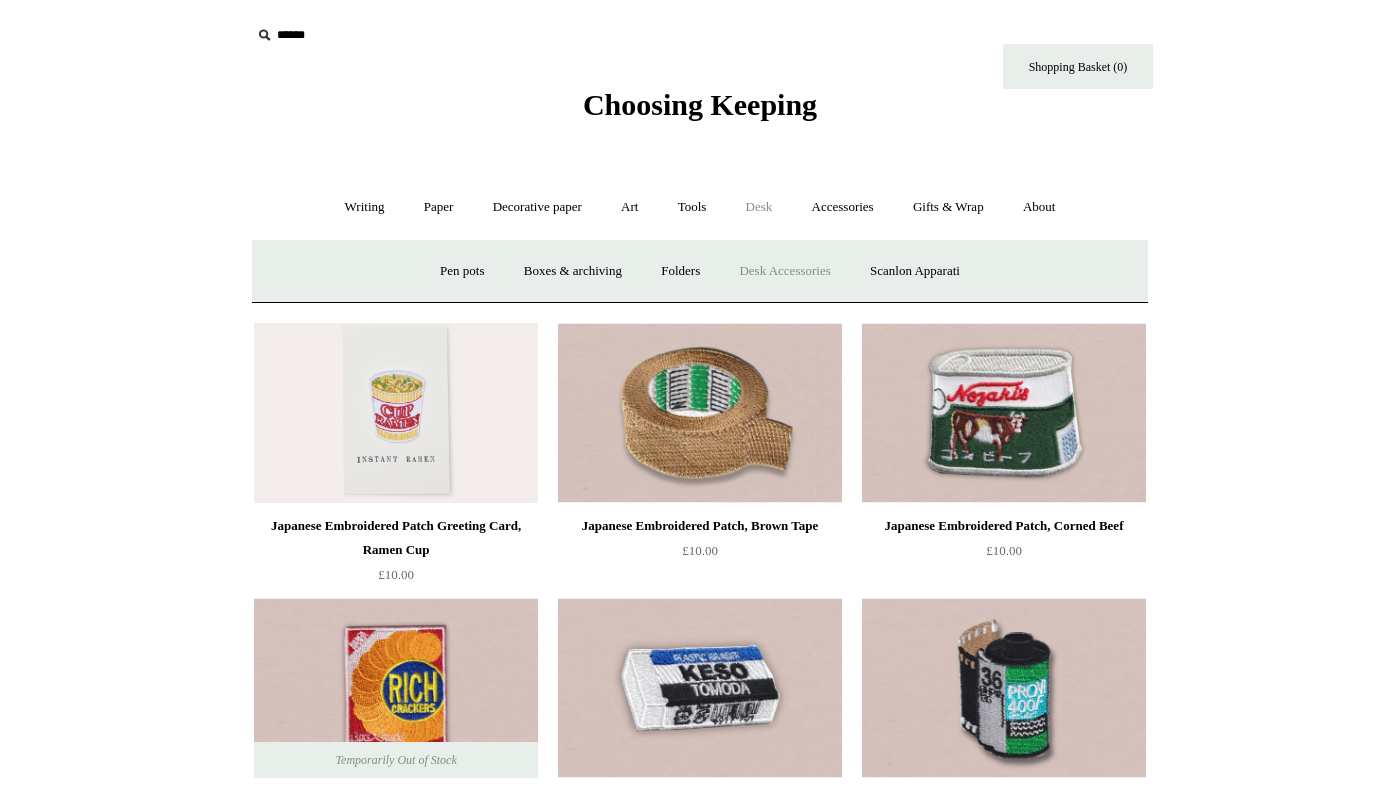 click on "Desk Accessories" at bounding box center (784, 271) 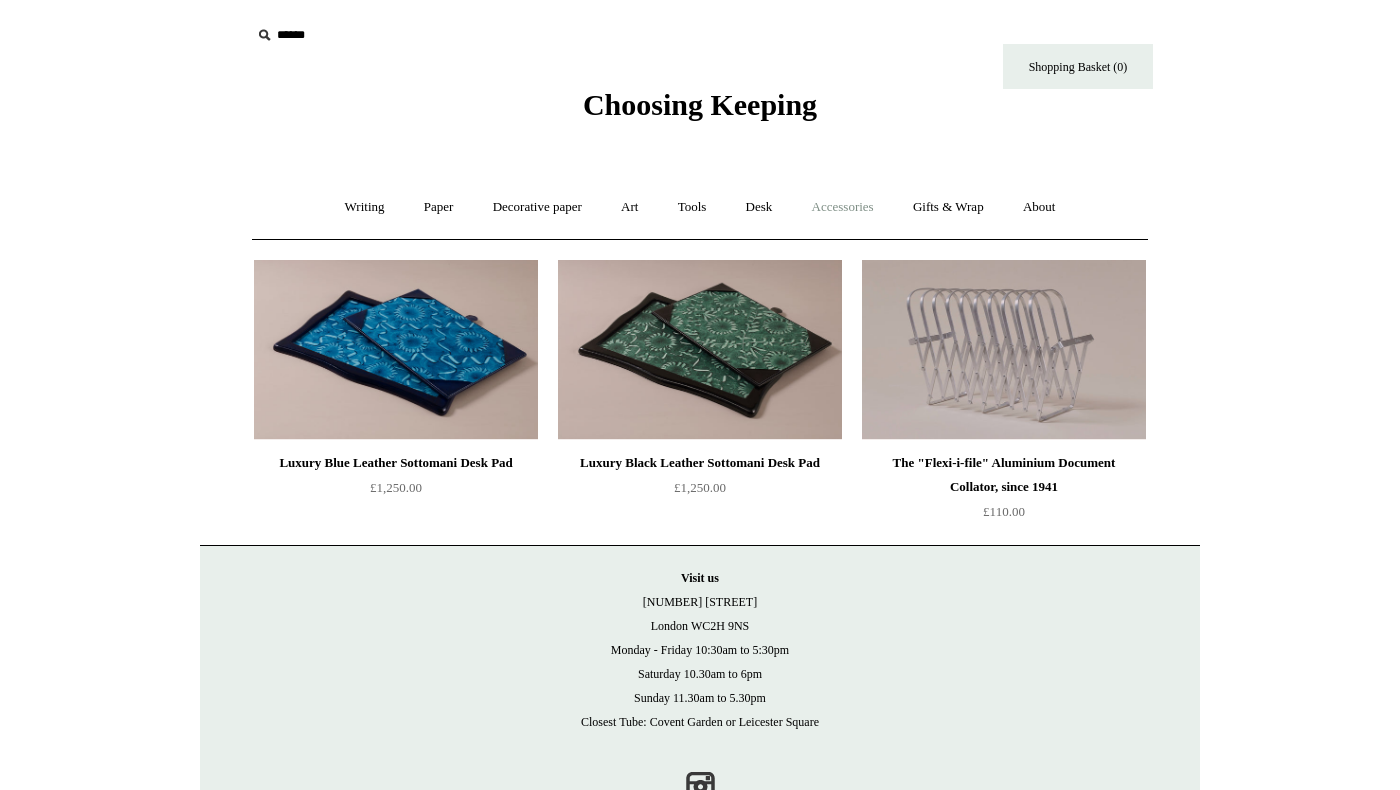scroll, scrollTop: 0, scrollLeft: 0, axis: both 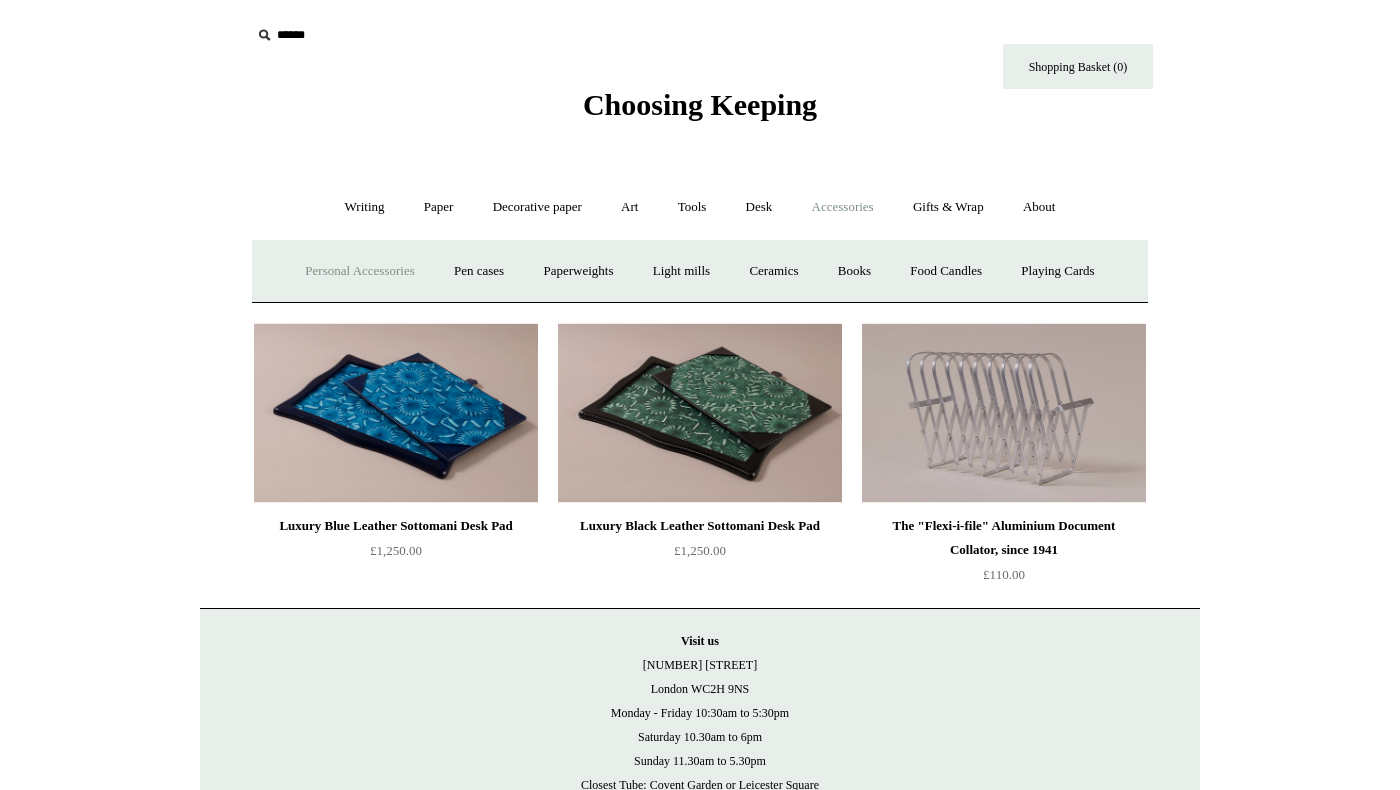 click on "Personal Accessories +" at bounding box center (359, 271) 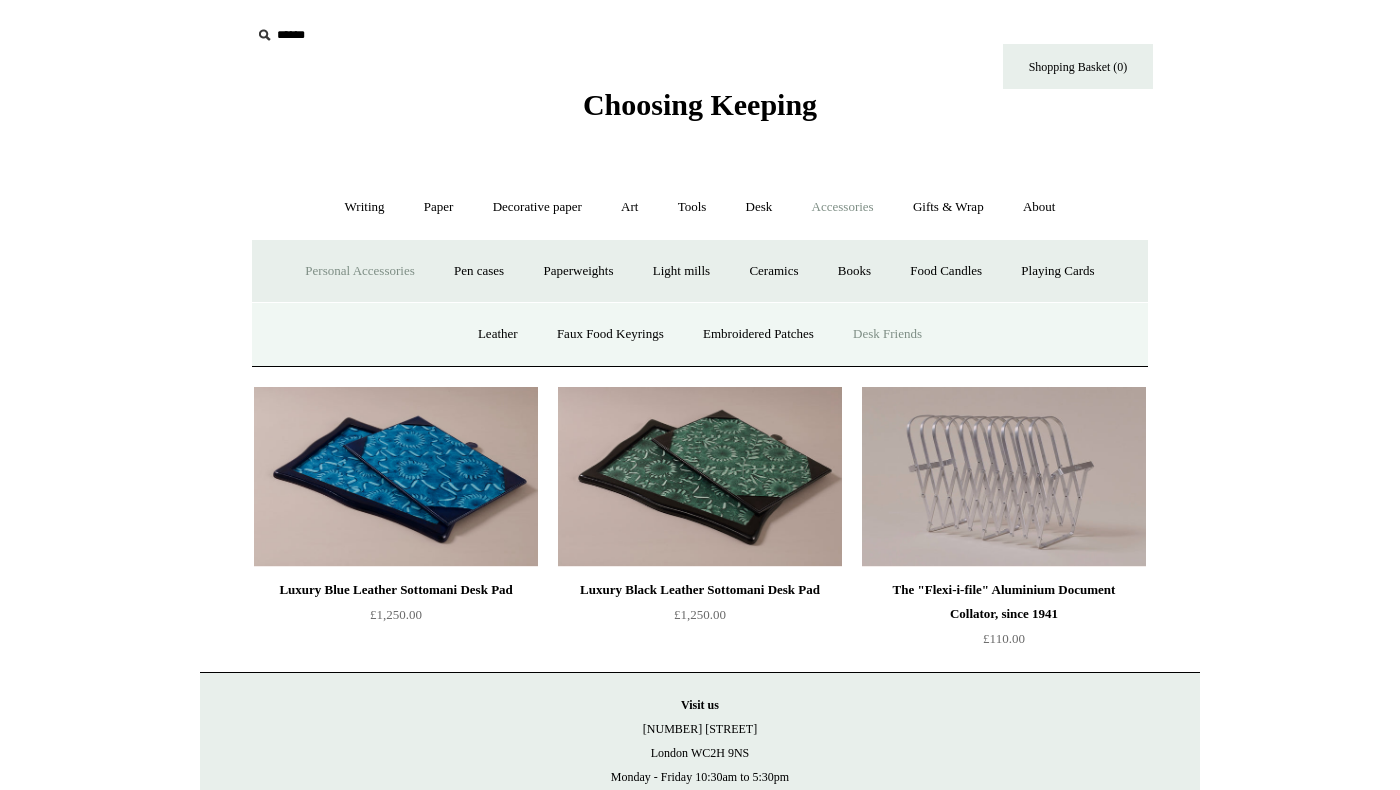 click on "Desk Friends" at bounding box center [887, 334] 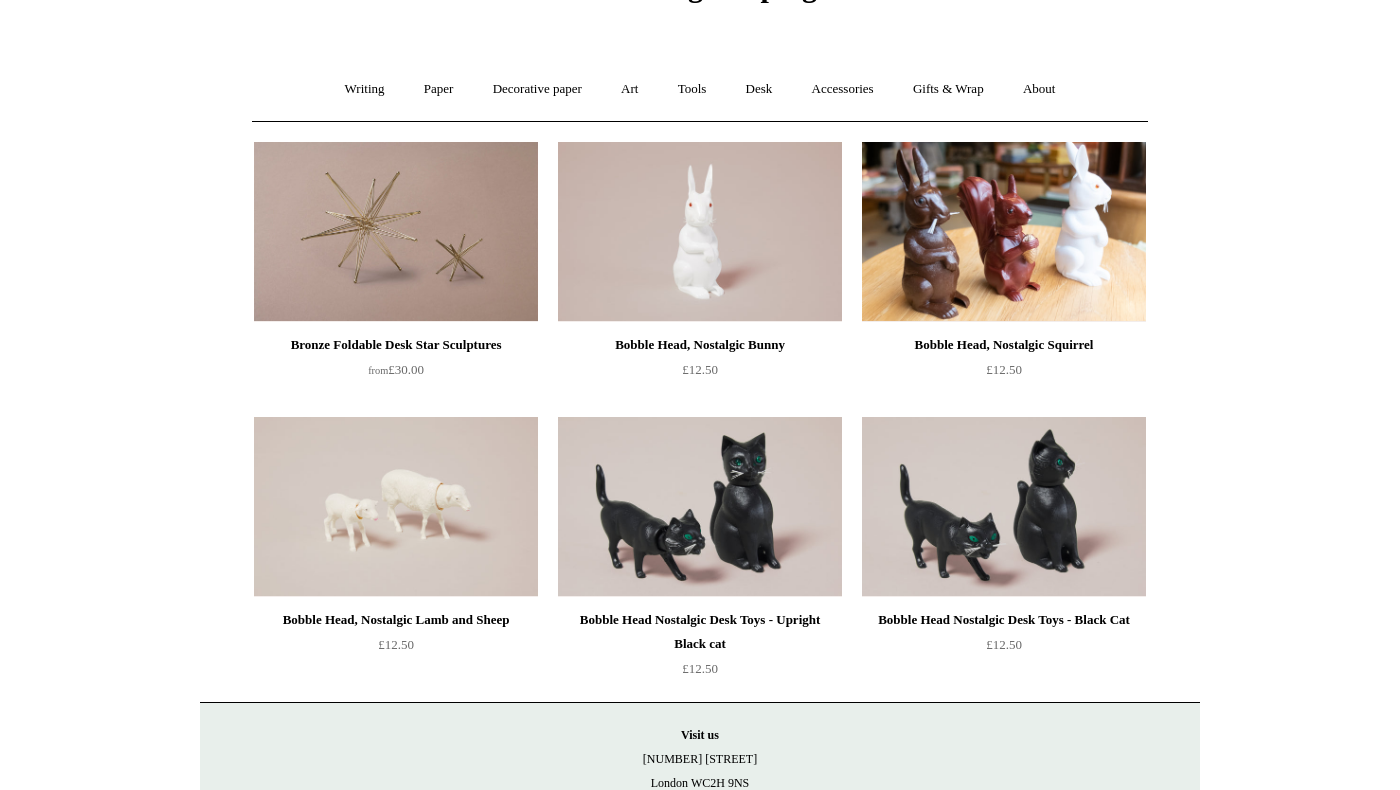 scroll, scrollTop: 0, scrollLeft: 0, axis: both 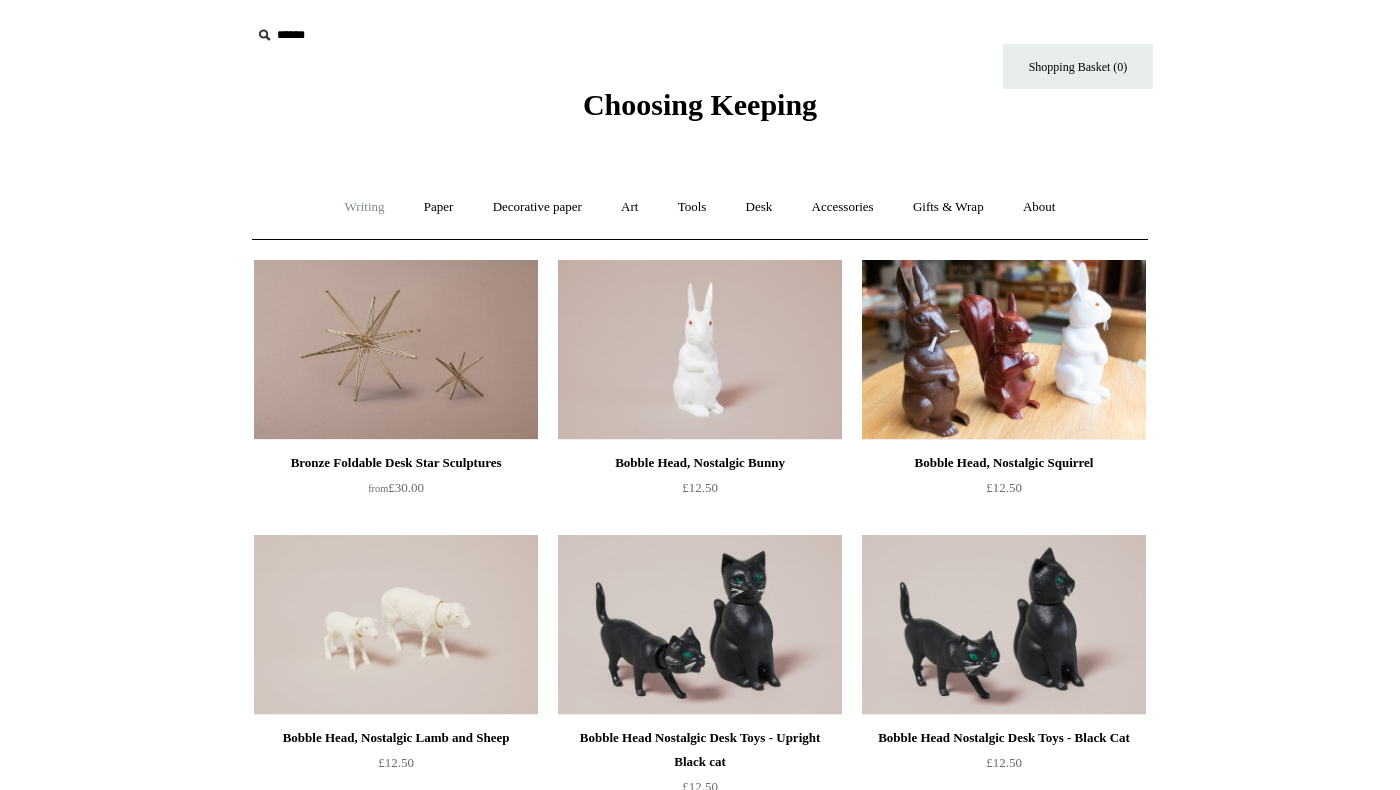 click on "Writing +" at bounding box center [365, 207] 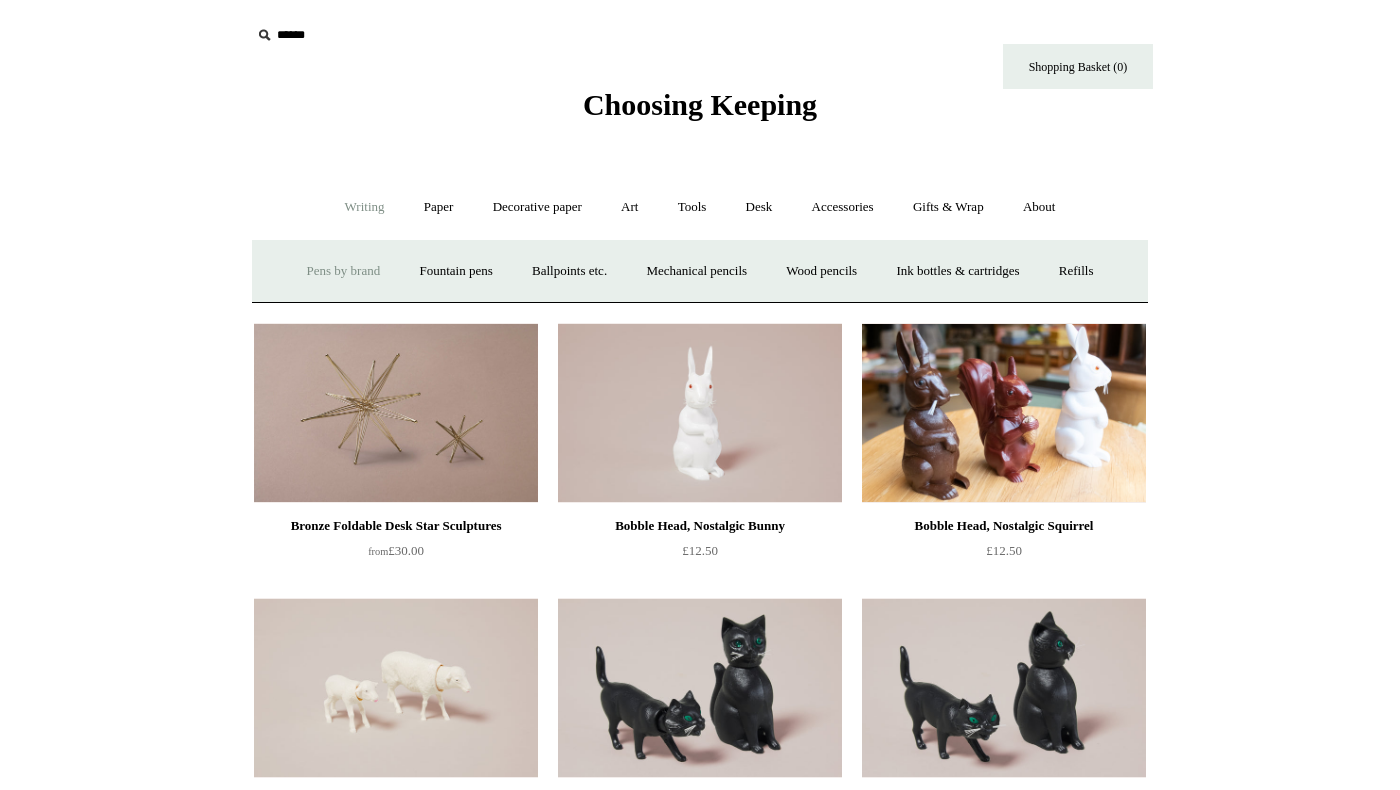 drag, startPoint x: 321, startPoint y: 269, endPoint x: 374, endPoint y: 261, distance: 53.600372 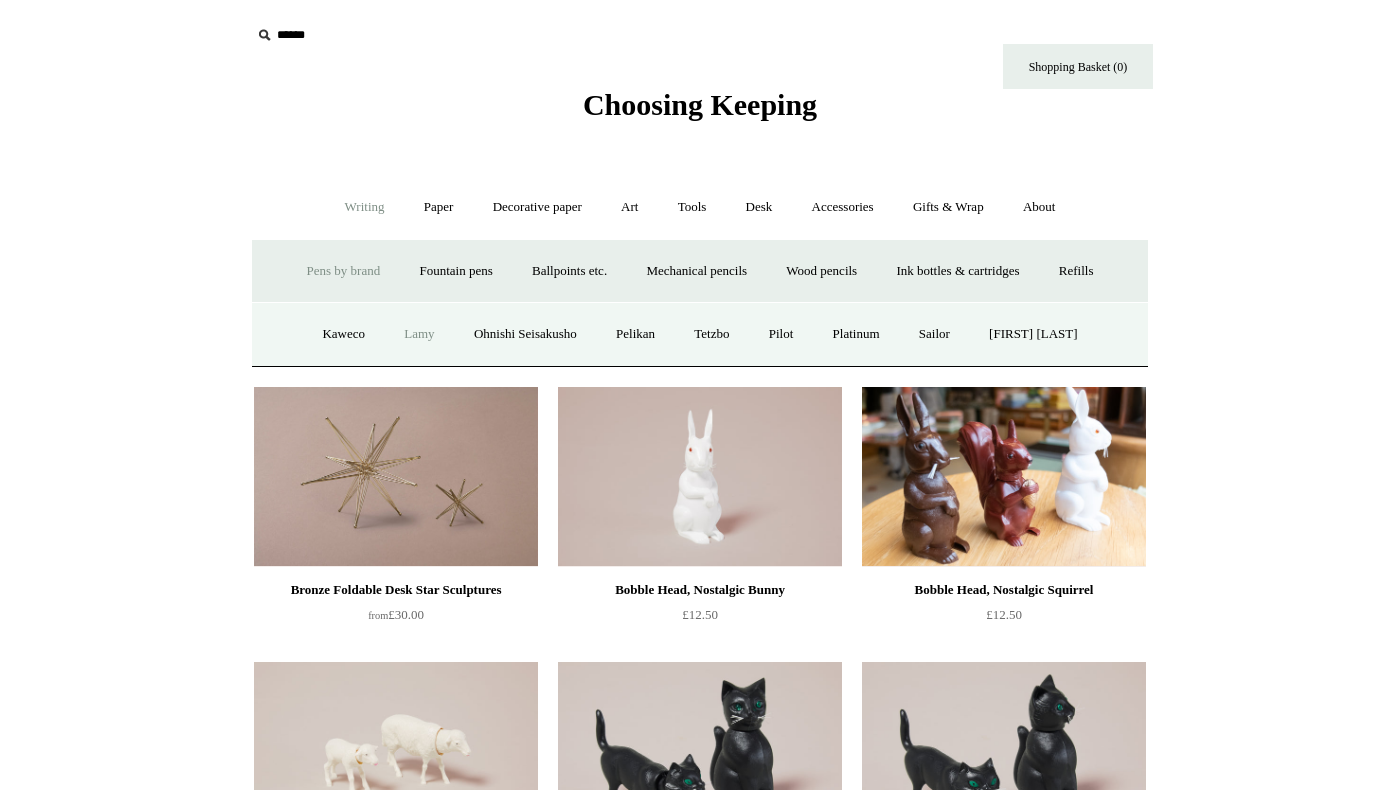 click on "Lamy" at bounding box center [419, 334] 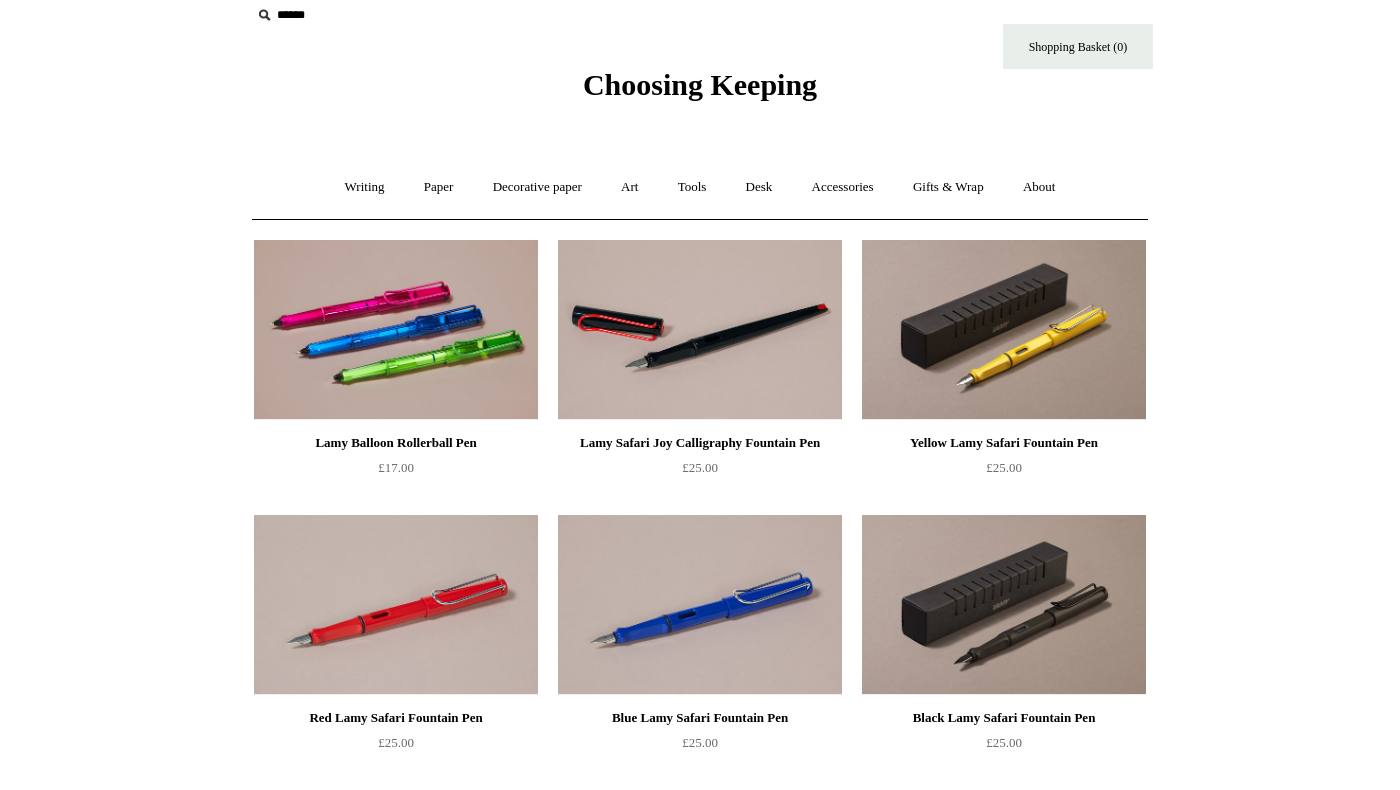 scroll, scrollTop: 0, scrollLeft: 0, axis: both 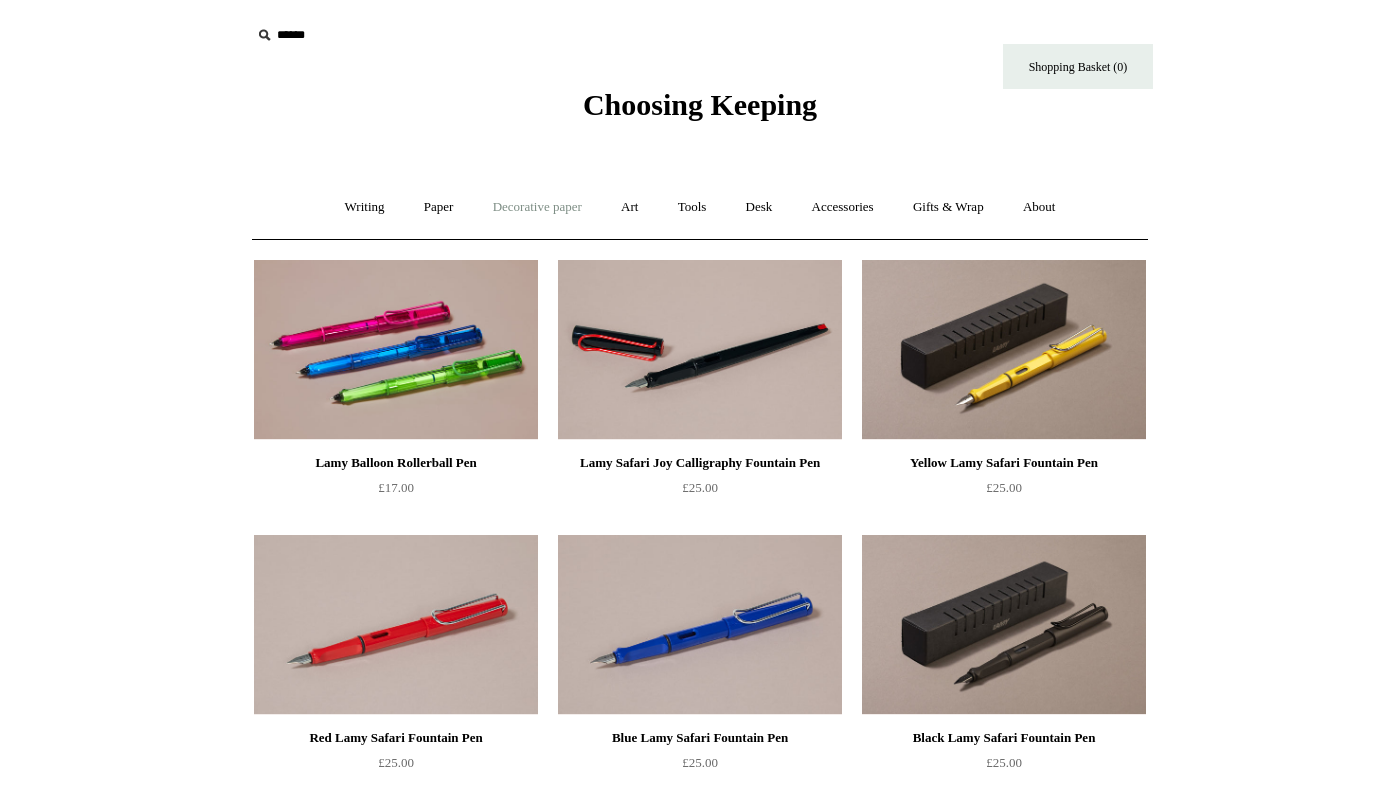 click on "Decorative paper +" at bounding box center [537, 207] 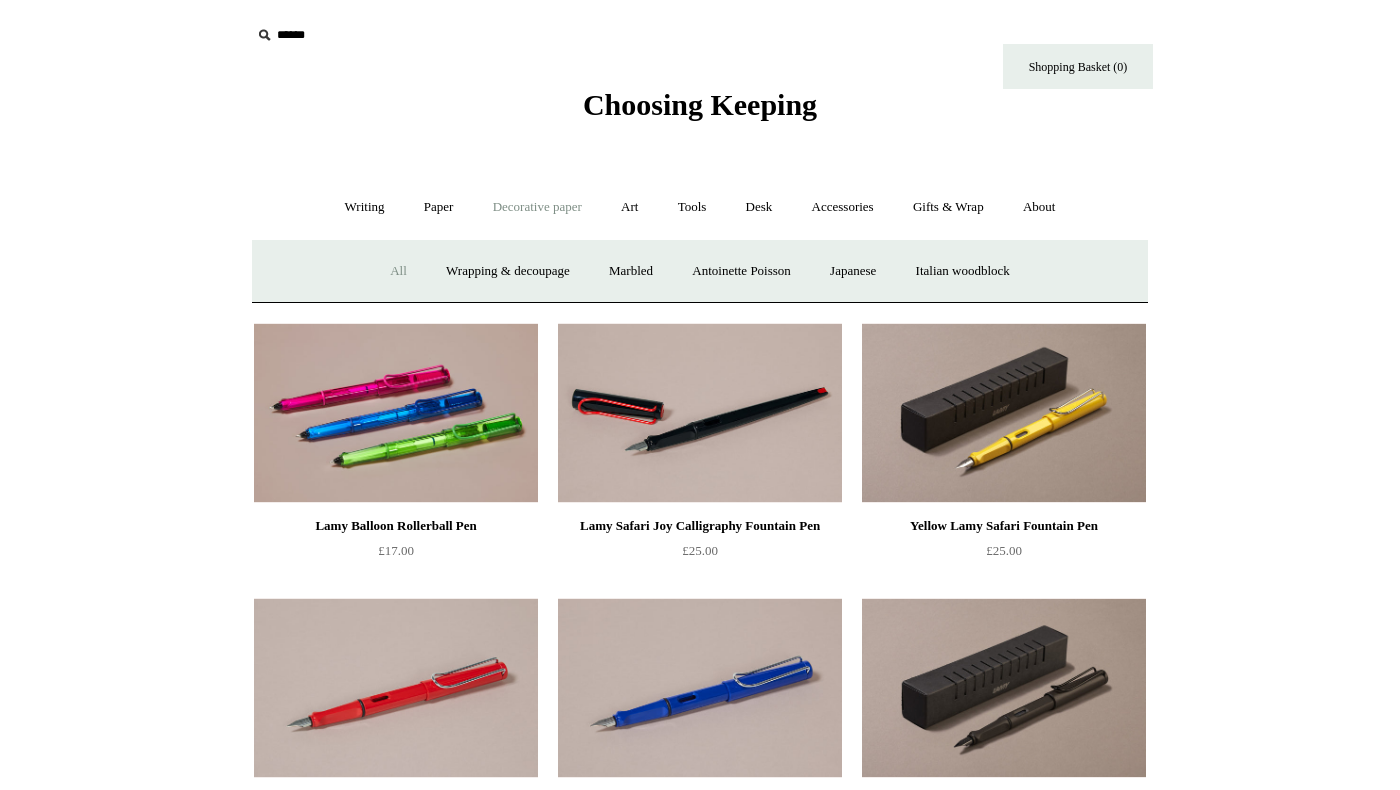click on "All" at bounding box center (398, 271) 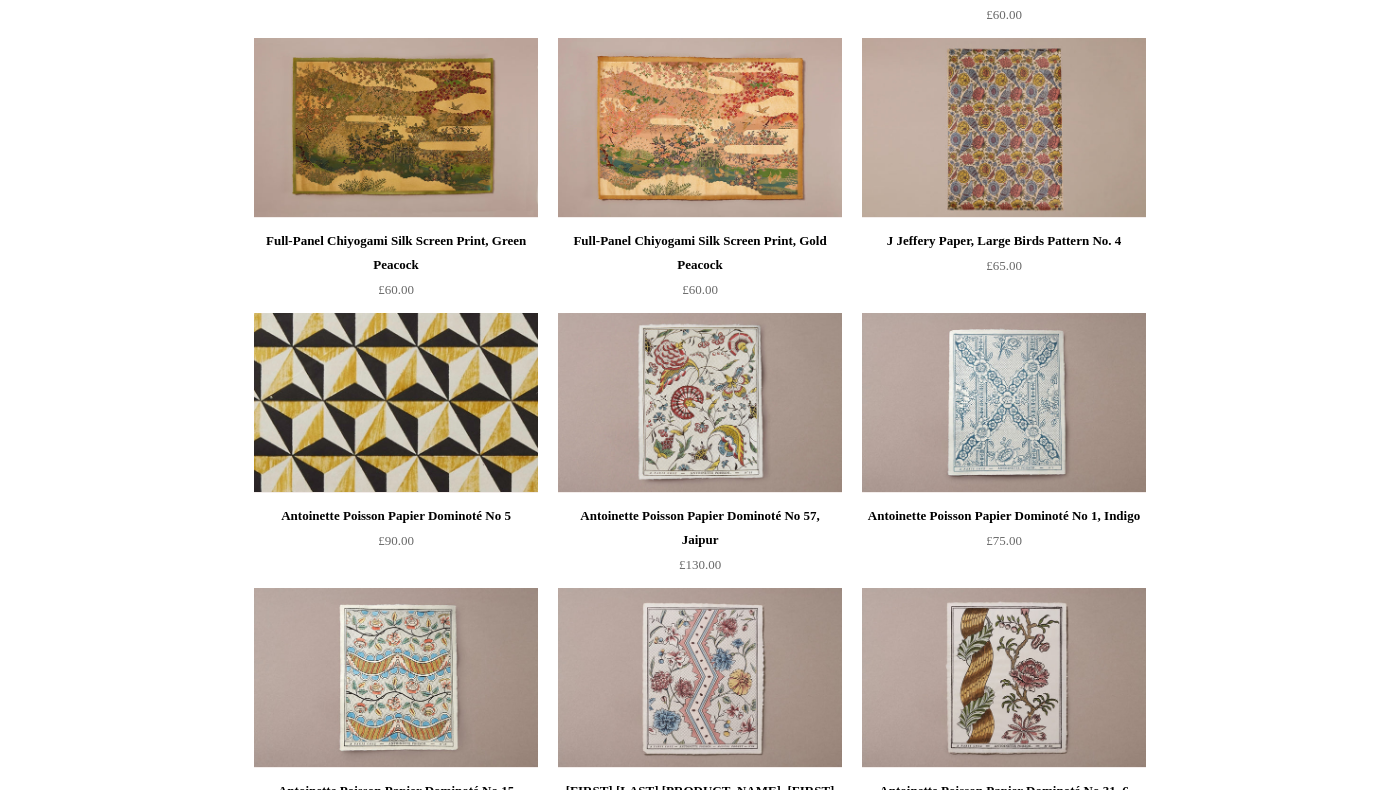 scroll, scrollTop: 0, scrollLeft: 0, axis: both 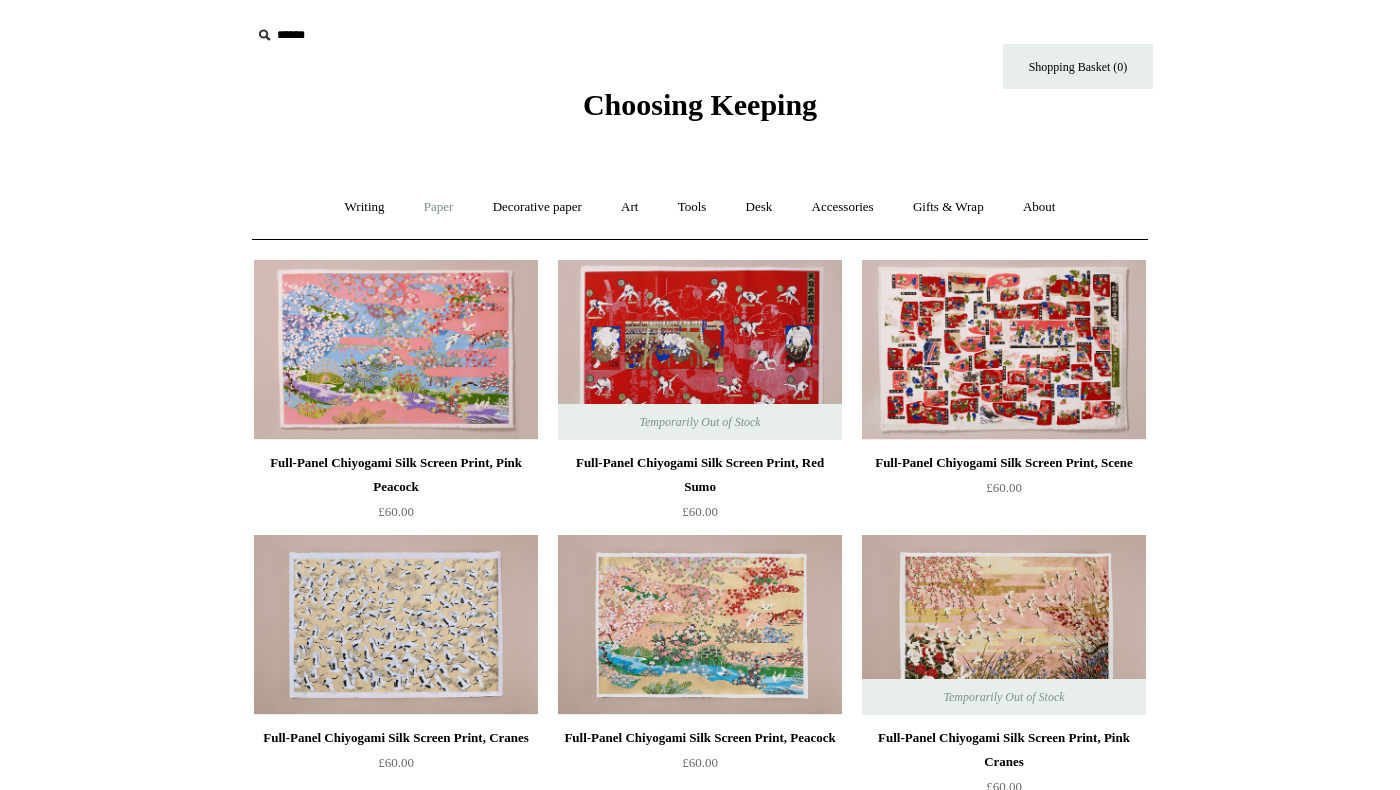 click on "Paper +" at bounding box center [439, 207] 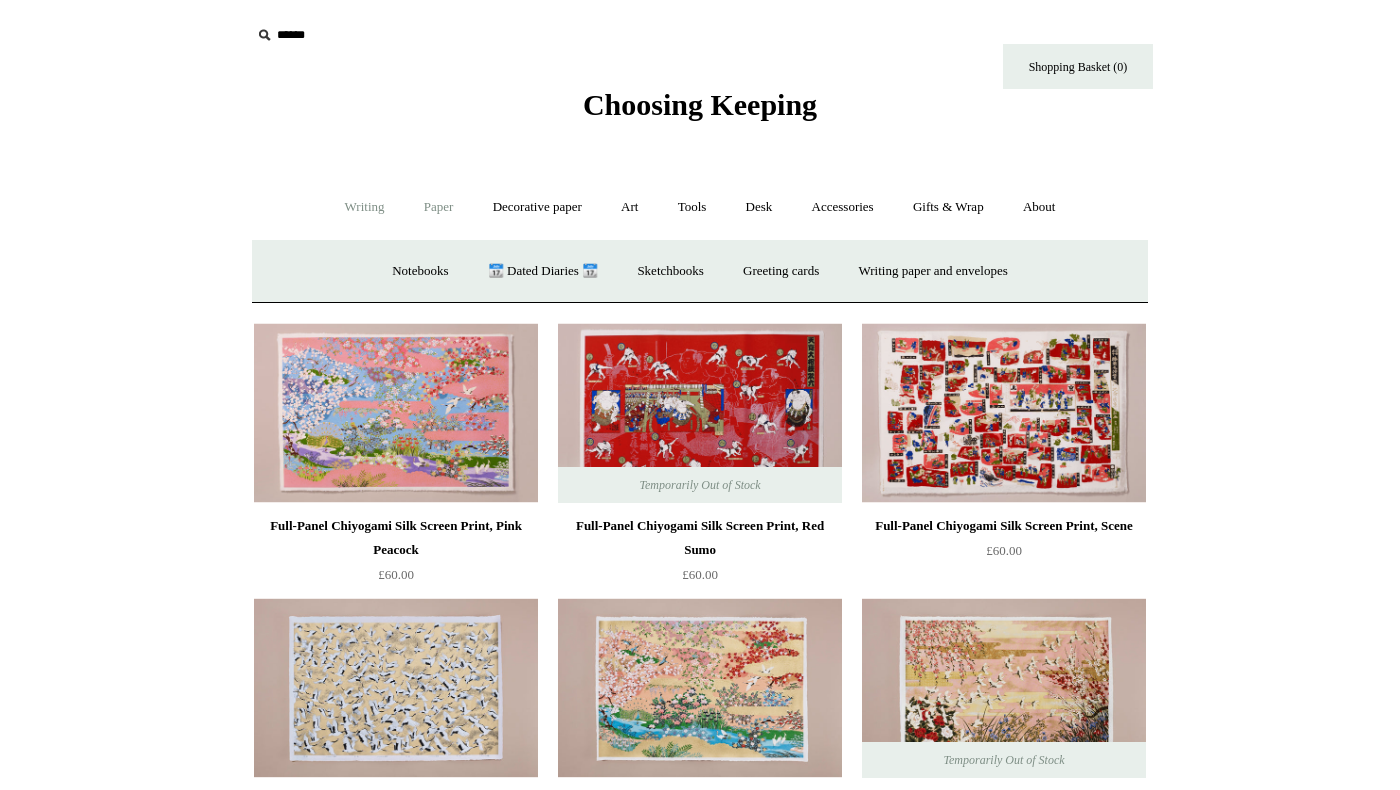 click on "Writing +" at bounding box center [365, 207] 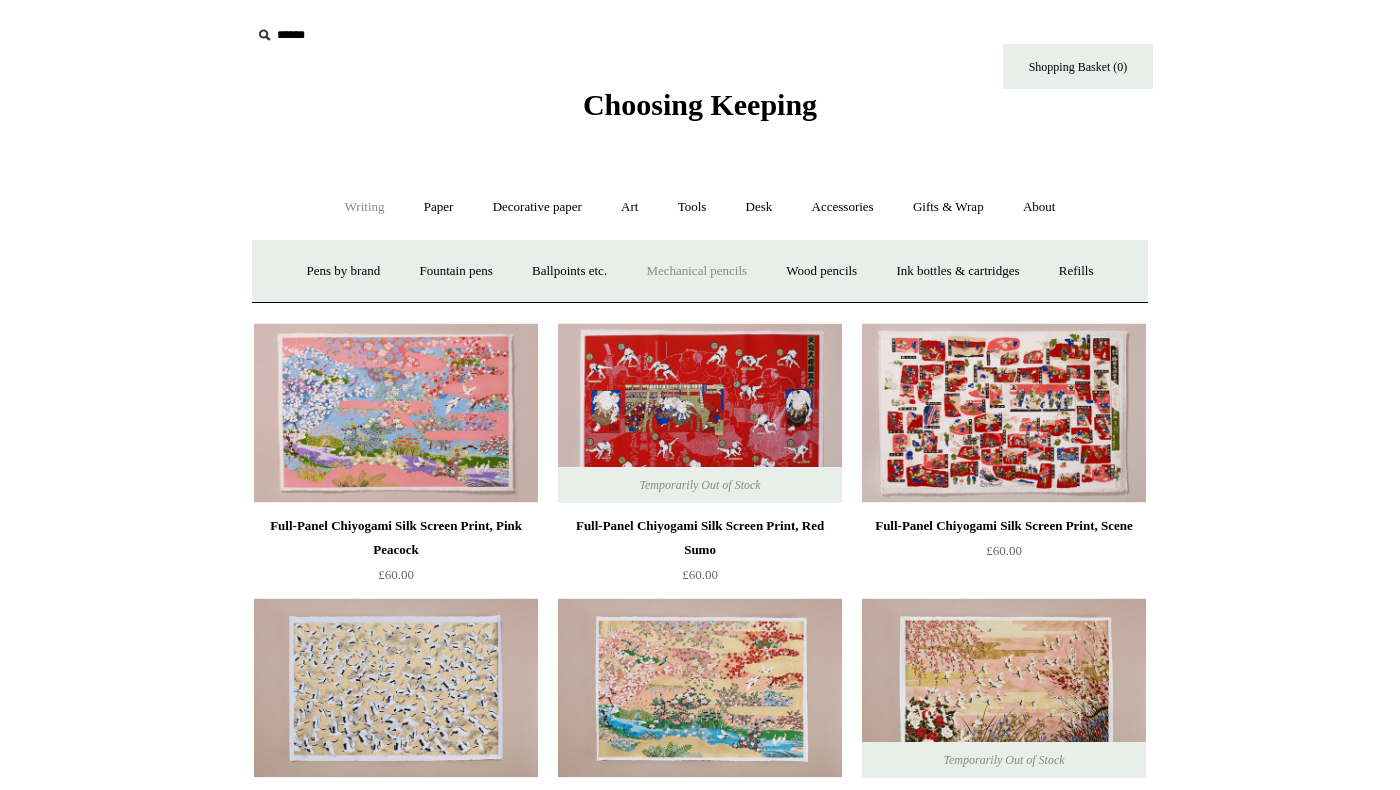 click on "Mechanical pencils +" at bounding box center (696, 271) 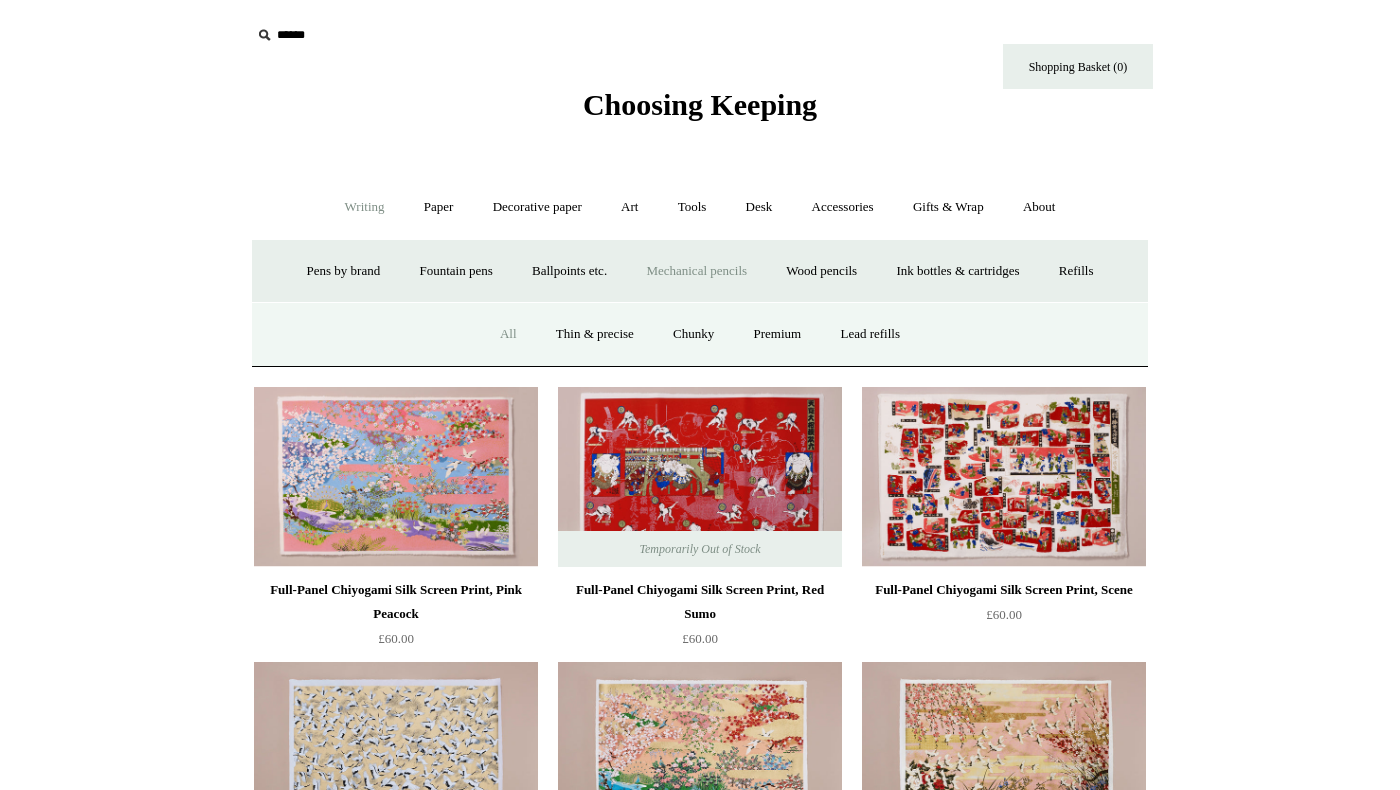 click on "All" at bounding box center [508, 334] 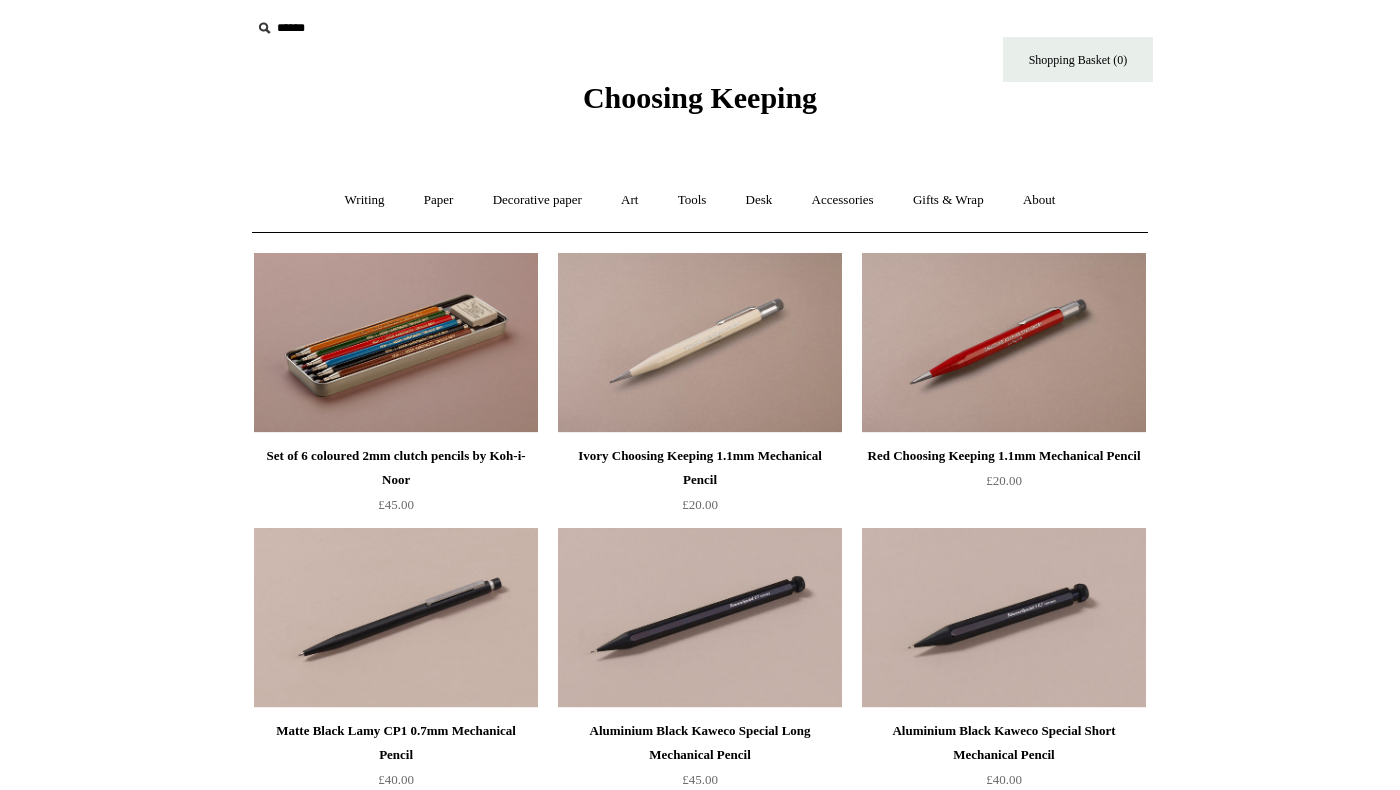 scroll, scrollTop: 0, scrollLeft: 0, axis: both 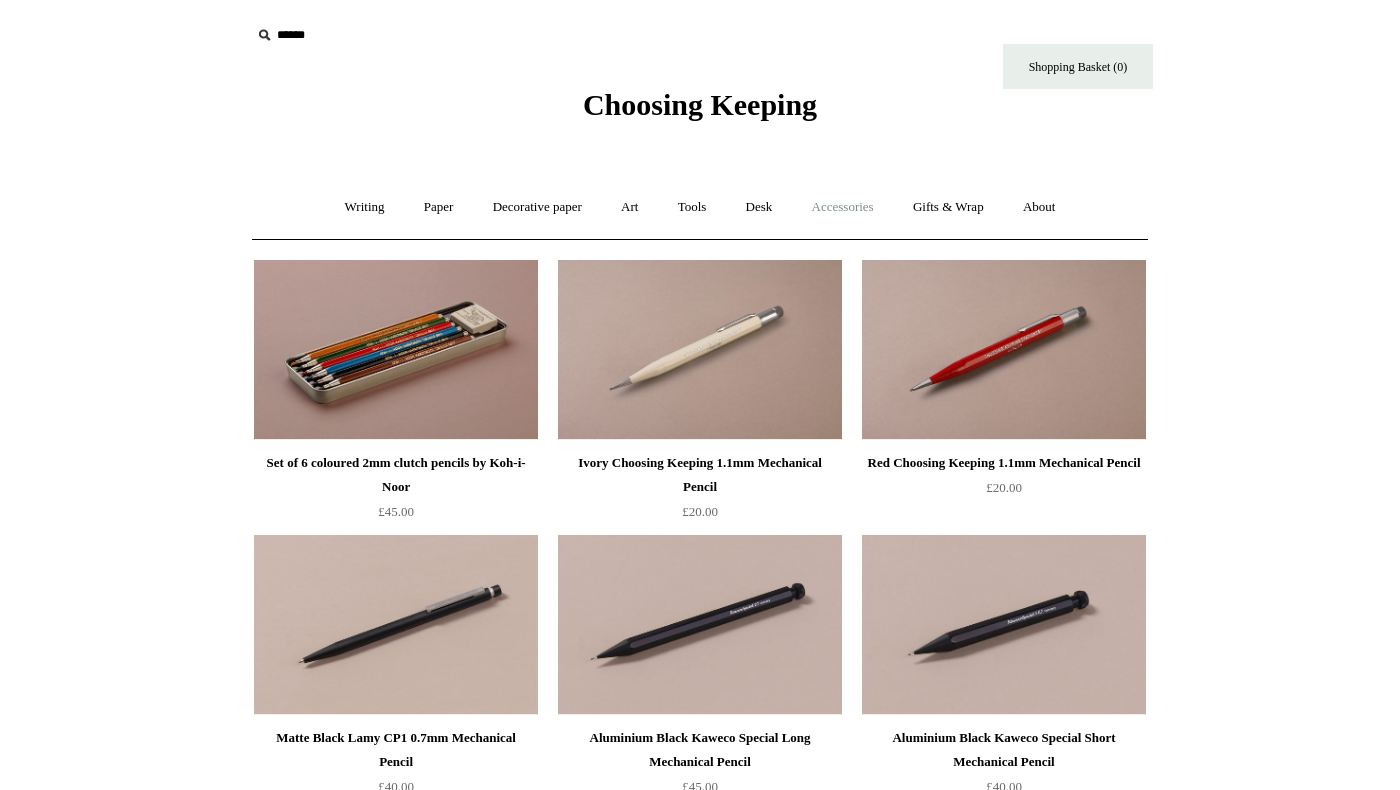 click on "Accessories +" at bounding box center [843, 207] 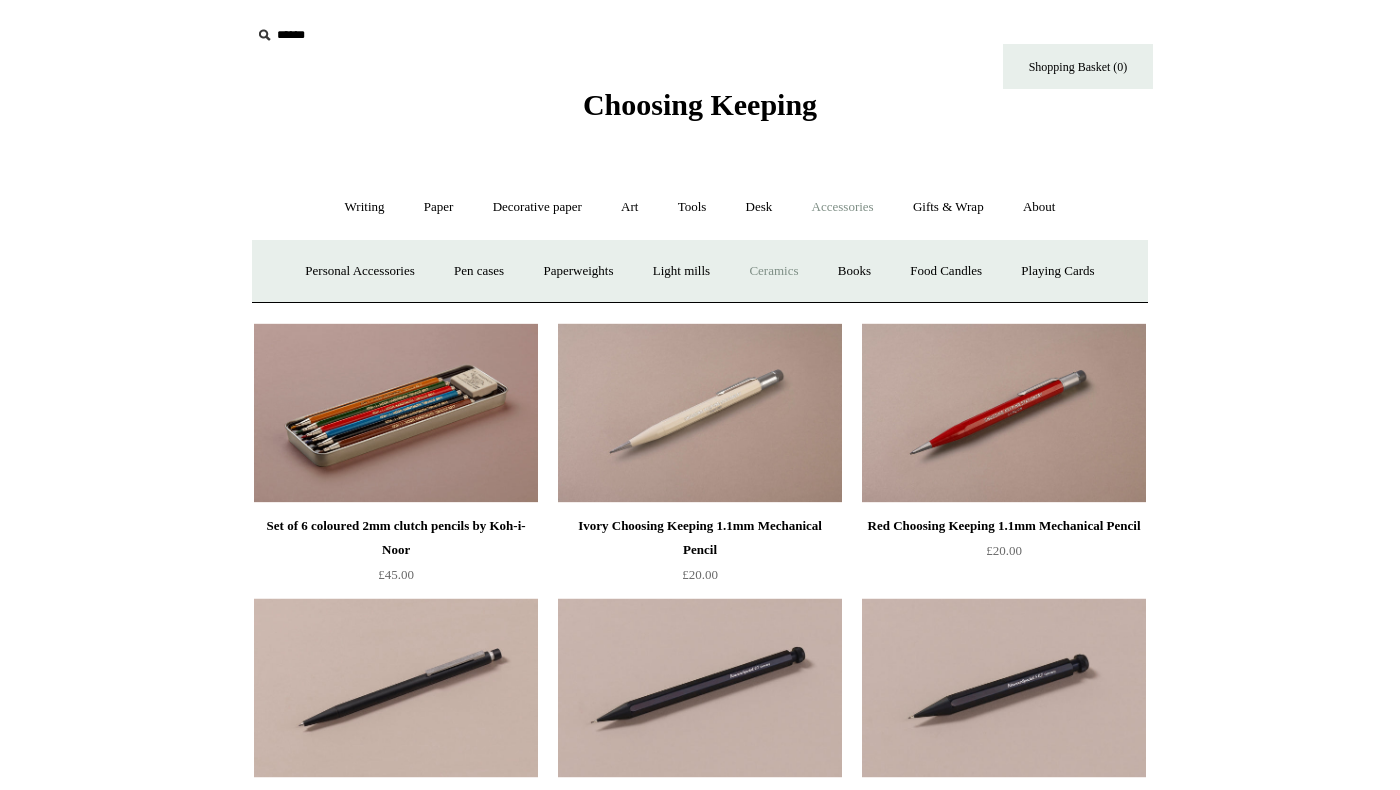 click on "Ceramics  +" at bounding box center [773, 271] 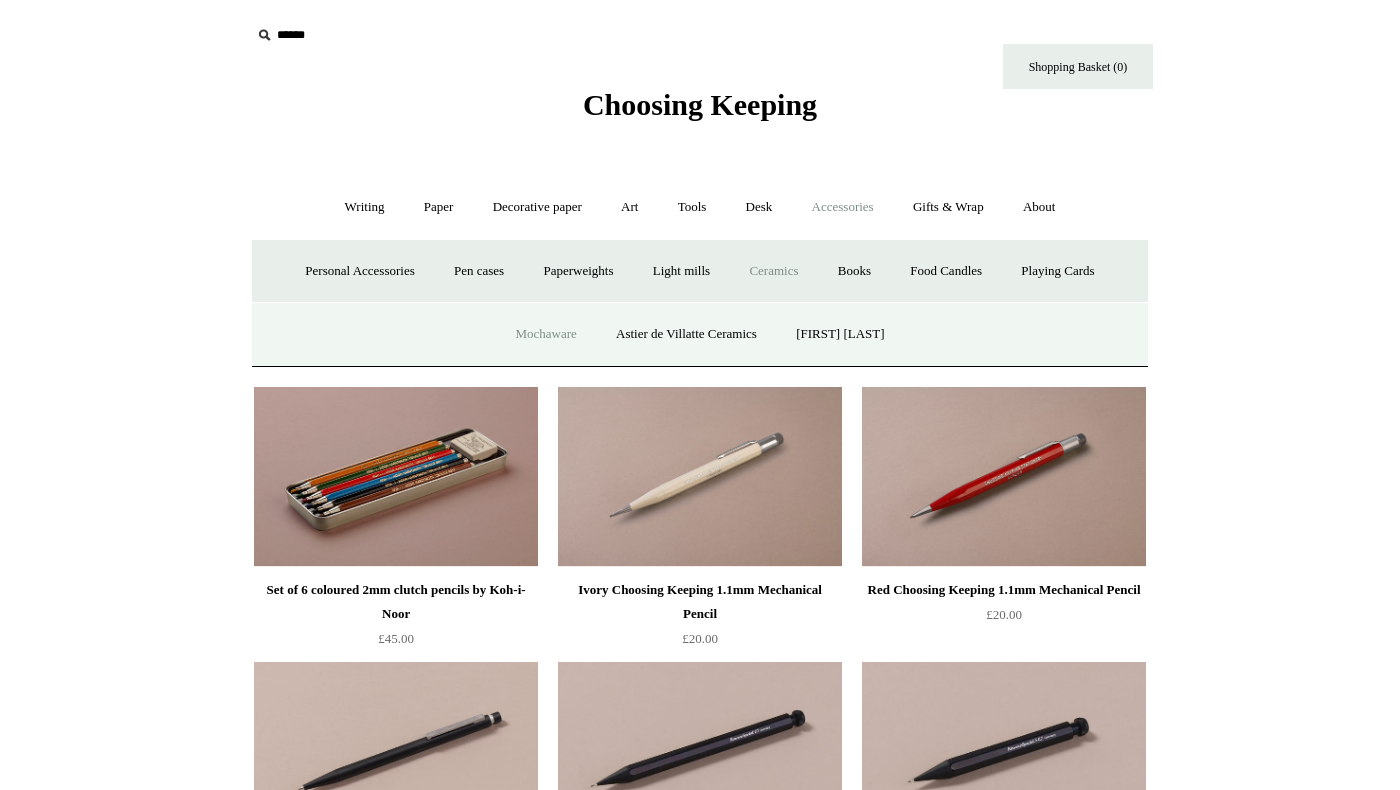 click on "Mochaware" at bounding box center [545, 334] 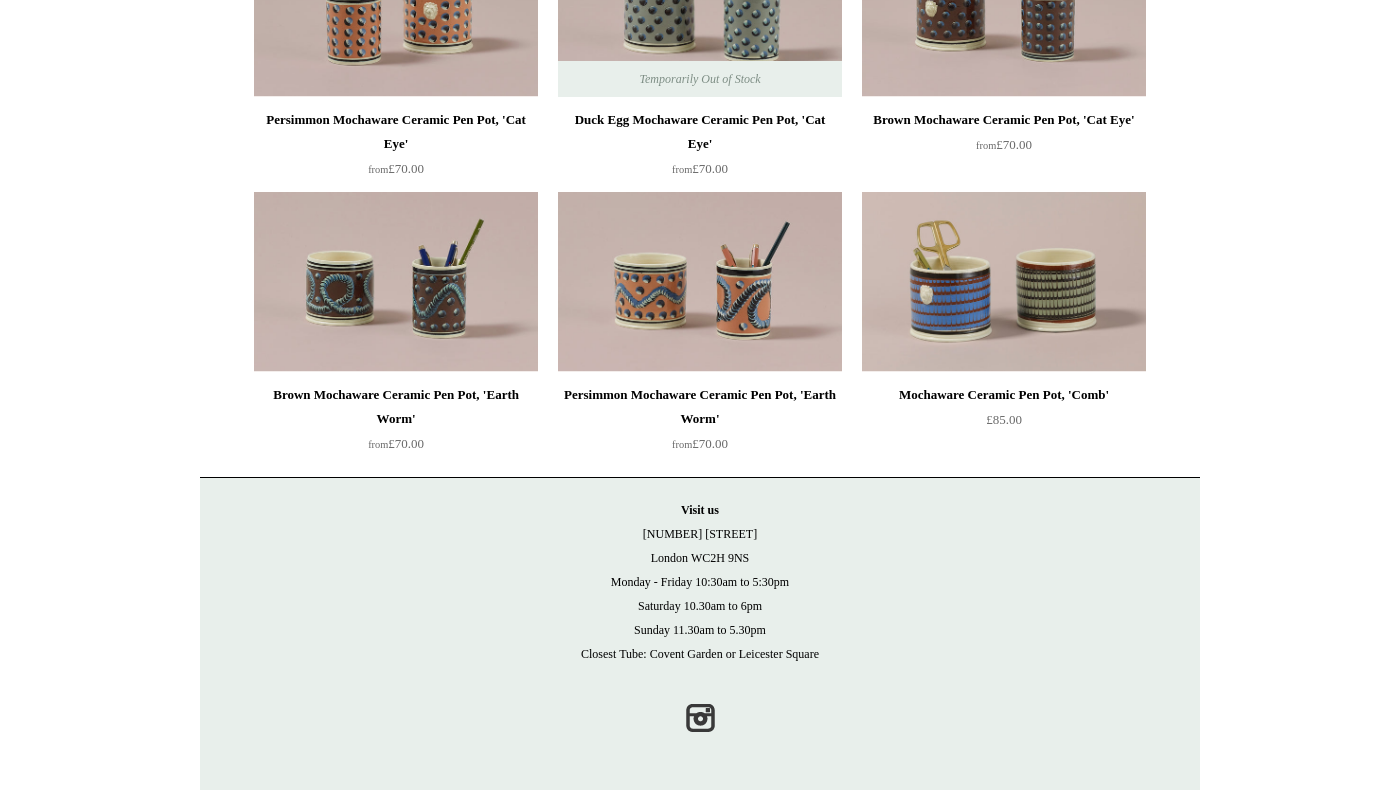 scroll, scrollTop: 0, scrollLeft: 0, axis: both 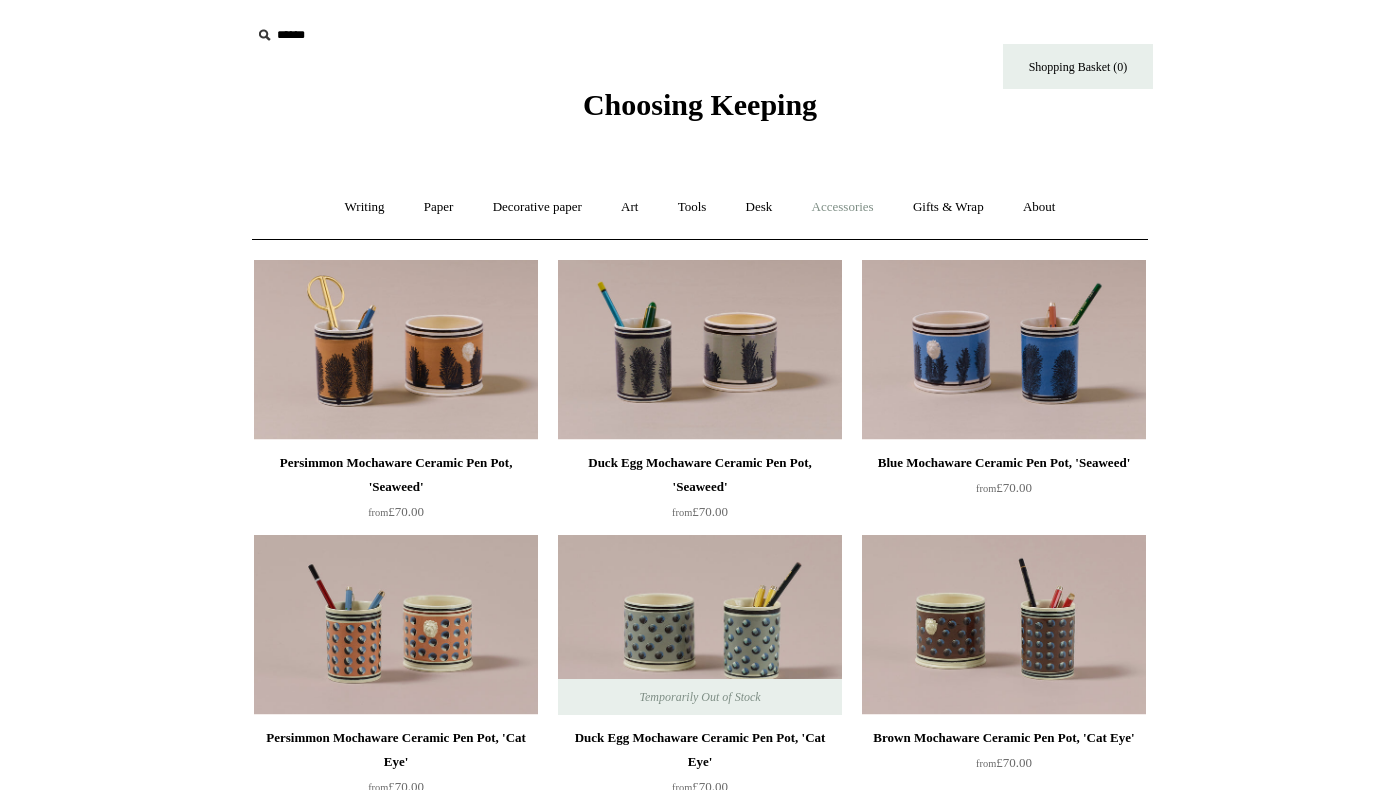 click on "Accessories +" at bounding box center [843, 207] 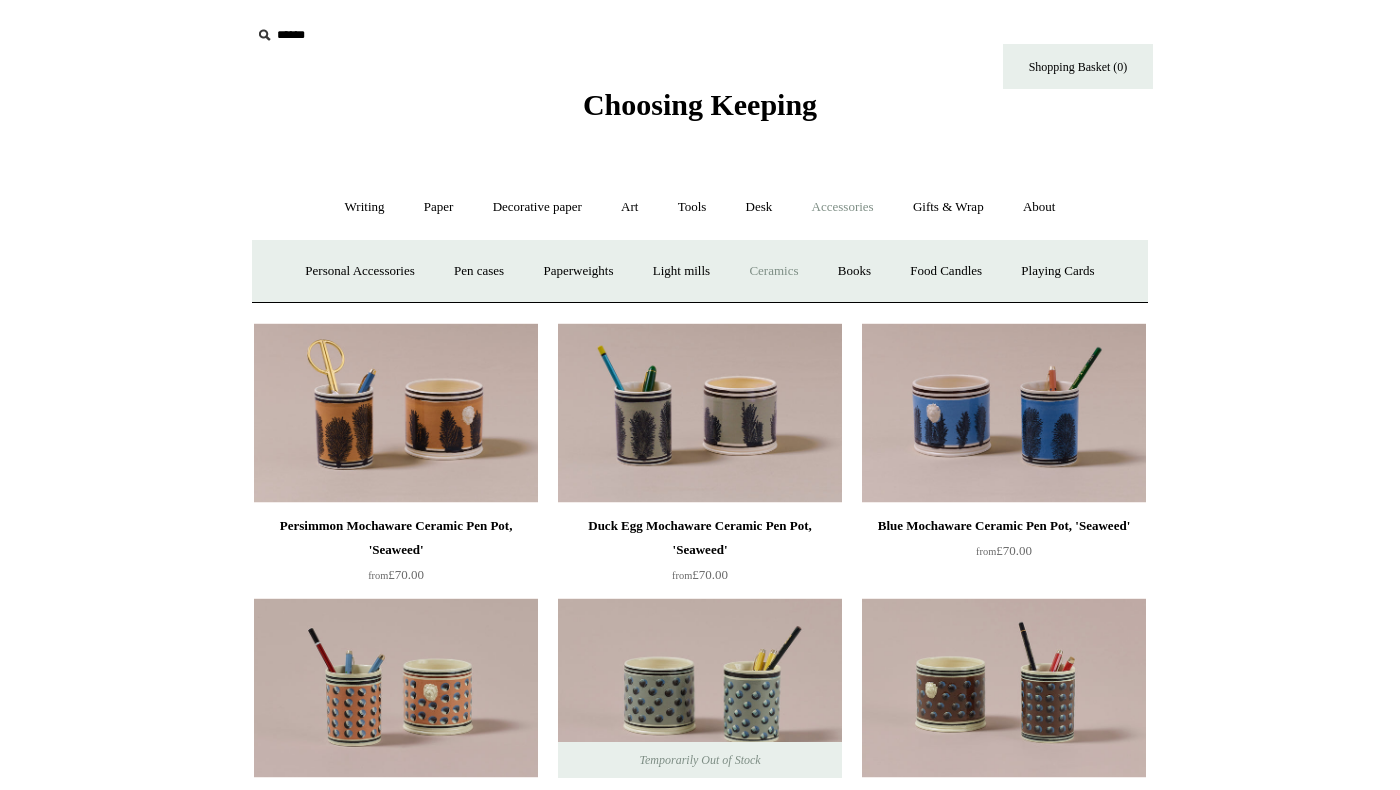 click on "Ceramics  +" at bounding box center (773, 271) 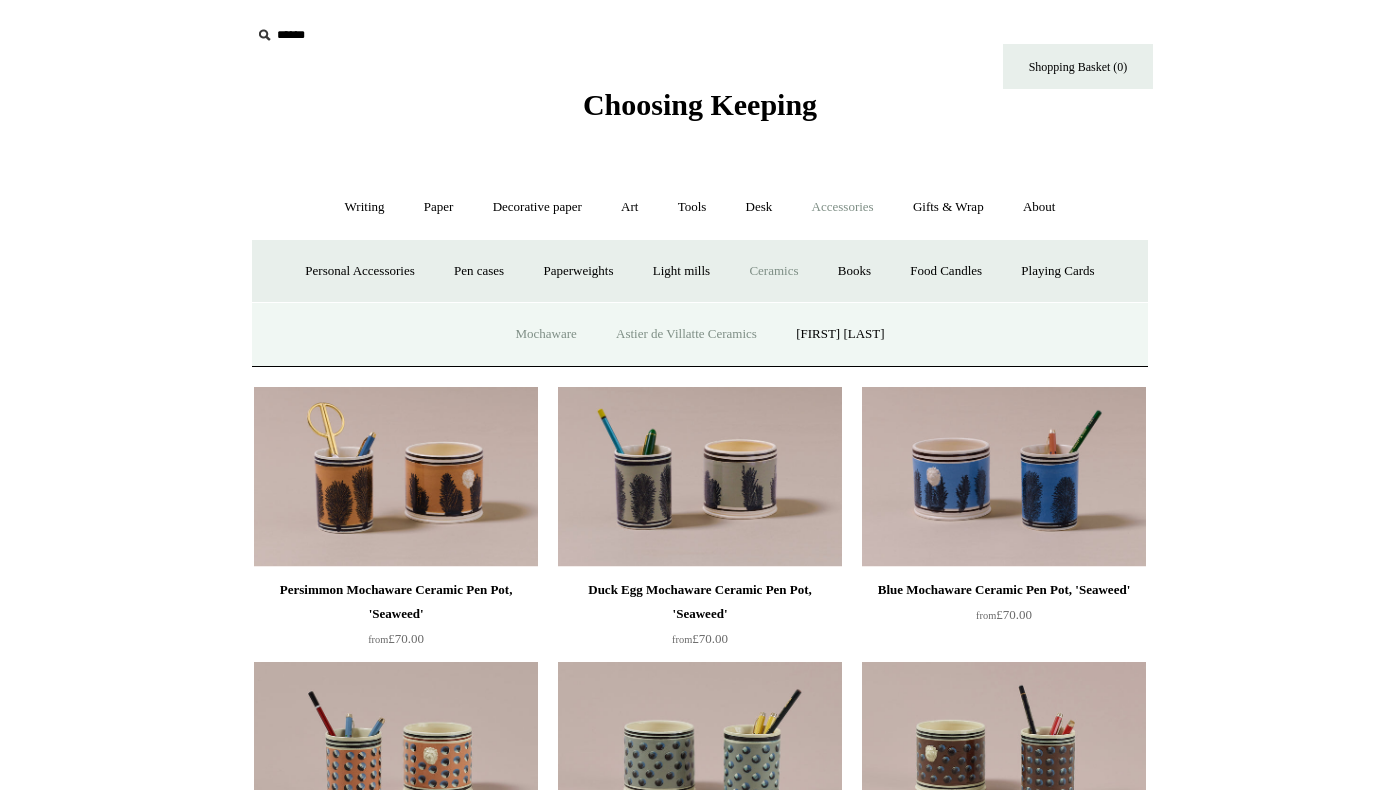 click on "Astier de Villatte Ceramics" at bounding box center [686, 334] 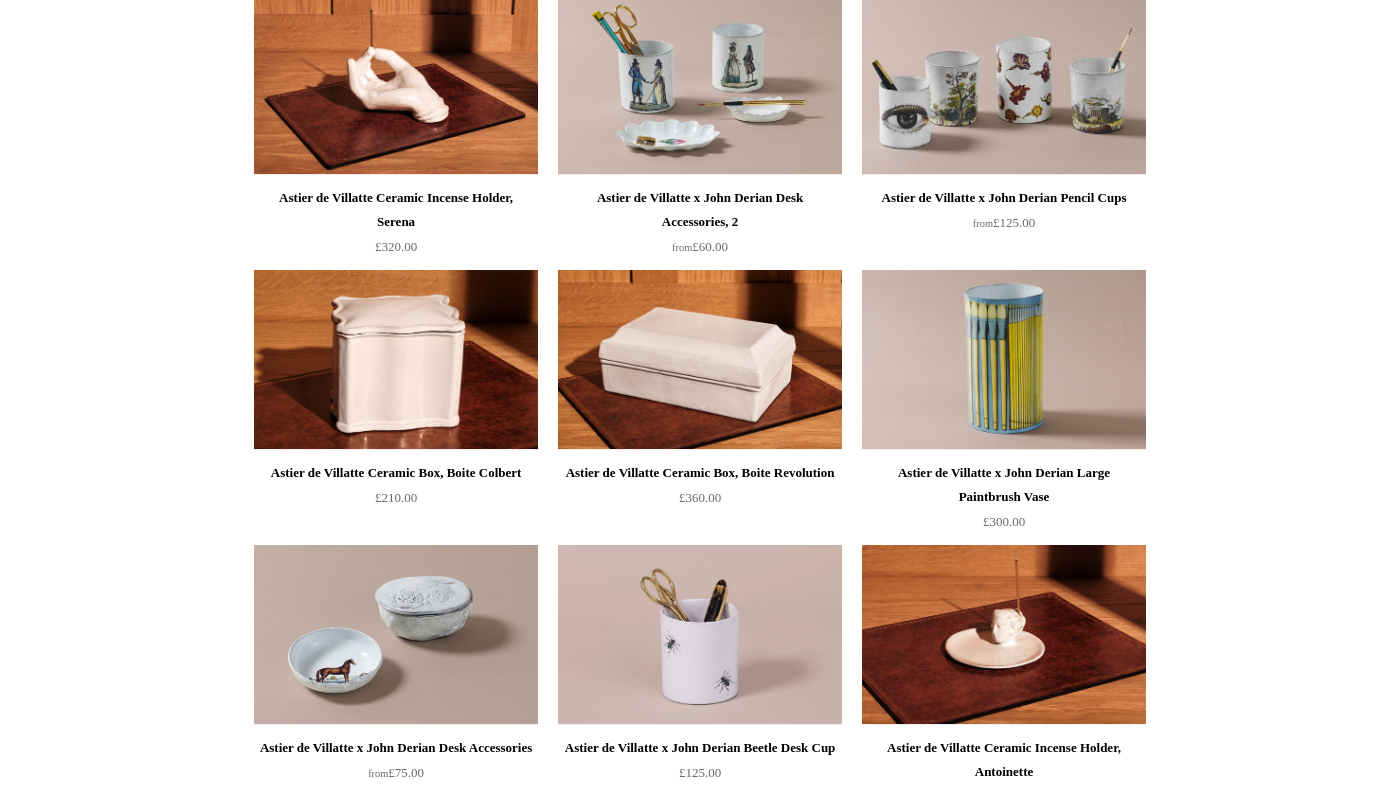 scroll, scrollTop: 0, scrollLeft: 0, axis: both 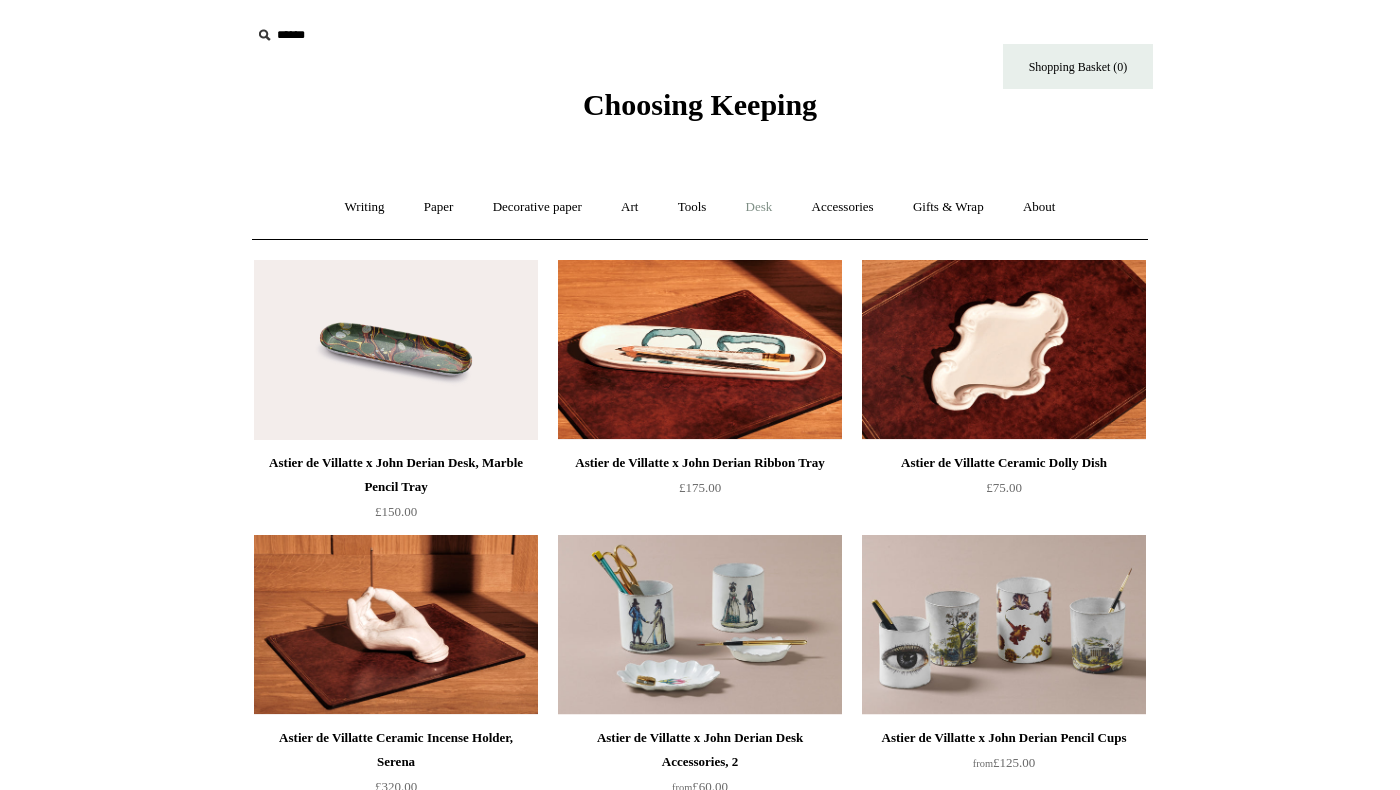 click on "Desk +" at bounding box center [759, 207] 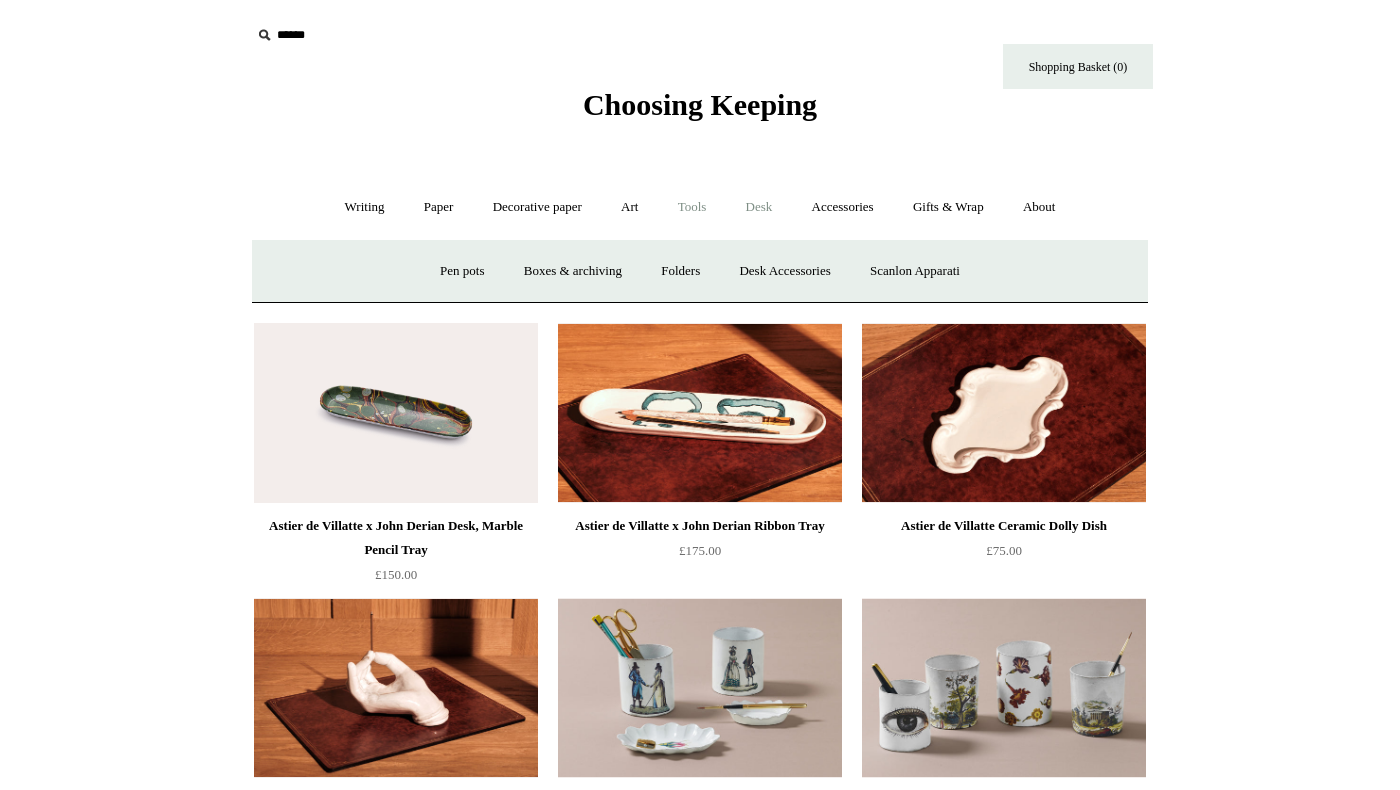 click on "Tools +" at bounding box center [692, 207] 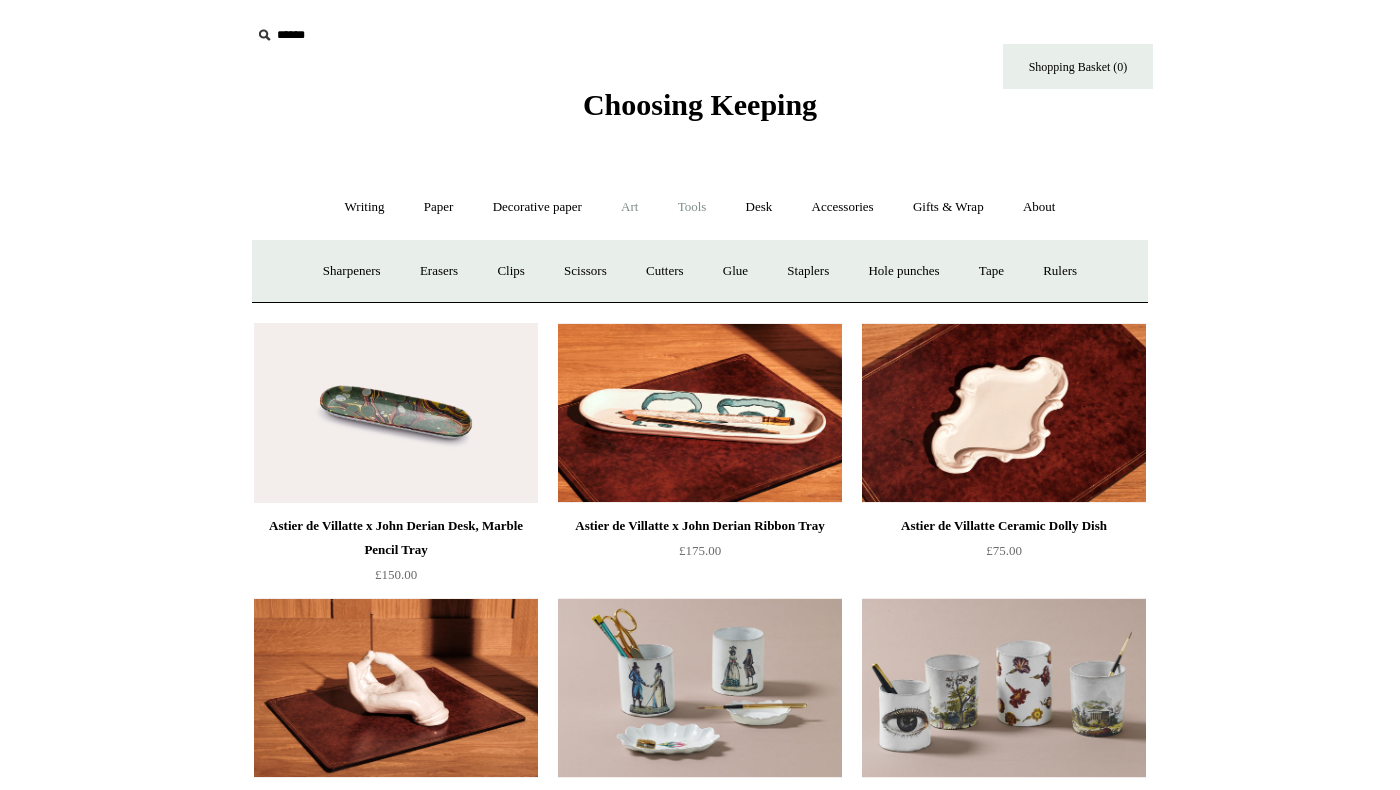 click on "Art +" at bounding box center [629, 207] 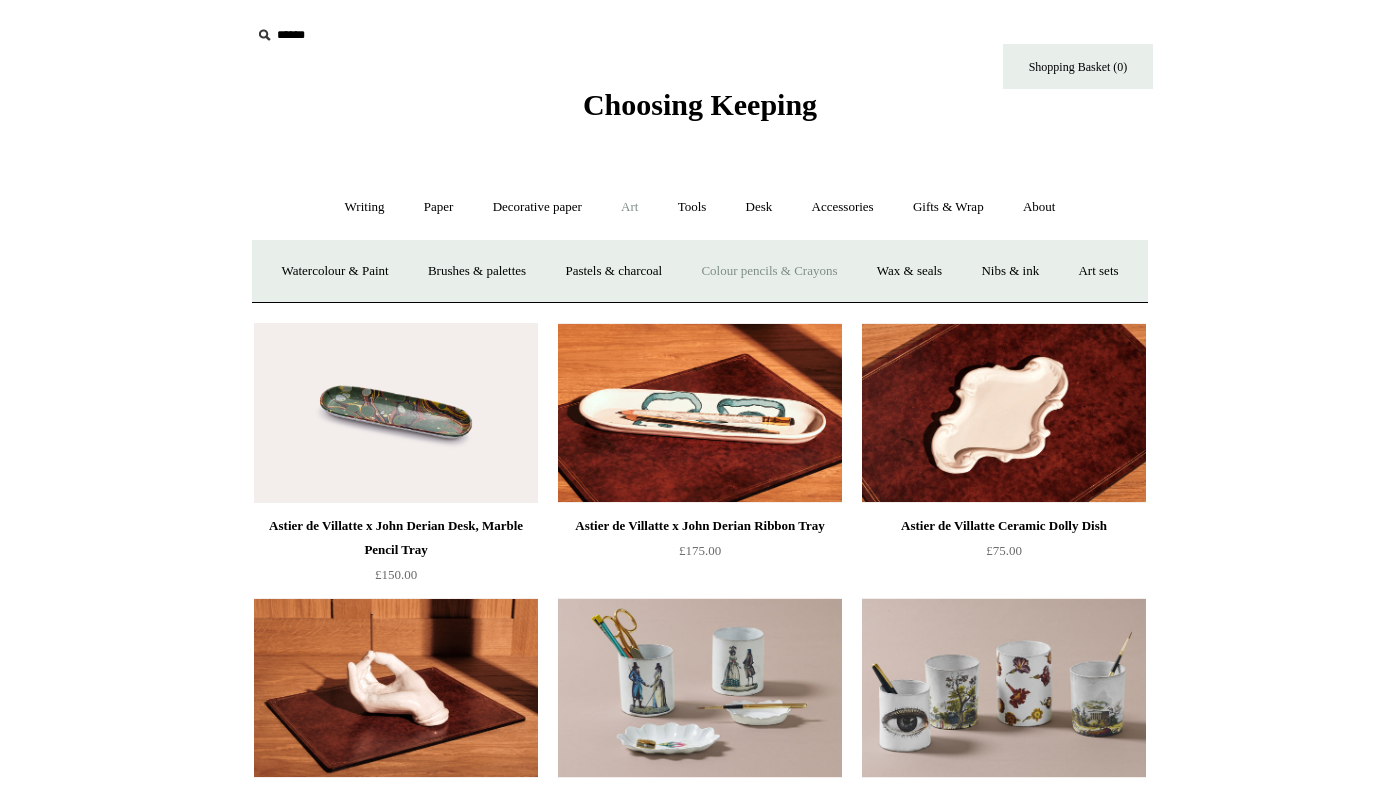 click on "Colour pencils & Crayons" at bounding box center (769, 271) 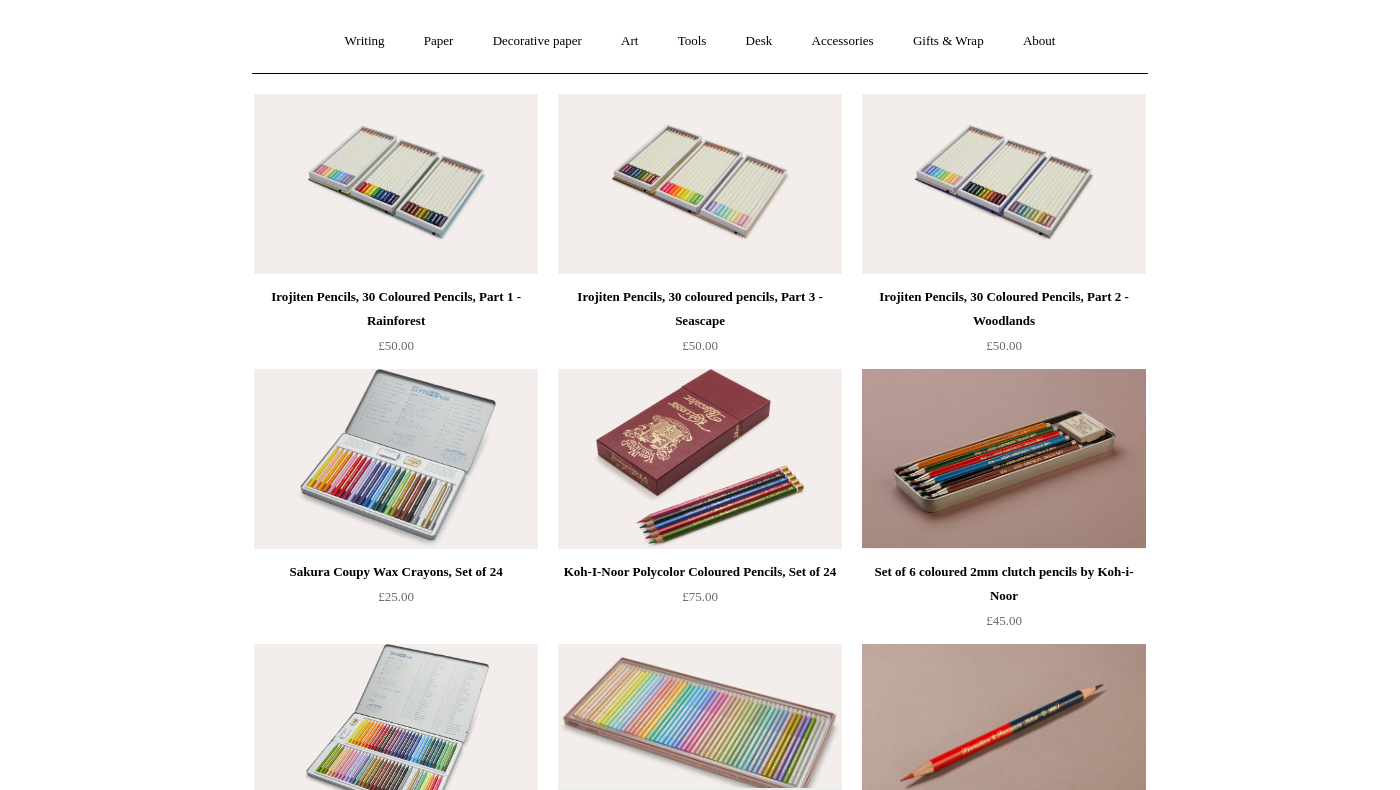 scroll, scrollTop: 618, scrollLeft: 0, axis: vertical 